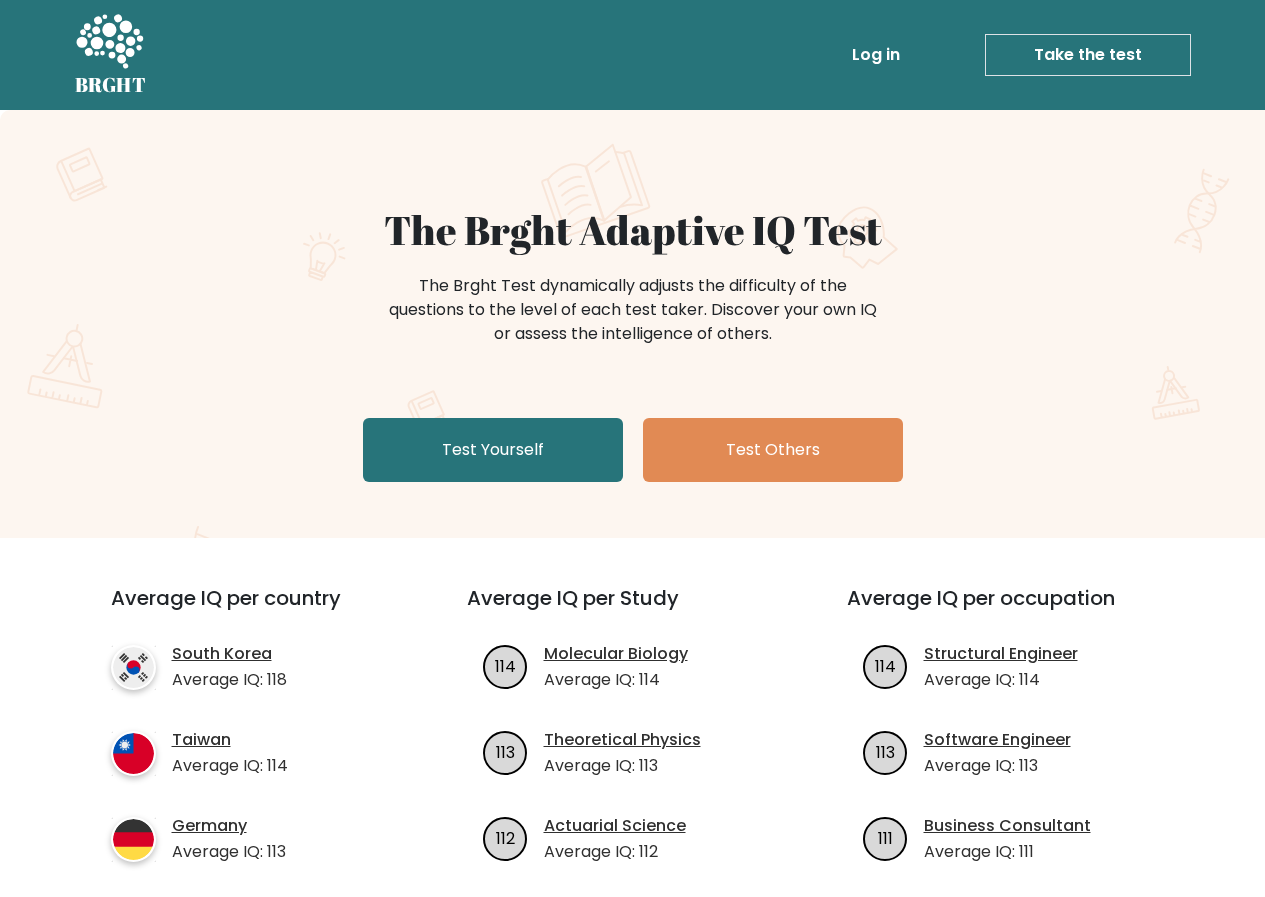 scroll, scrollTop: 0, scrollLeft: 0, axis: both 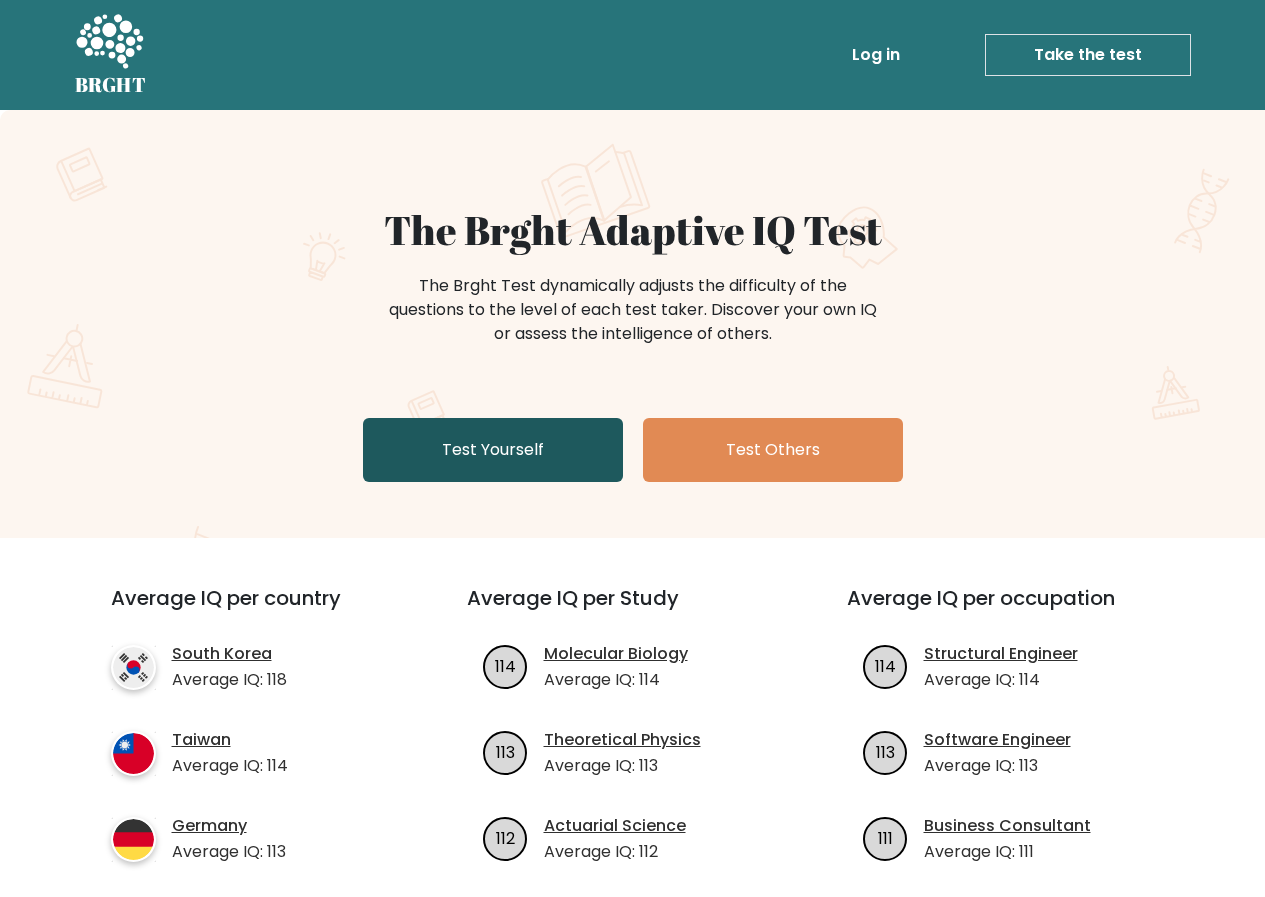 click on "Test Yourself" at bounding box center (493, 450) 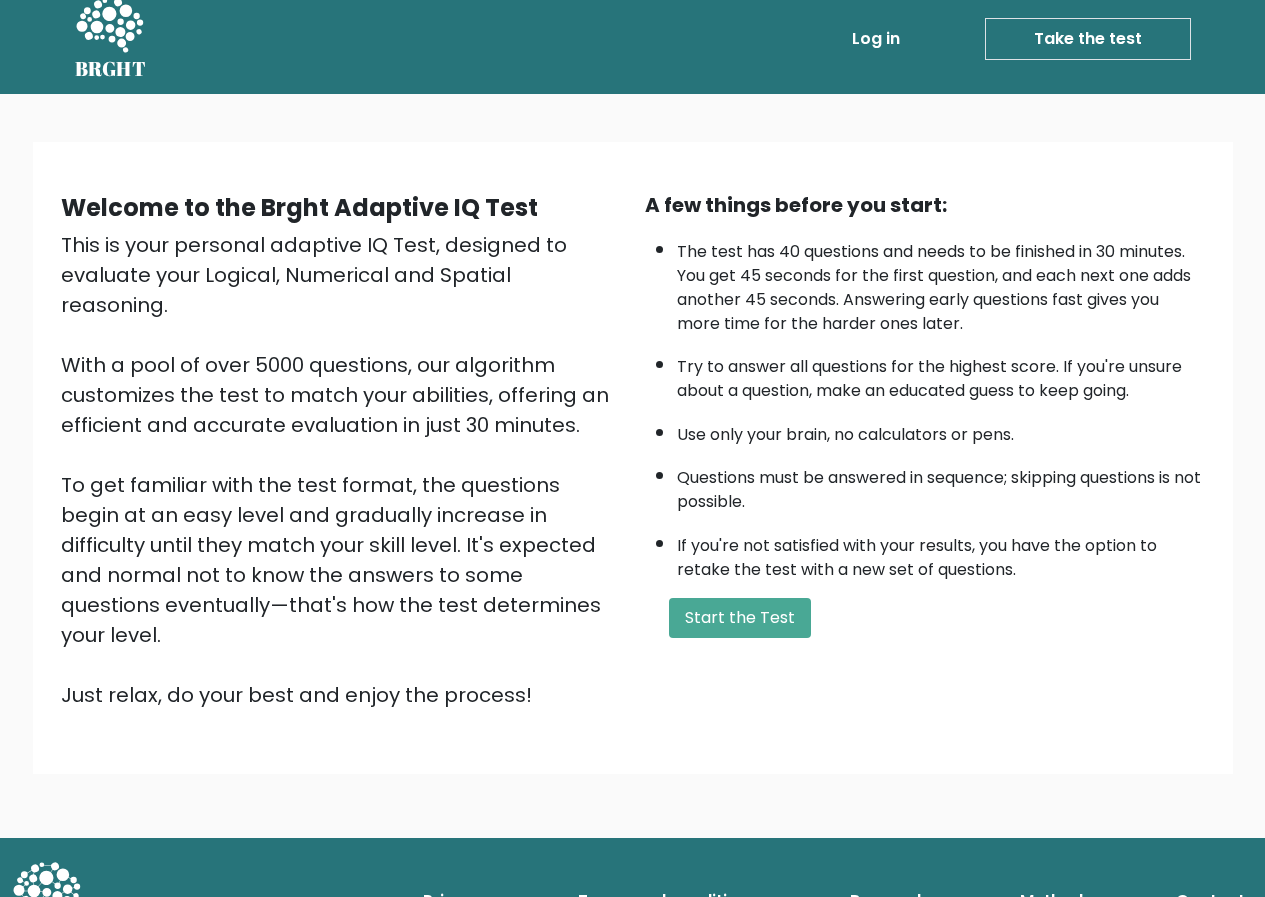 scroll, scrollTop: 19, scrollLeft: 0, axis: vertical 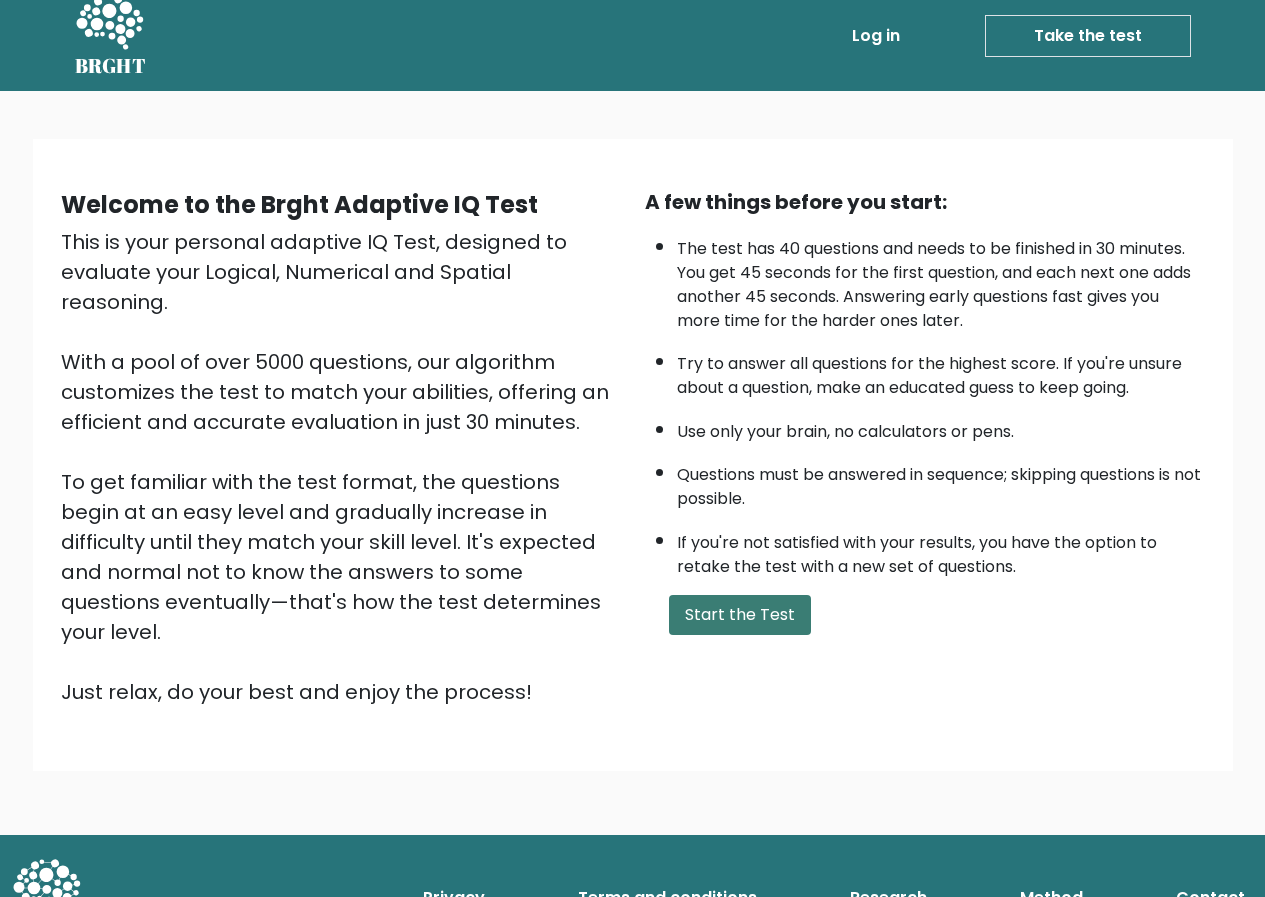 click on "Start the Test" at bounding box center (740, 615) 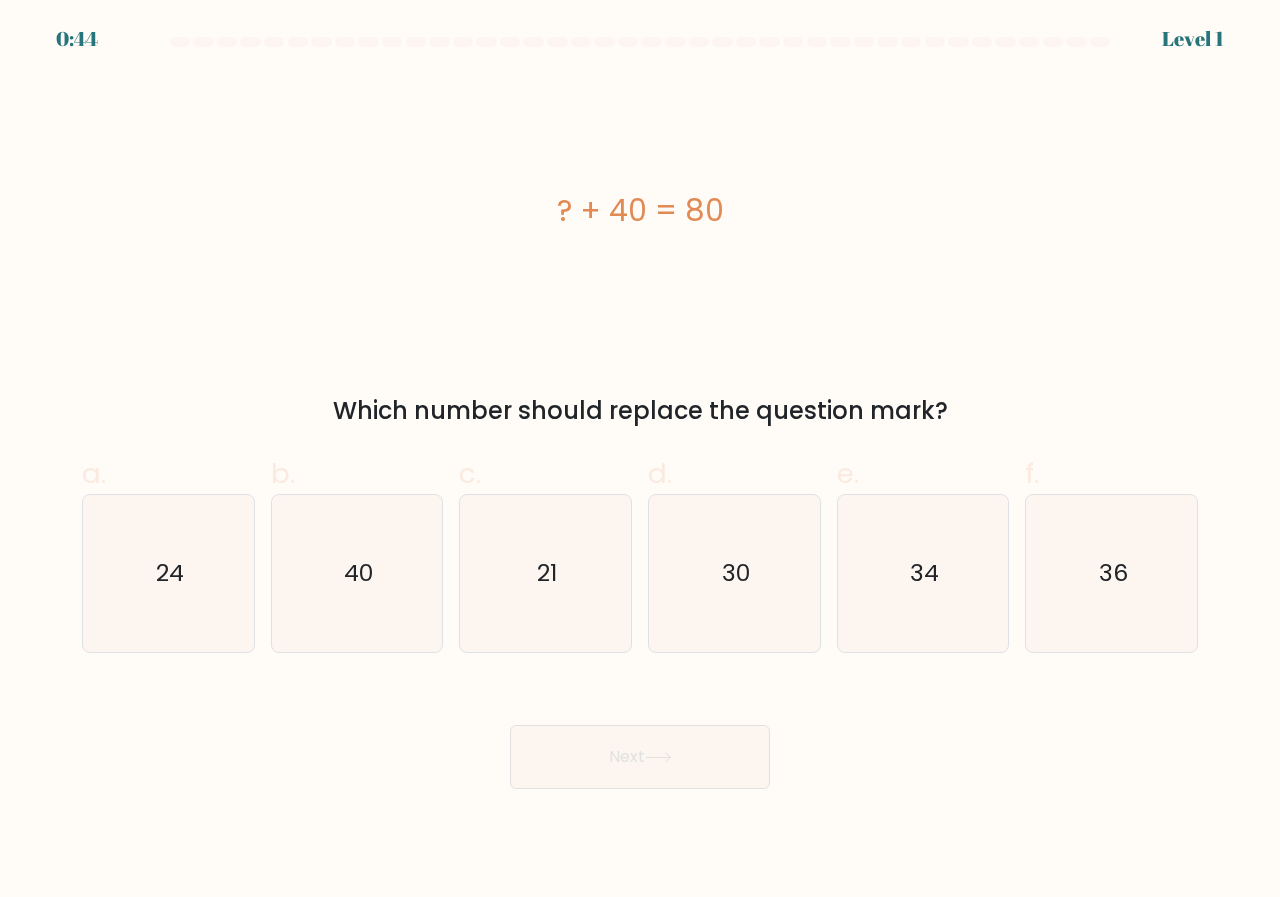scroll, scrollTop: 0, scrollLeft: 0, axis: both 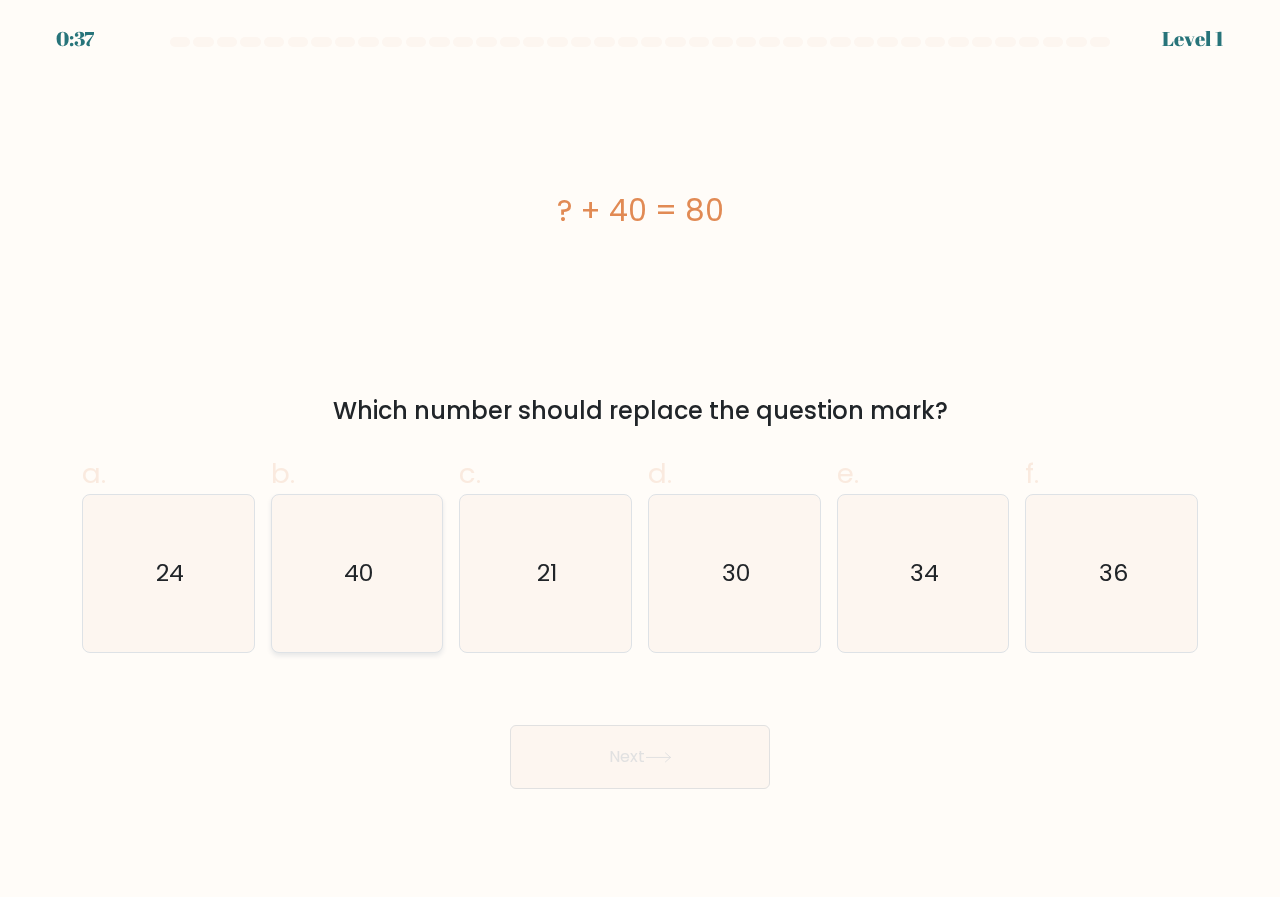 click on "40" 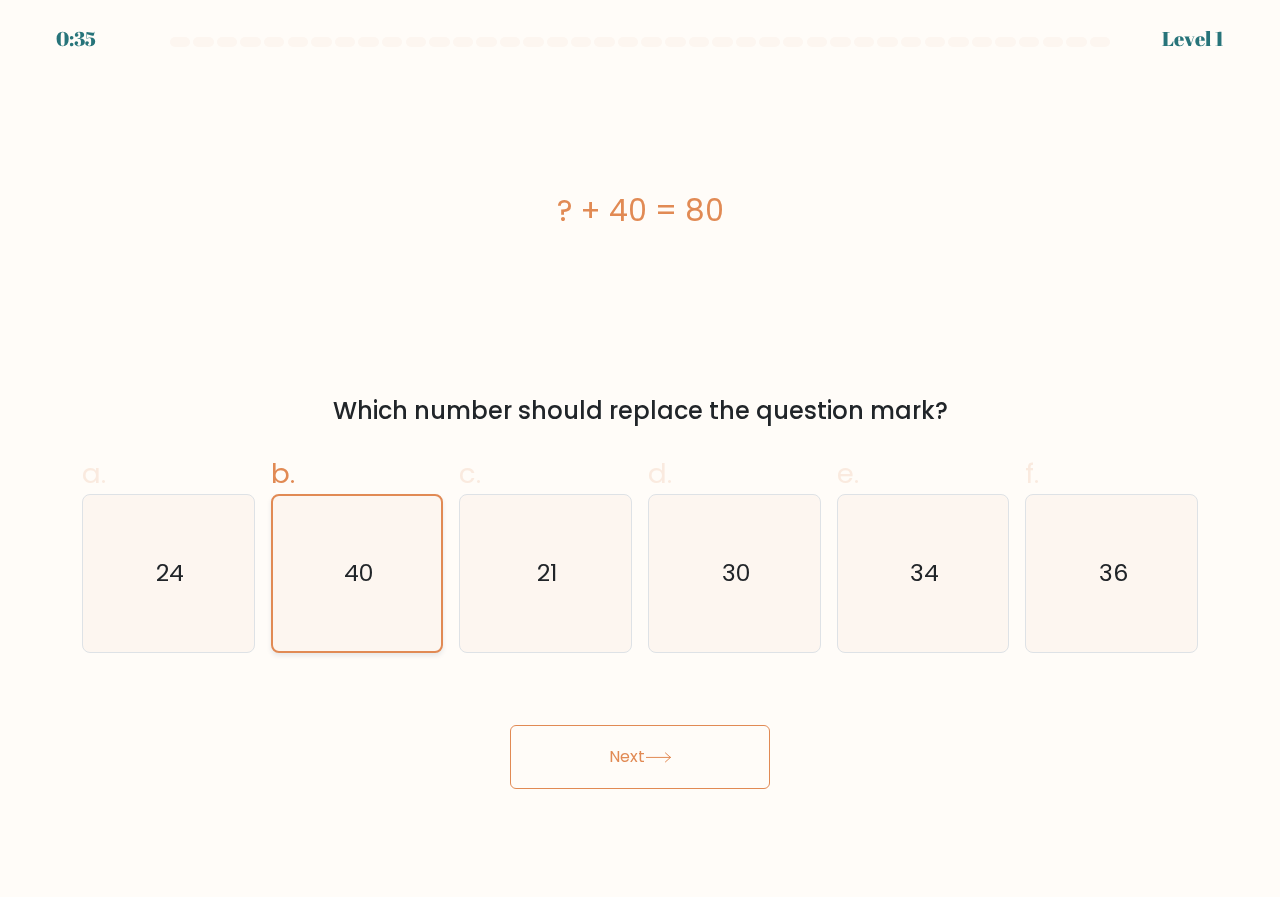 click on "40" 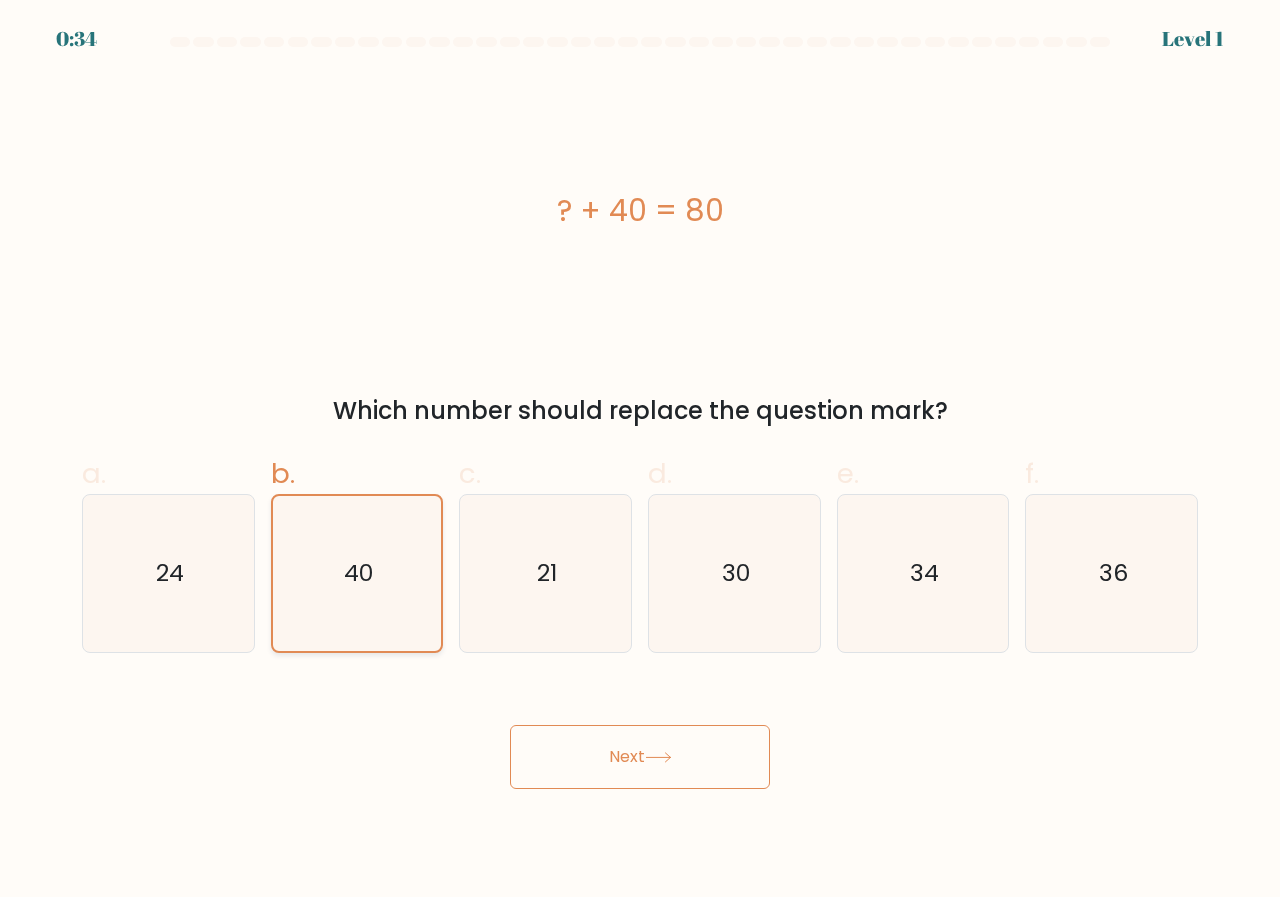 click on "40" 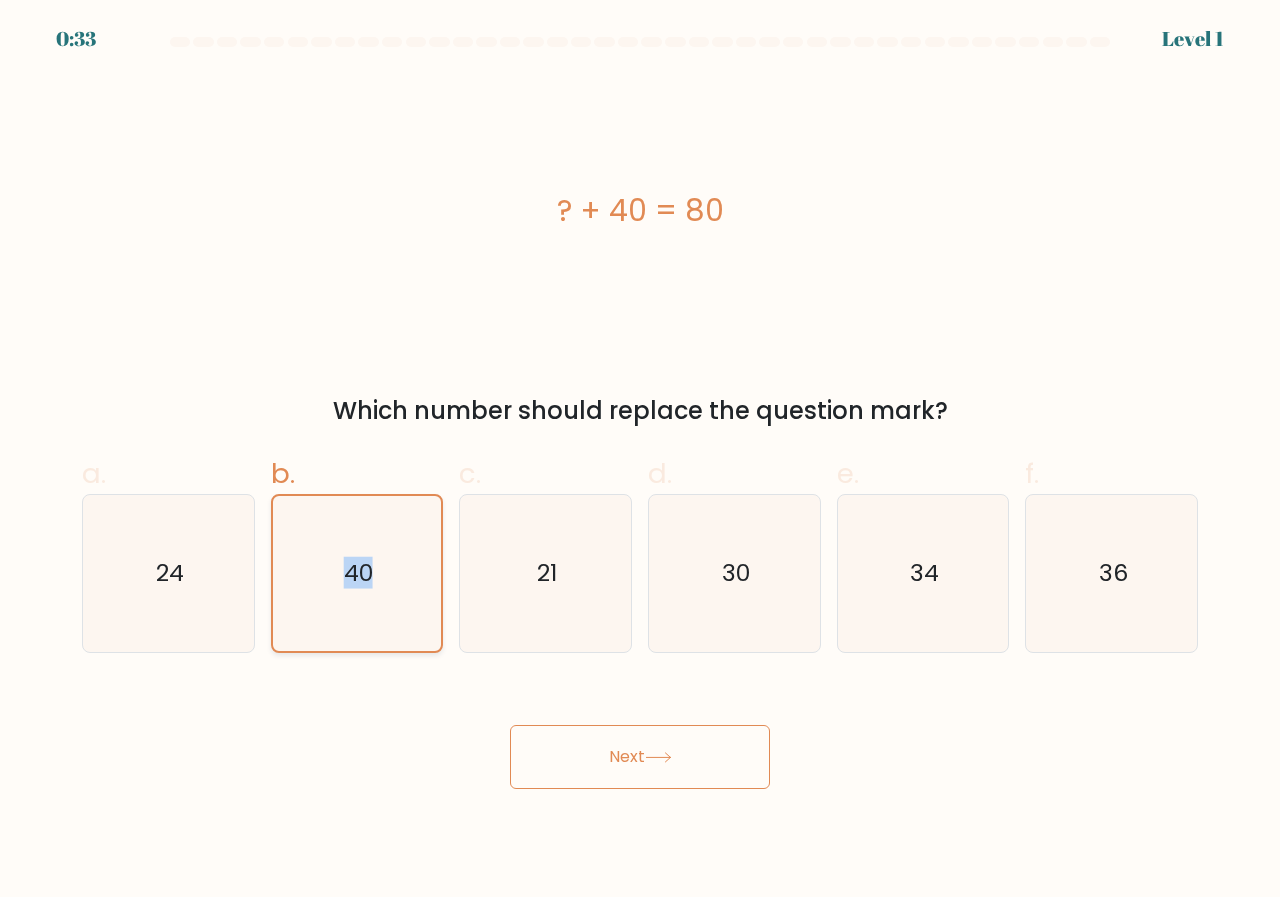 click on "40" 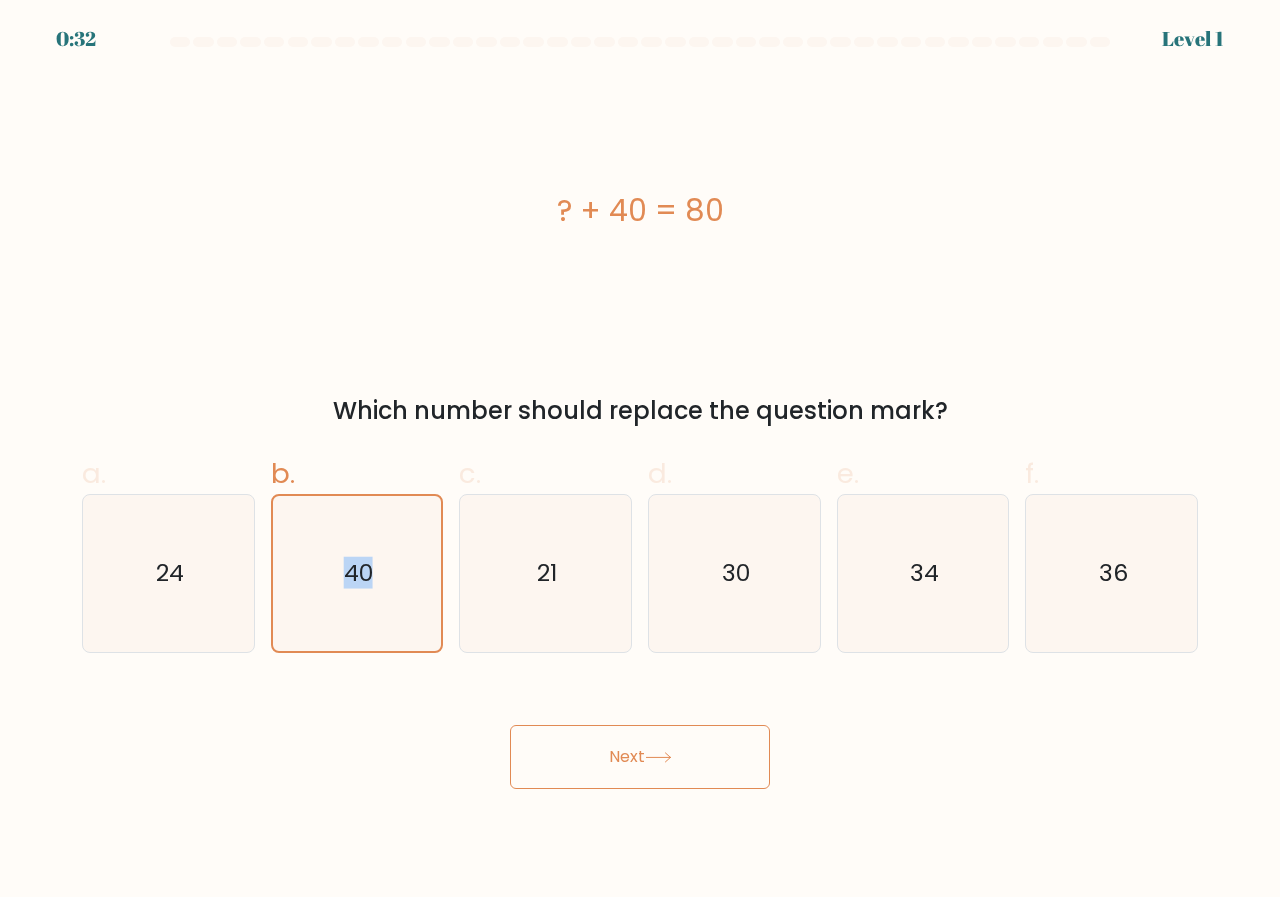 click on "Next" at bounding box center [640, 757] 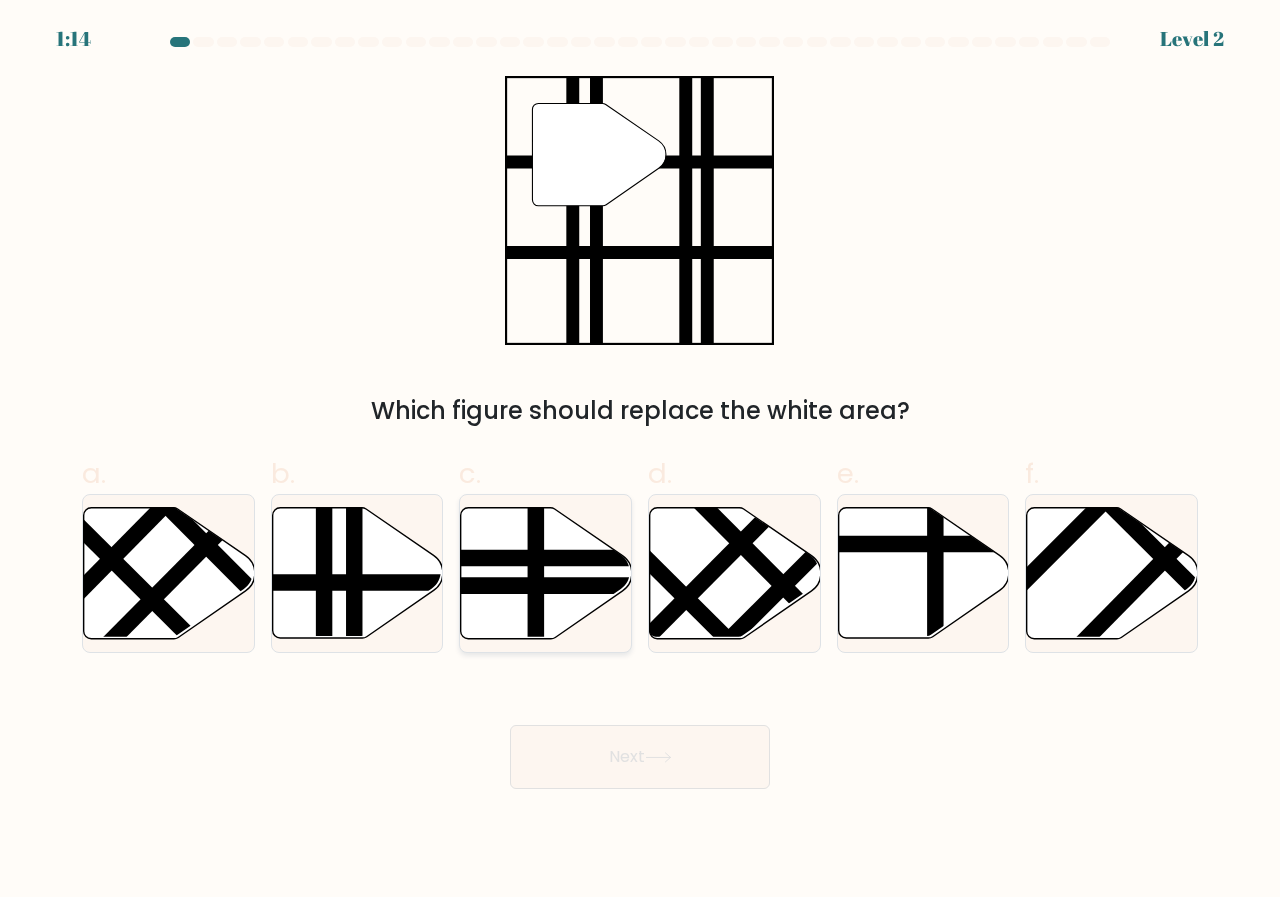 click 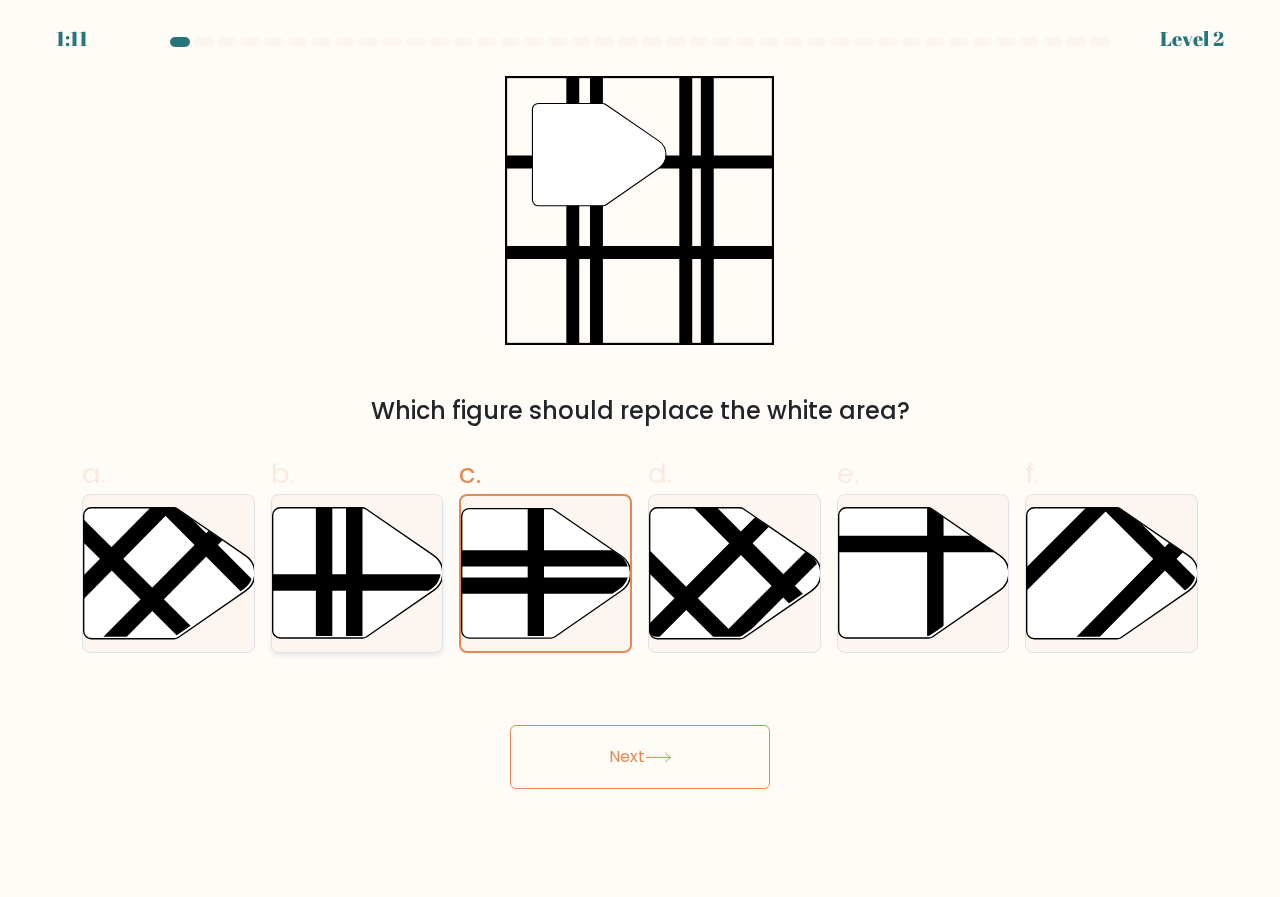 click 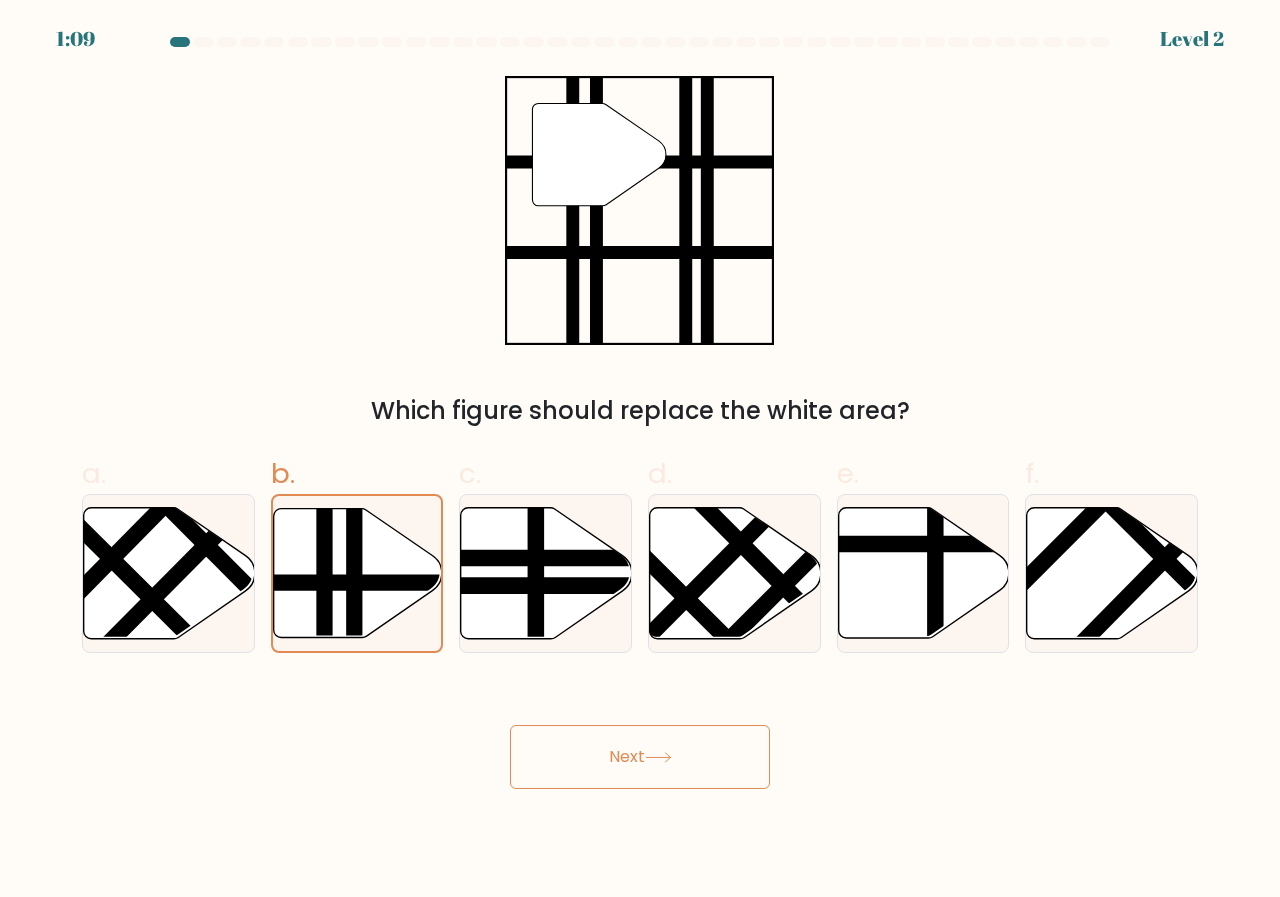 click on "Next" at bounding box center [640, 757] 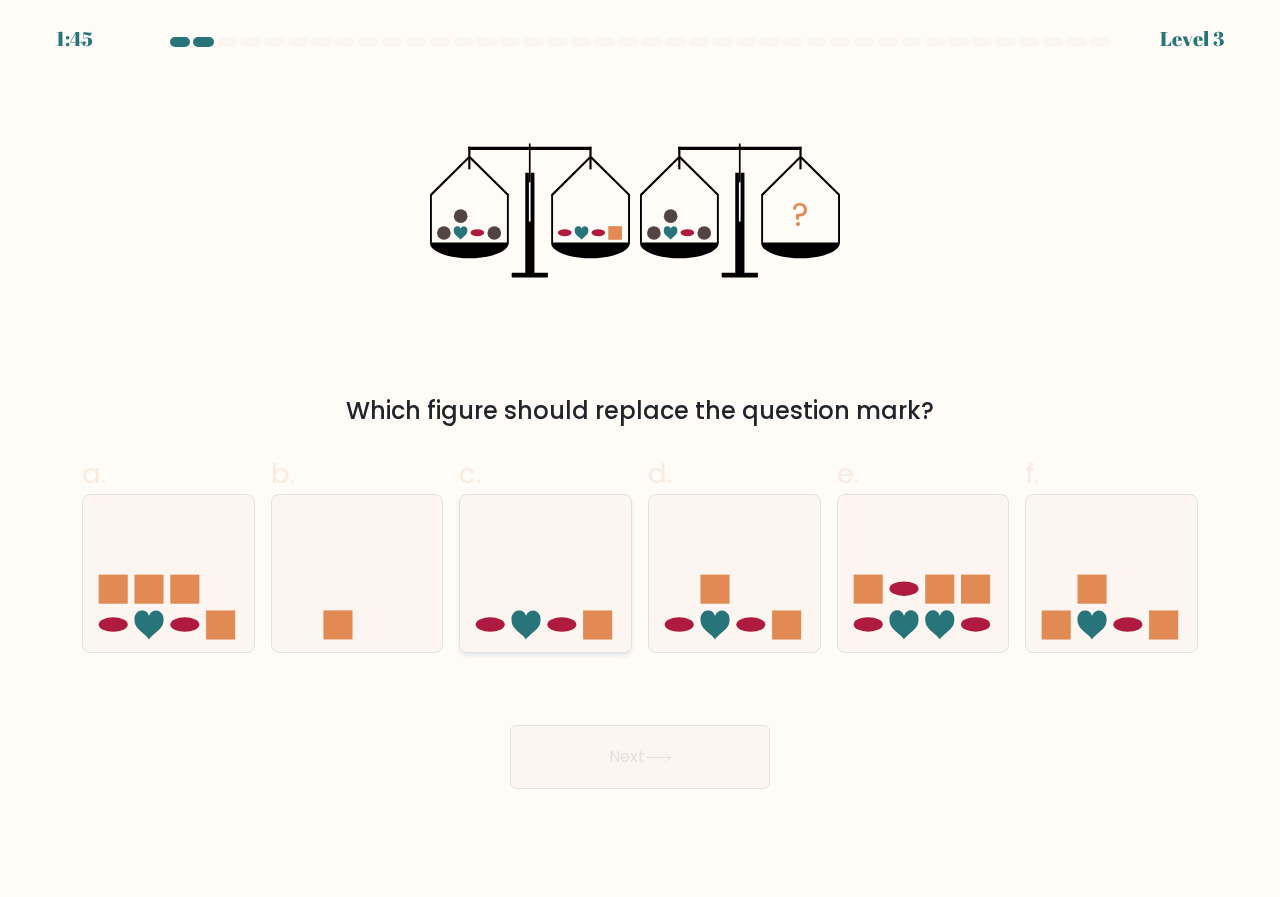 click 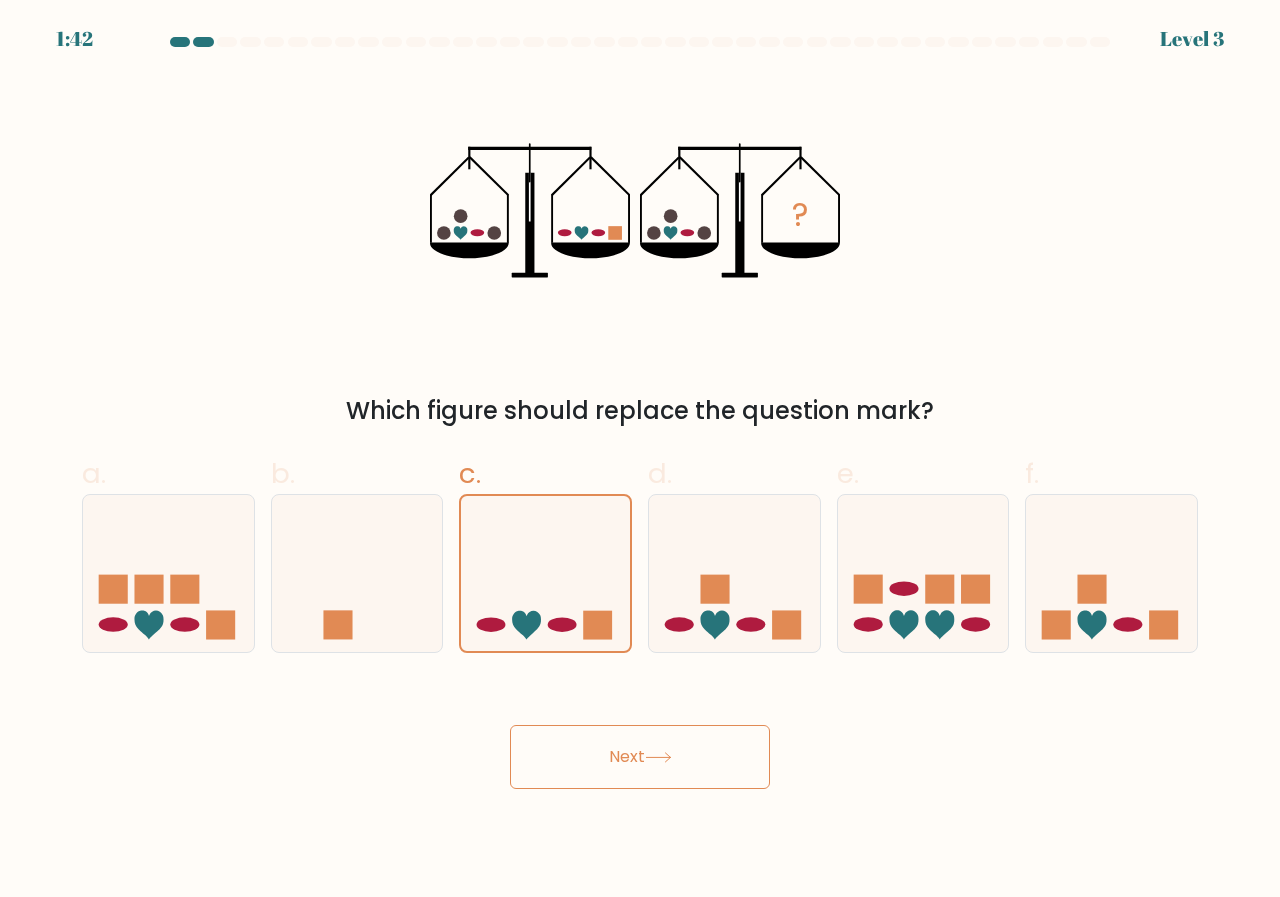 click on "Next" at bounding box center (640, 757) 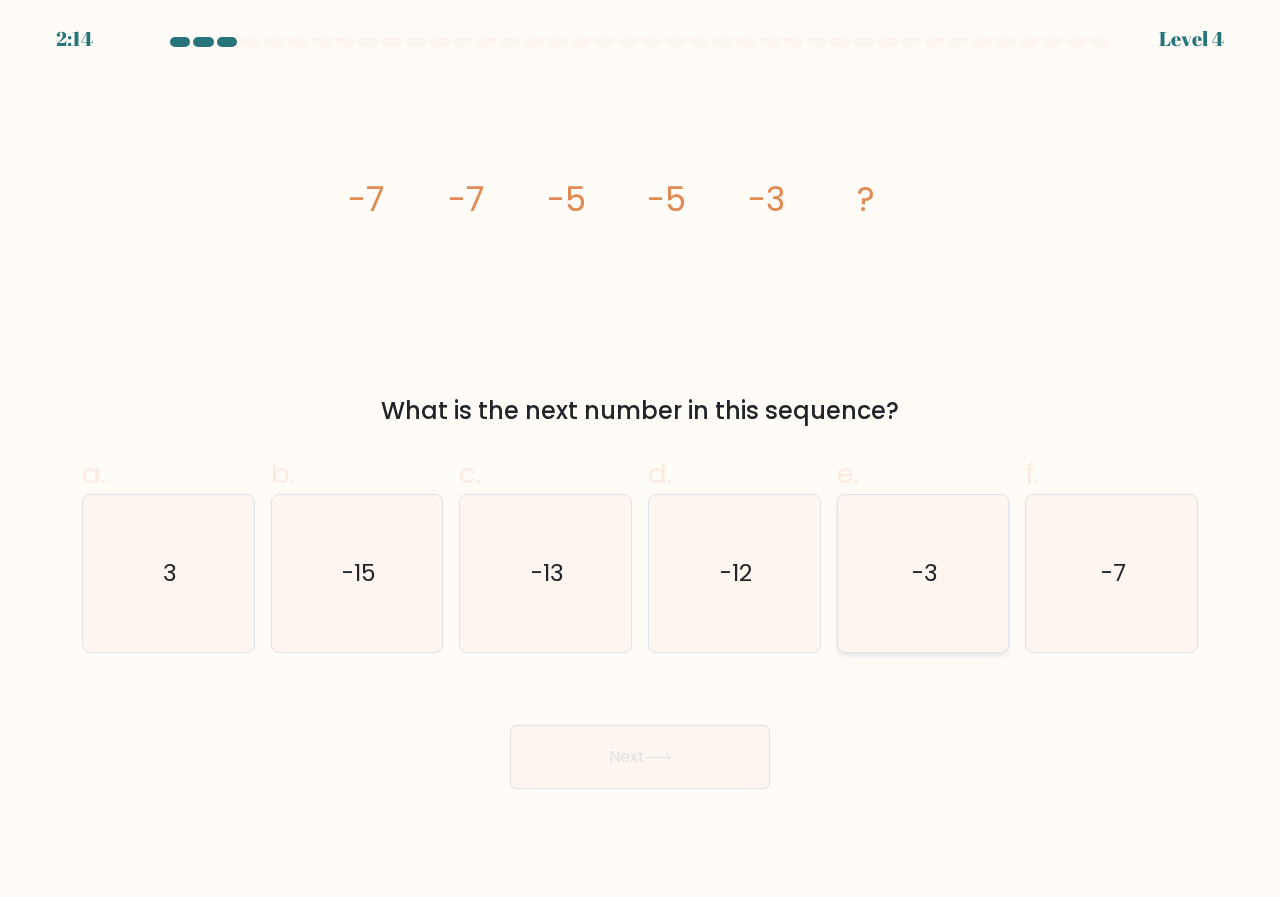 click on "-3" 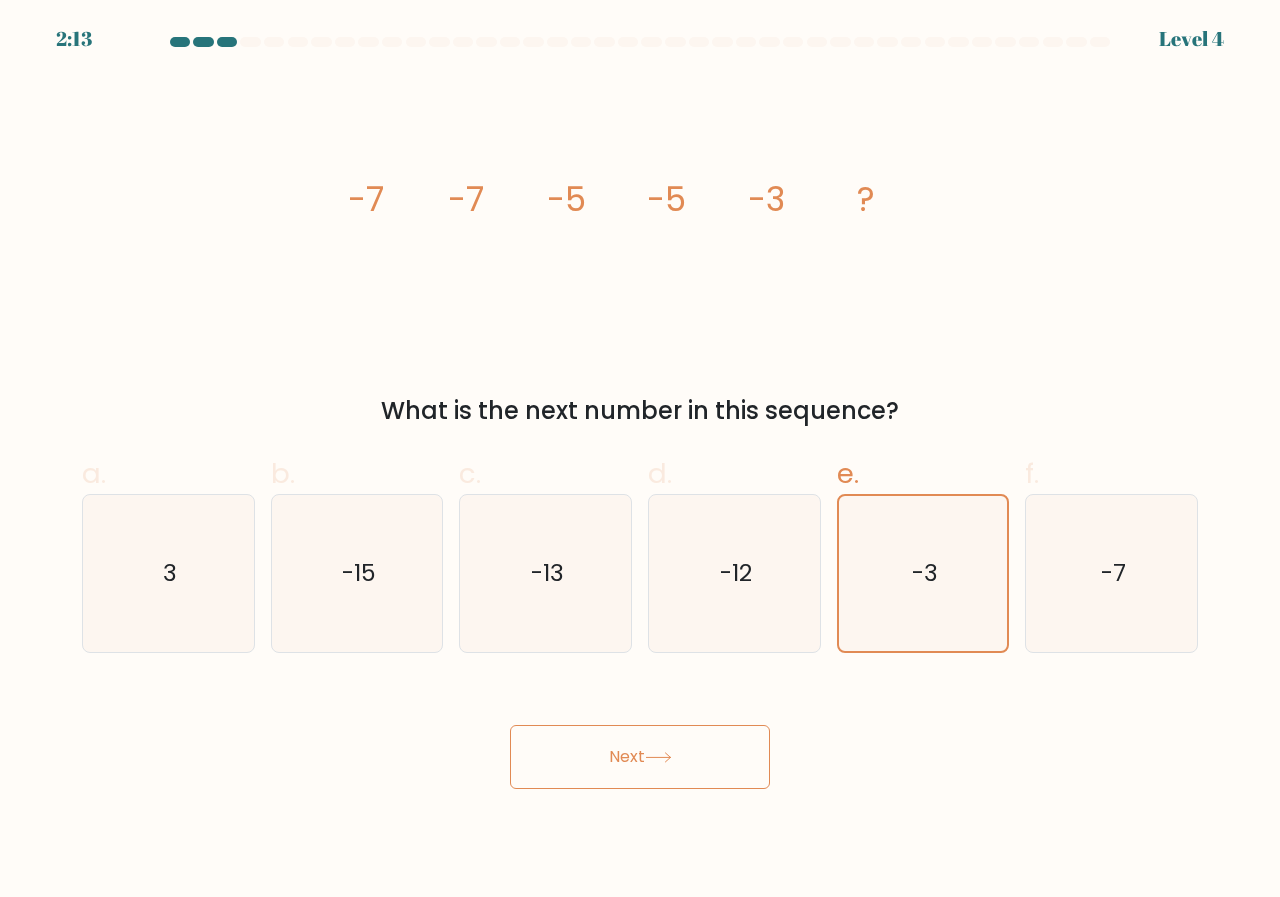 click on "Next" at bounding box center (640, 757) 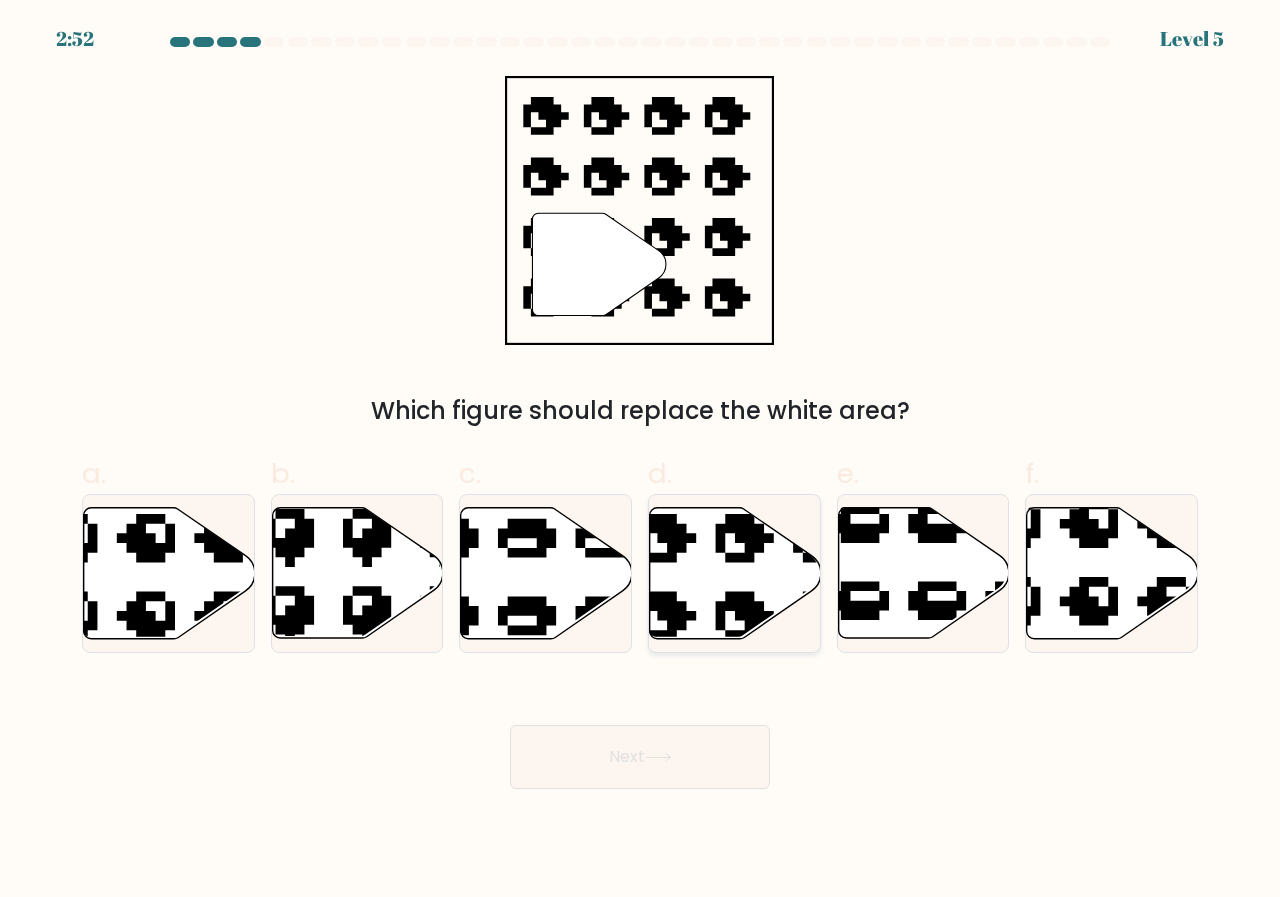 click 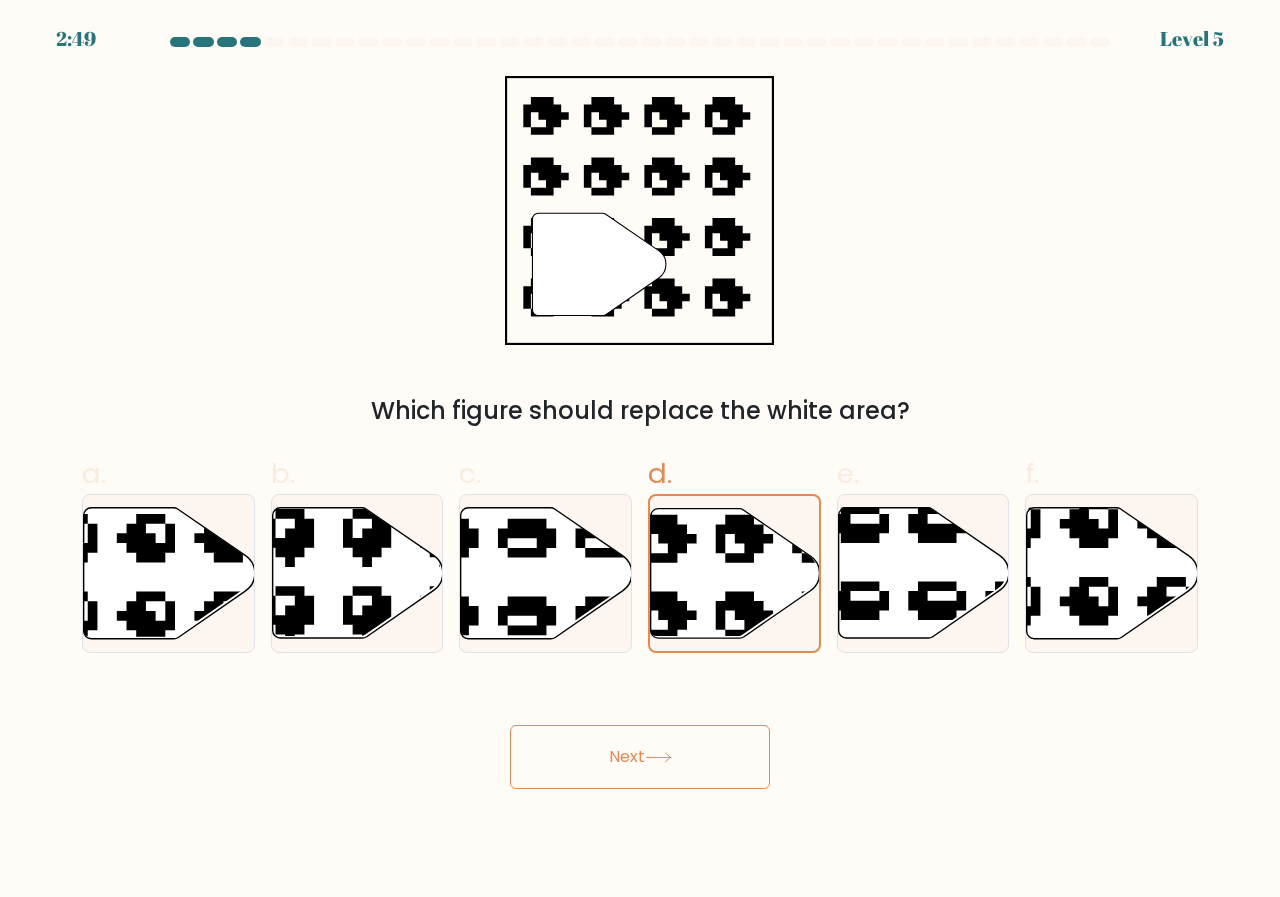 click on "Next" at bounding box center [640, 757] 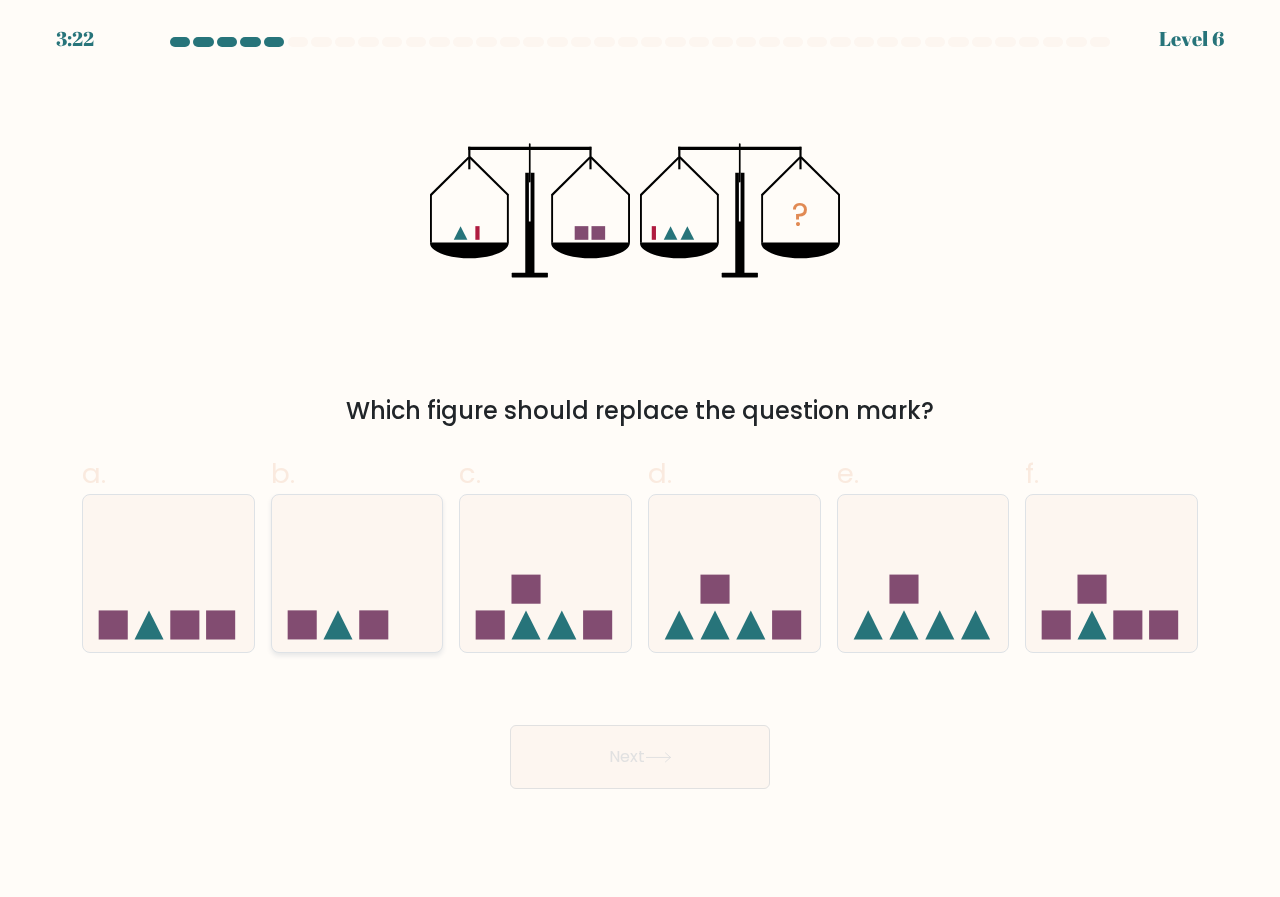 click 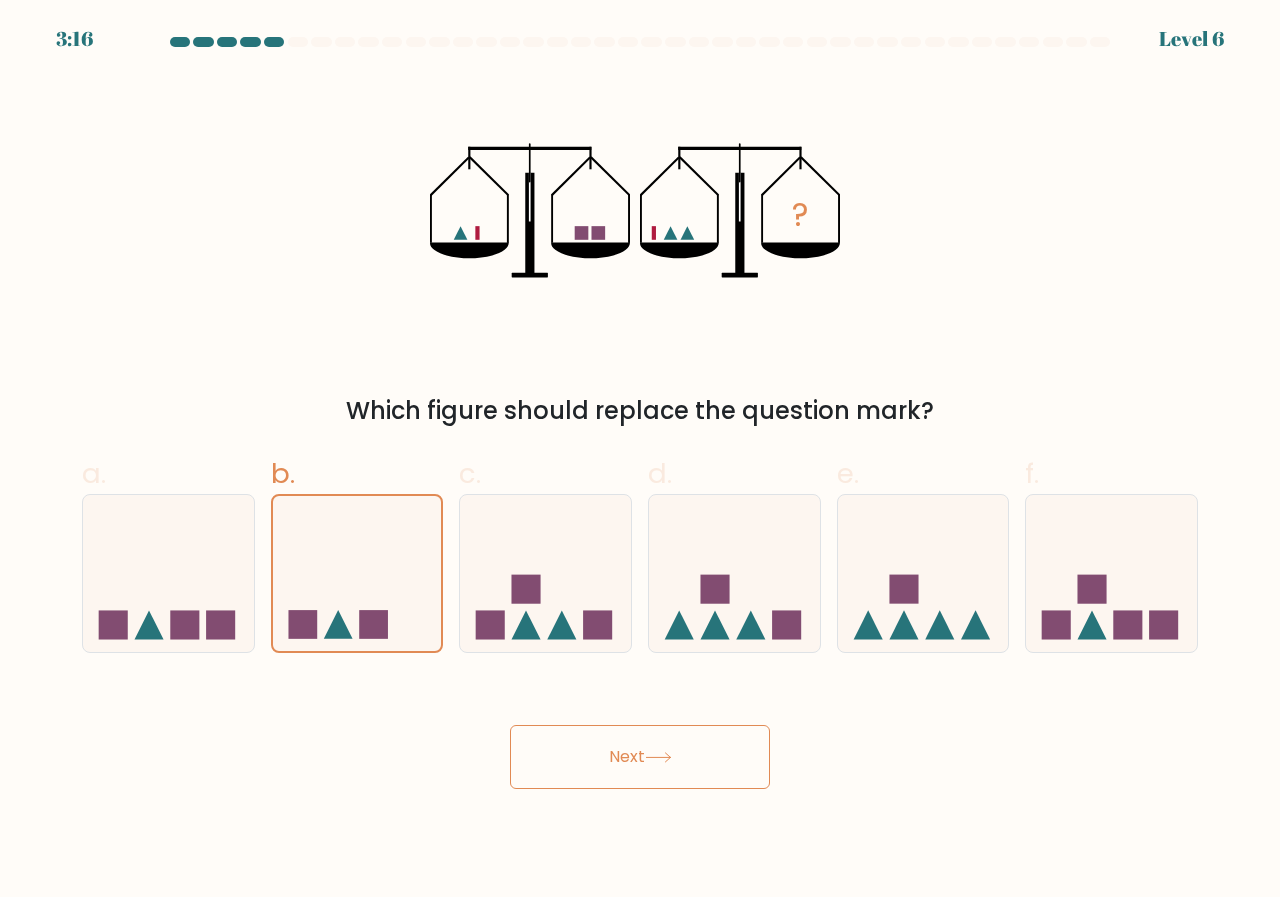 click on "Next" at bounding box center [640, 757] 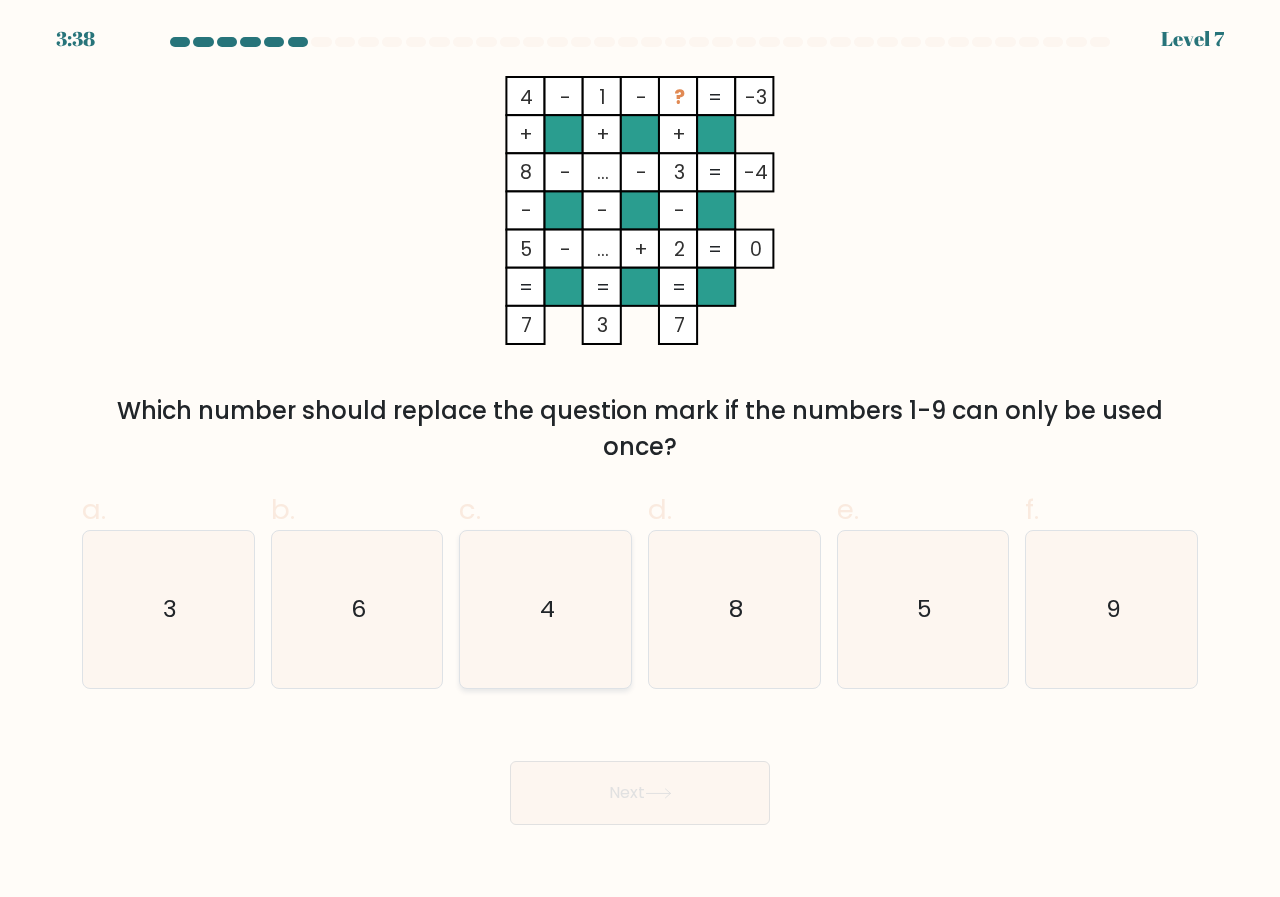 click on "4" 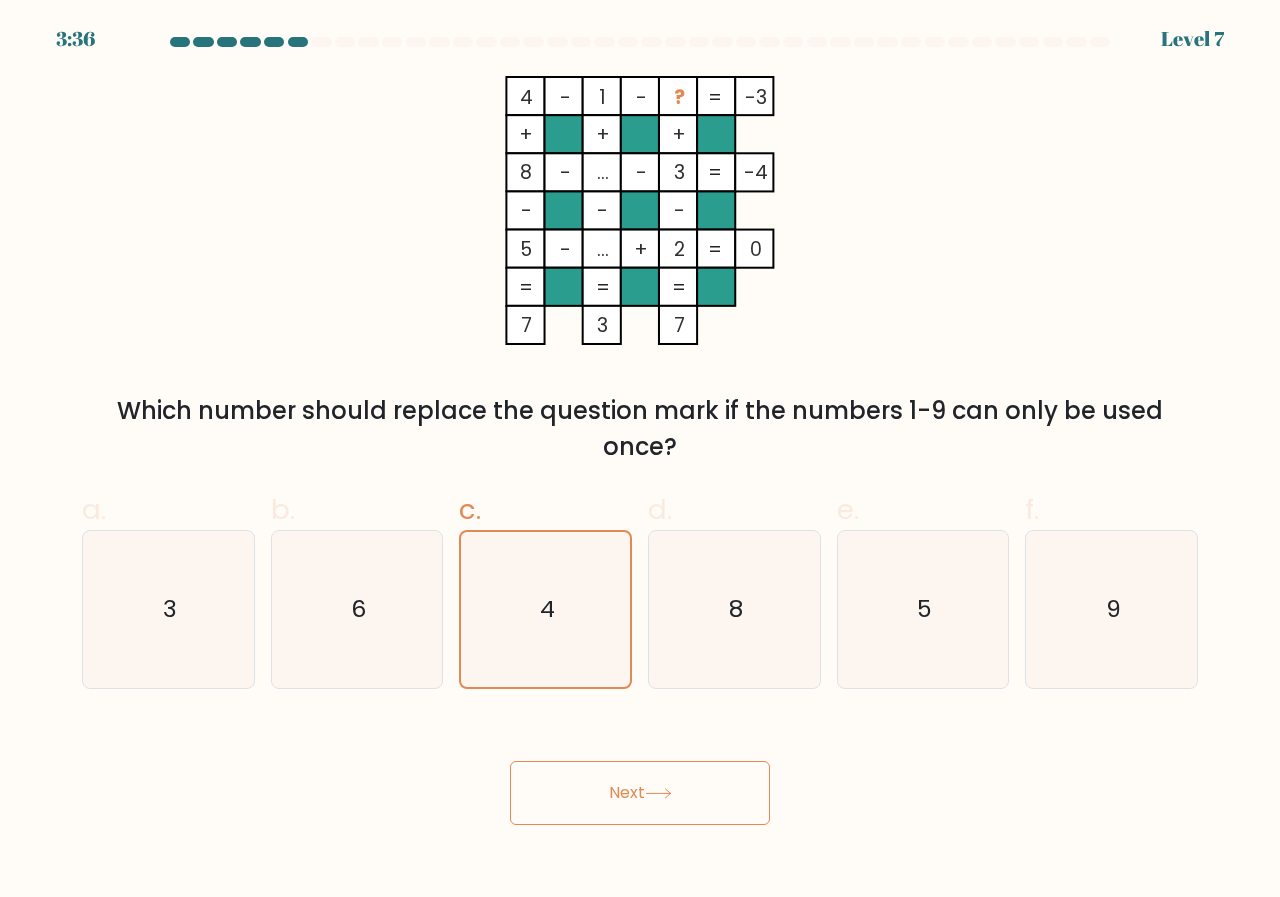click on "Next" at bounding box center (640, 793) 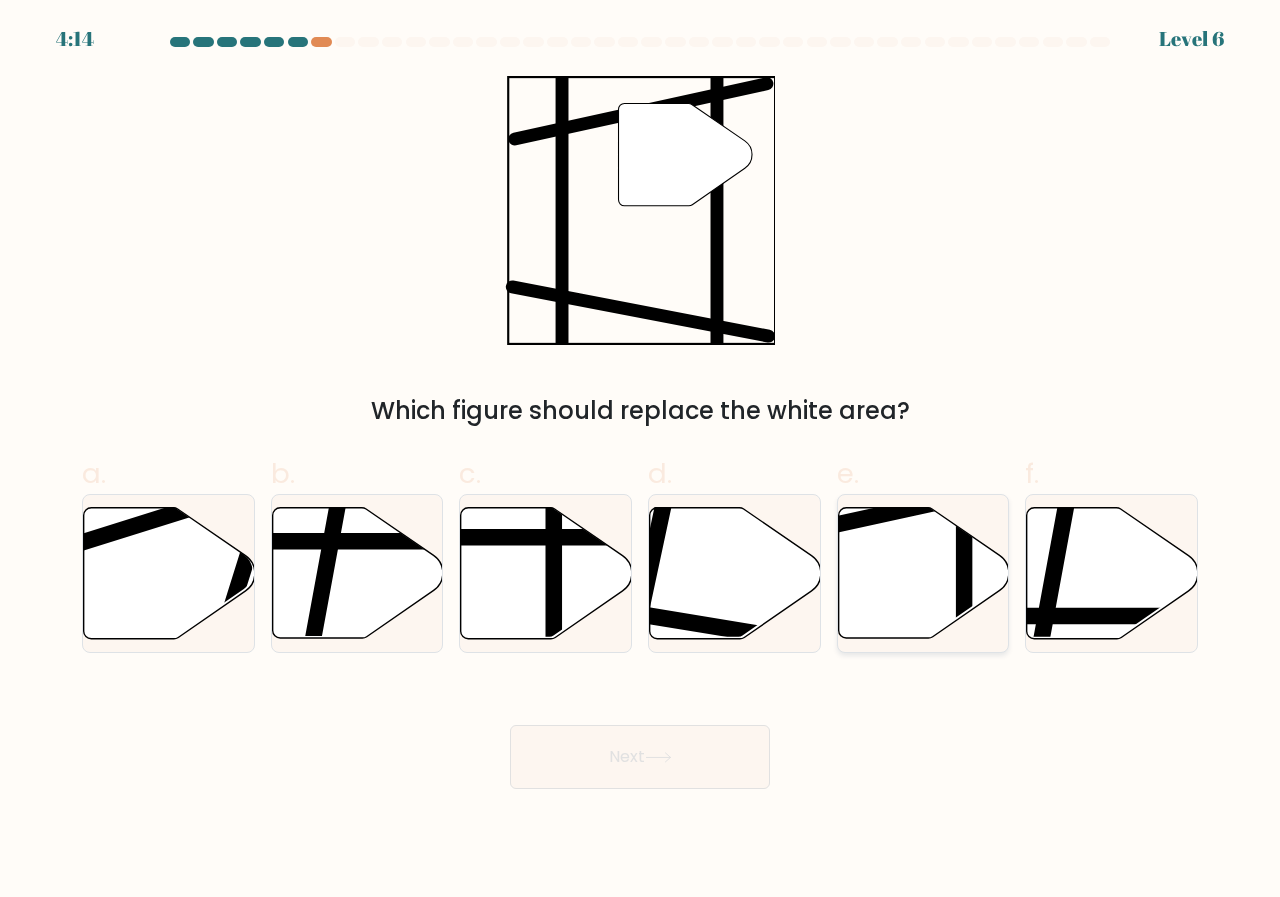 click 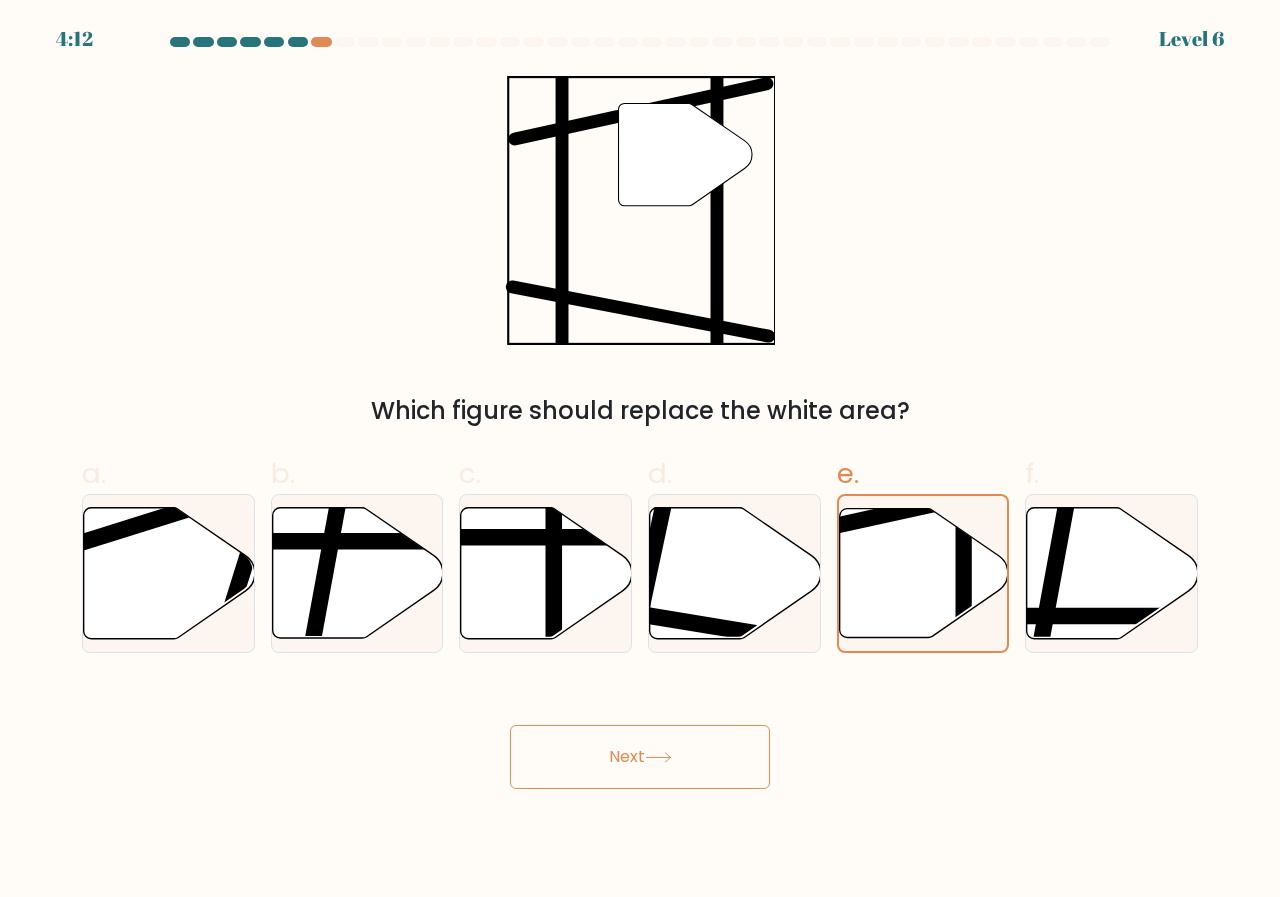 click on "Next" at bounding box center (640, 757) 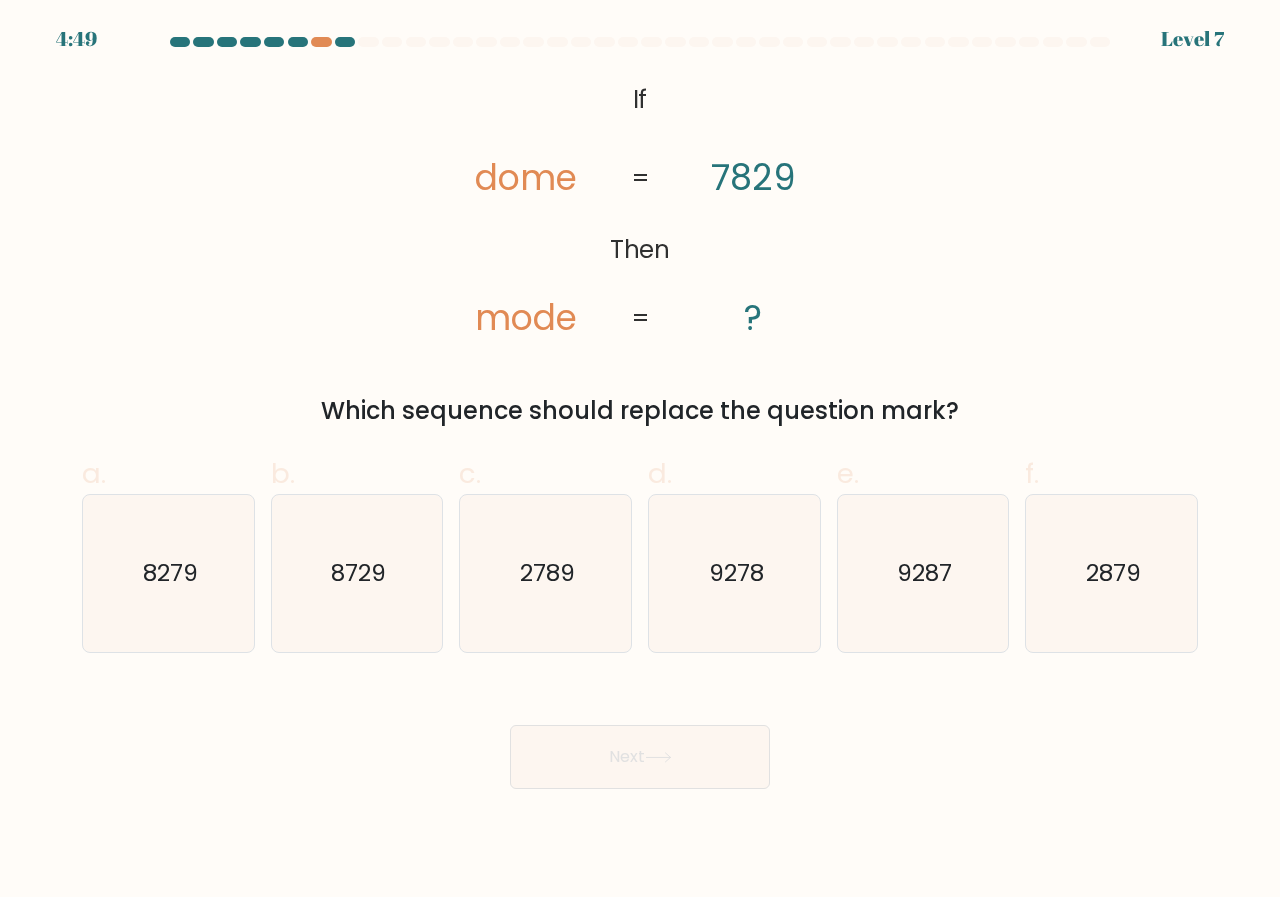 click on "4:49
Level 7" at bounding box center (640, 27) 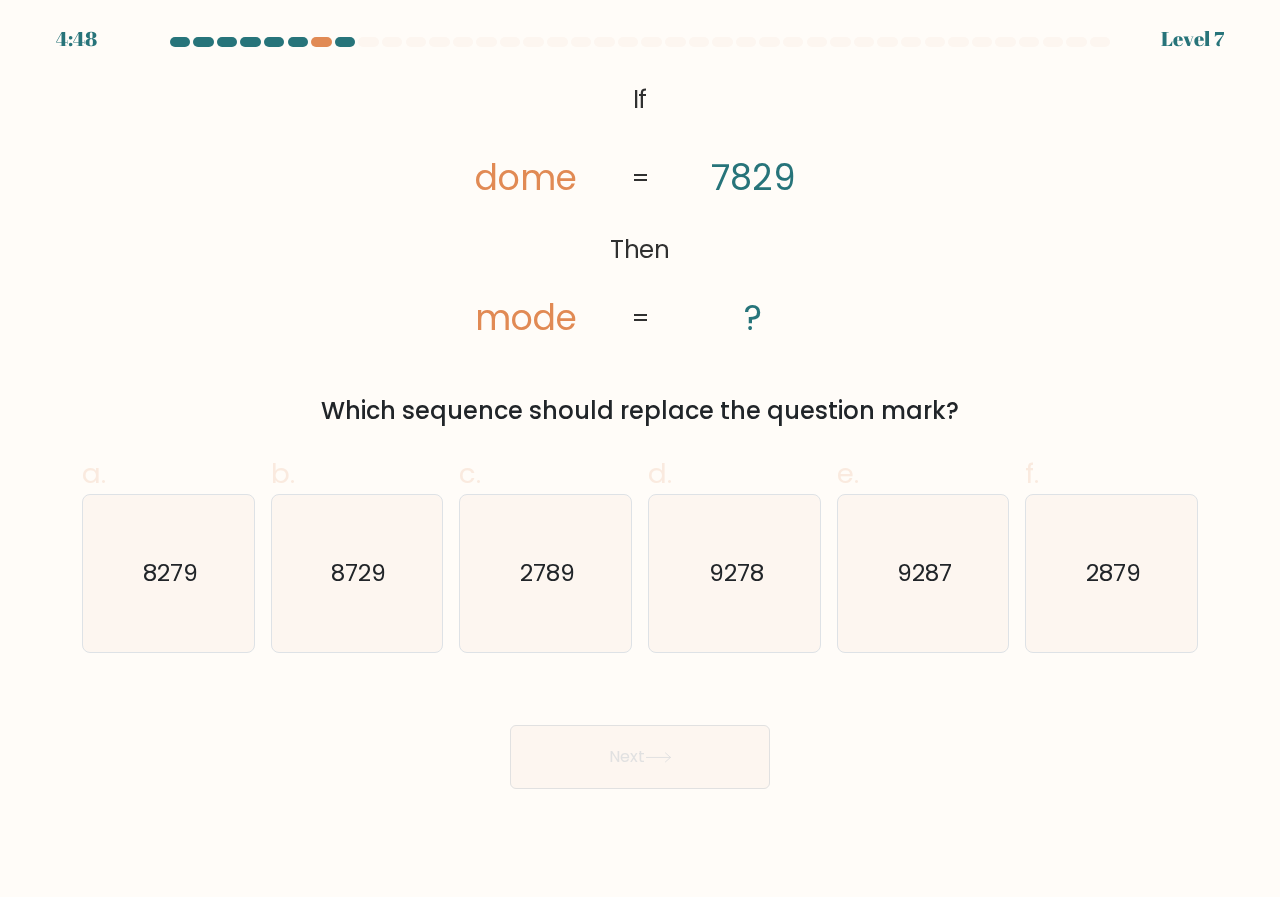 click on "4:48
Level 7" at bounding box center (640, 27) 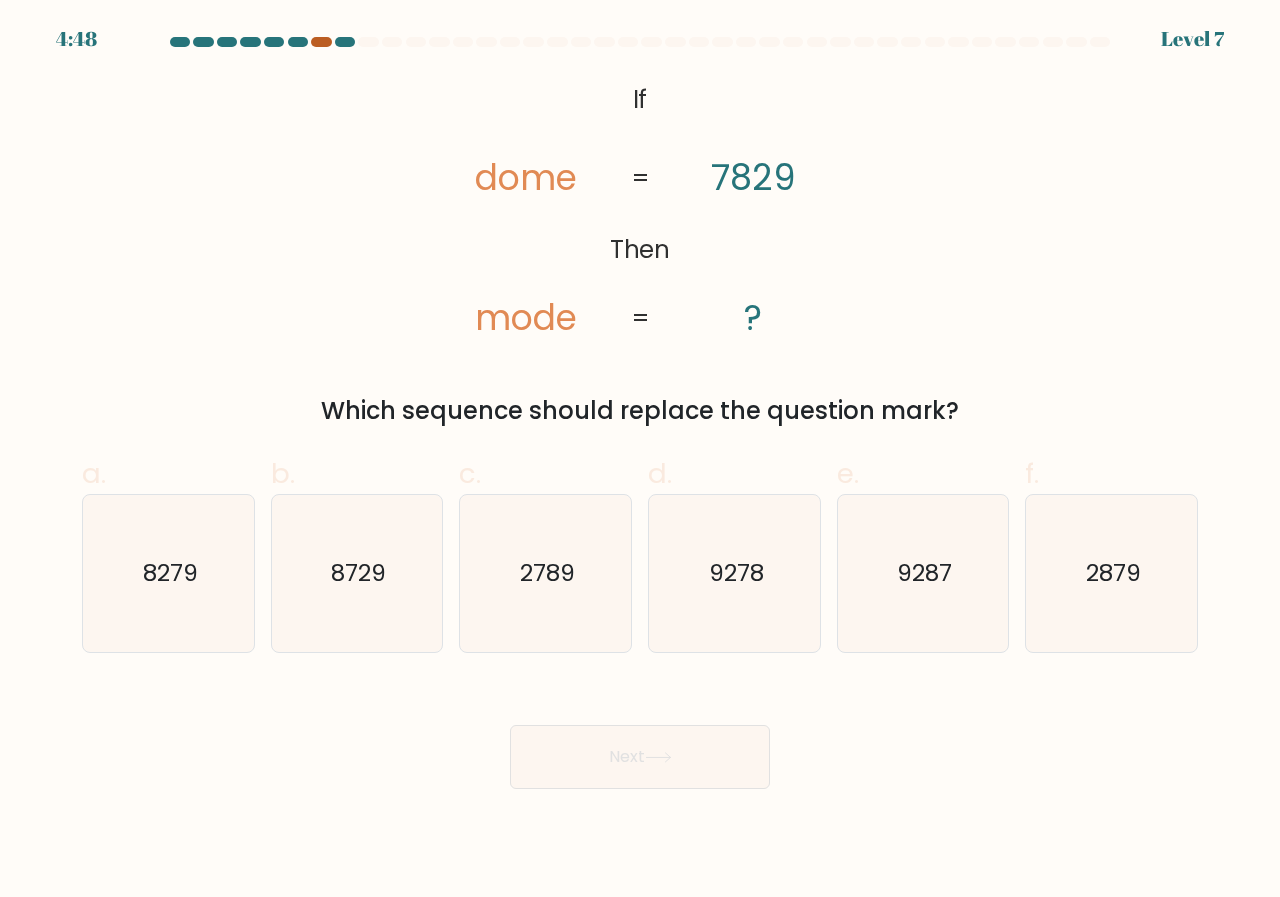 click at bounding box center [321, 42] 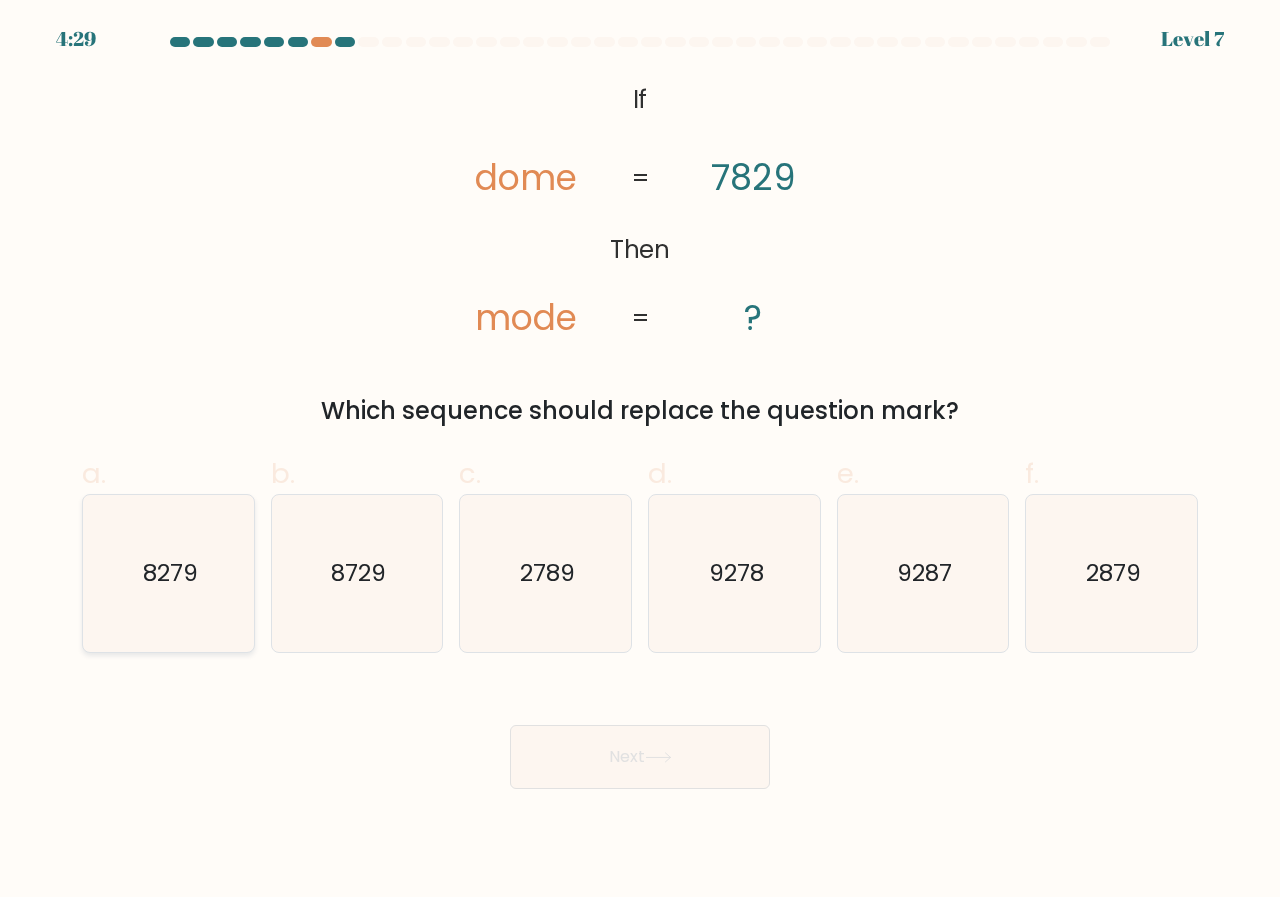 click on "8279" 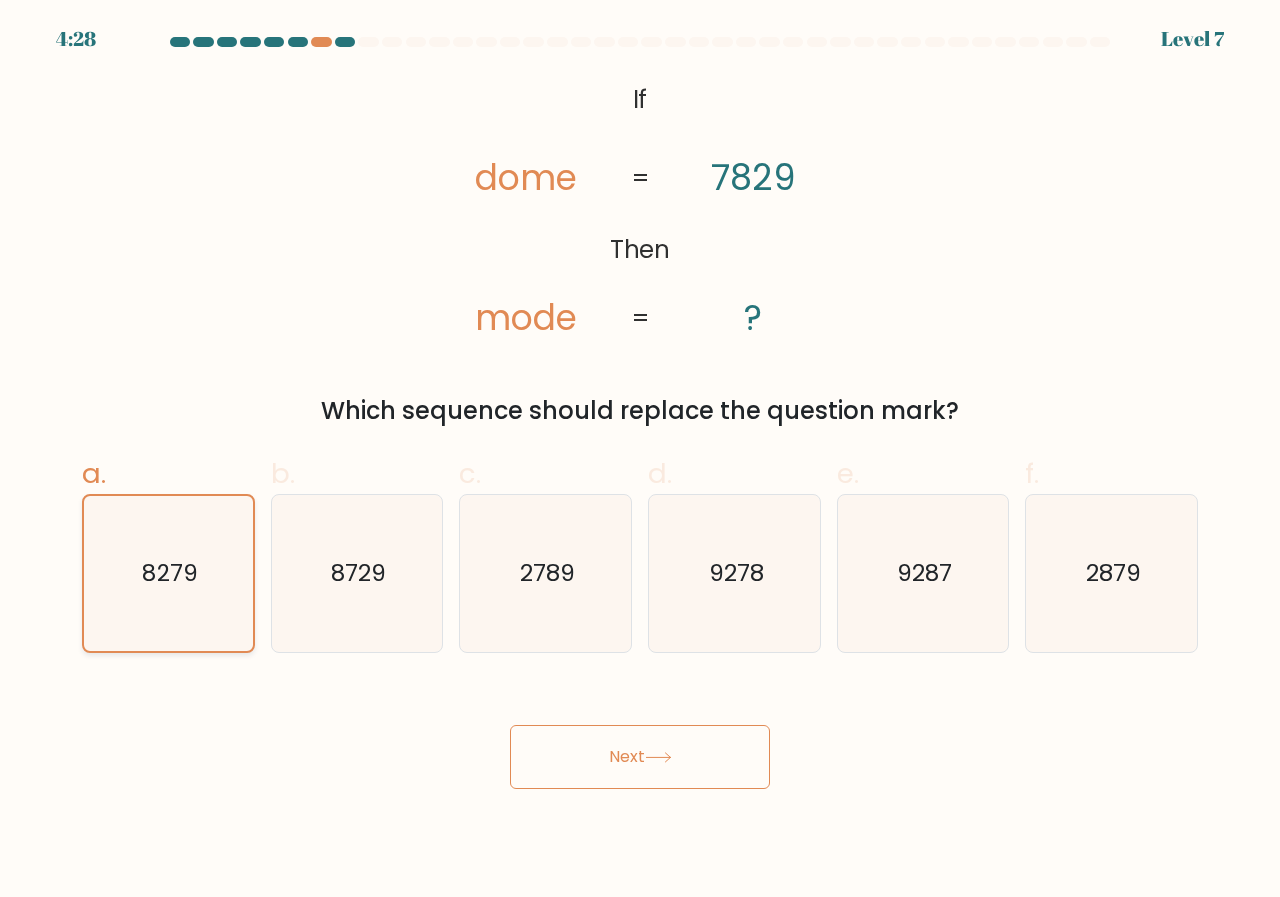 click on "8279" 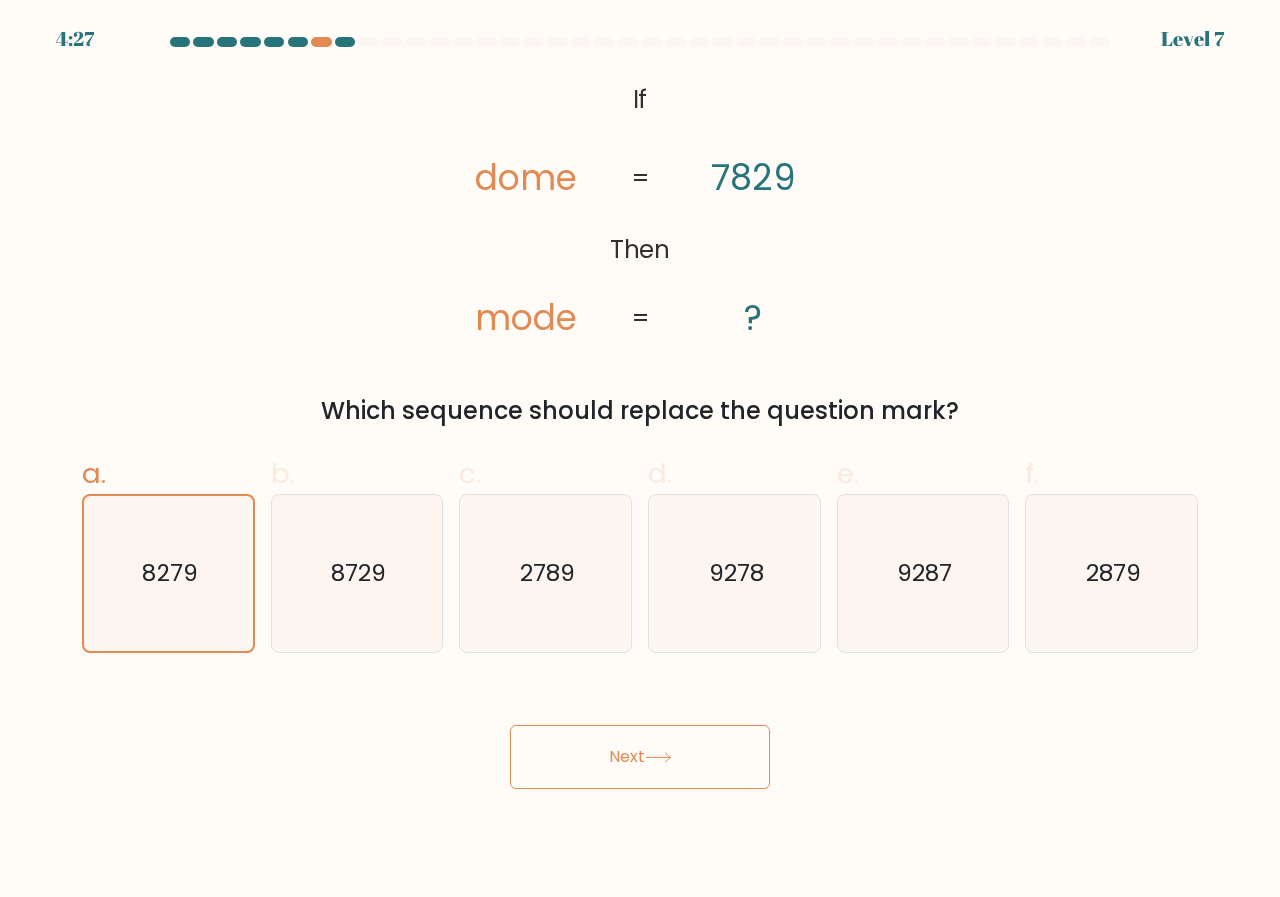 click on "Which sequence should replace the question mark?" at bounding box center (640, 411) 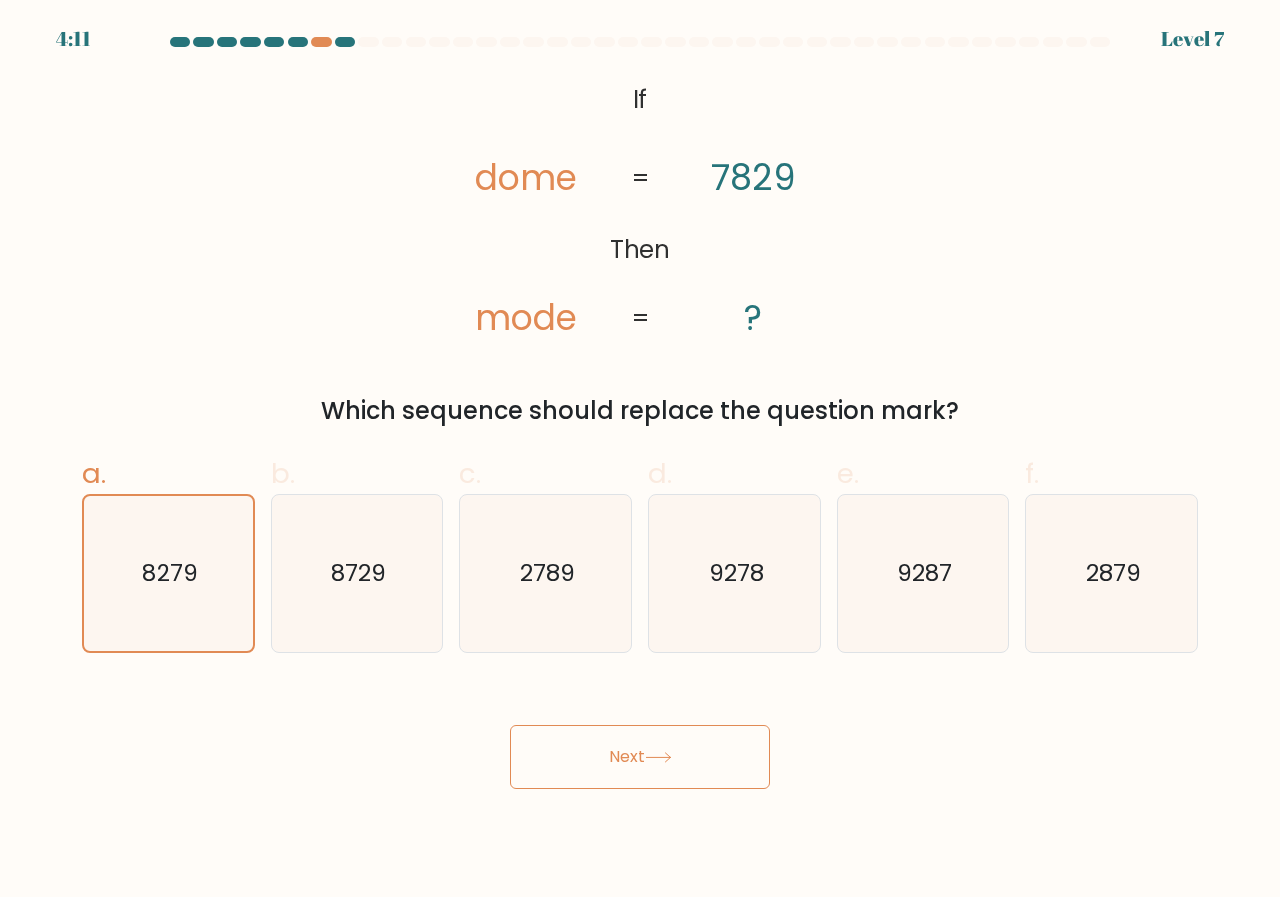 click on "Next" at bounding box center (640, 757) 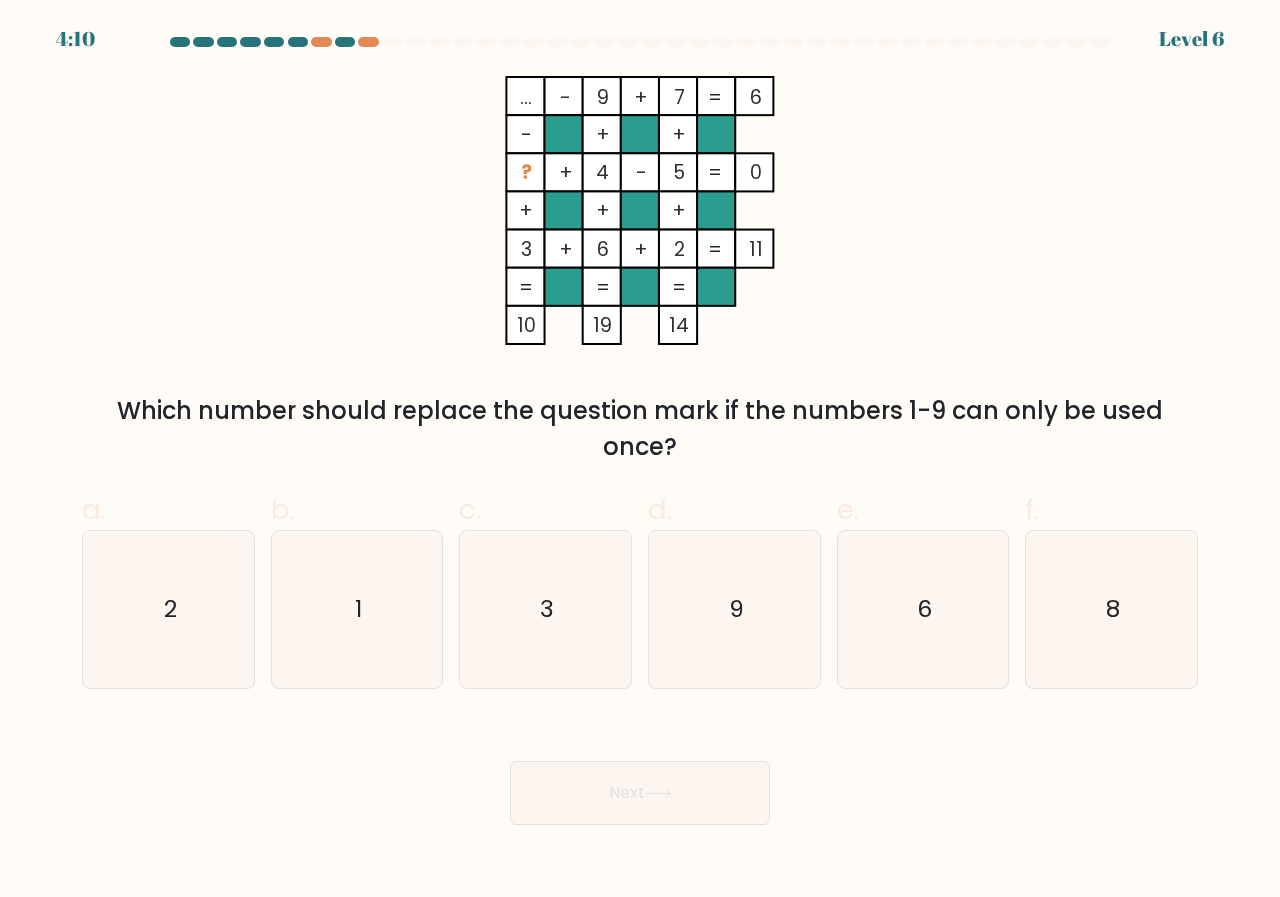 click on "Next" at bounding box center [640, 793] 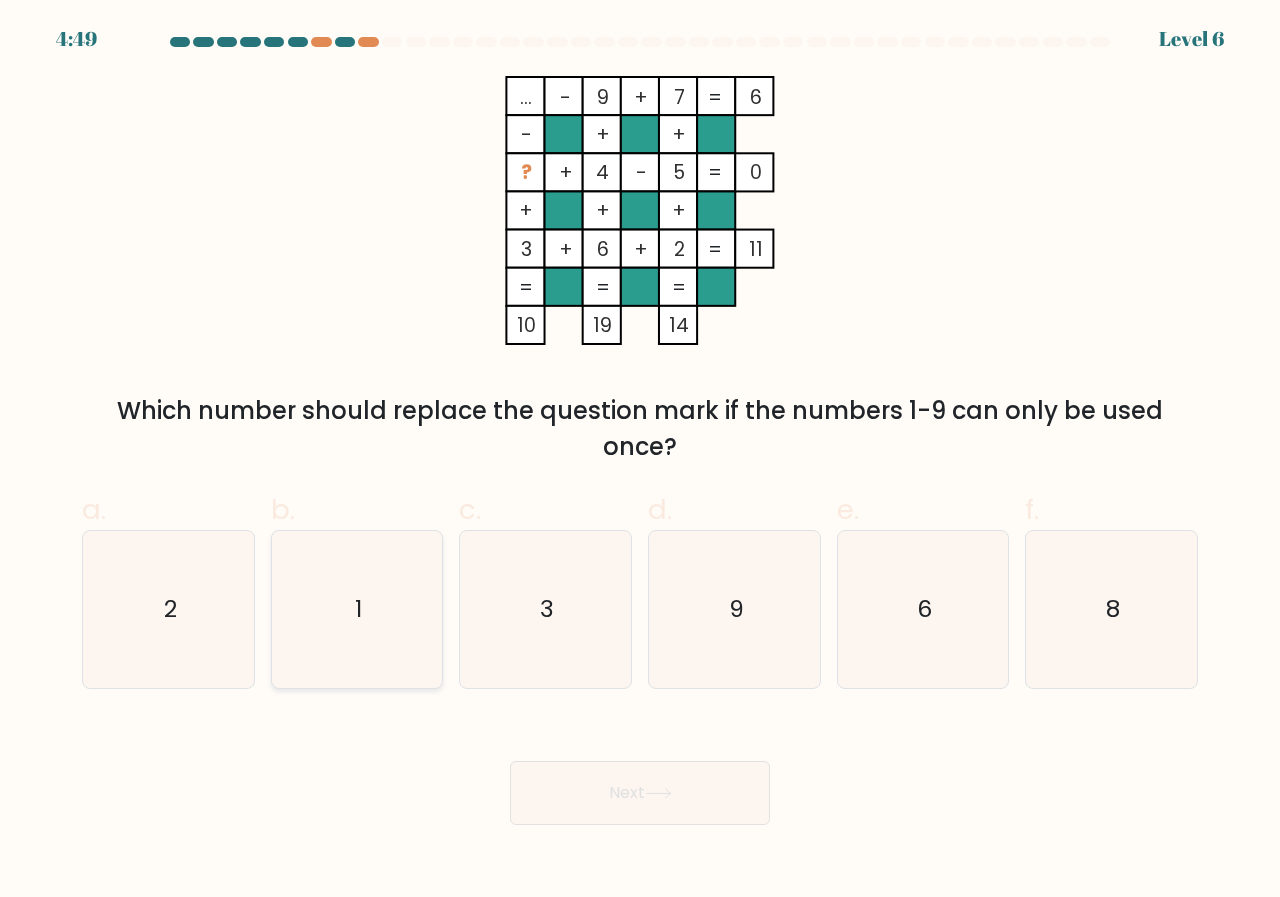click on "1" 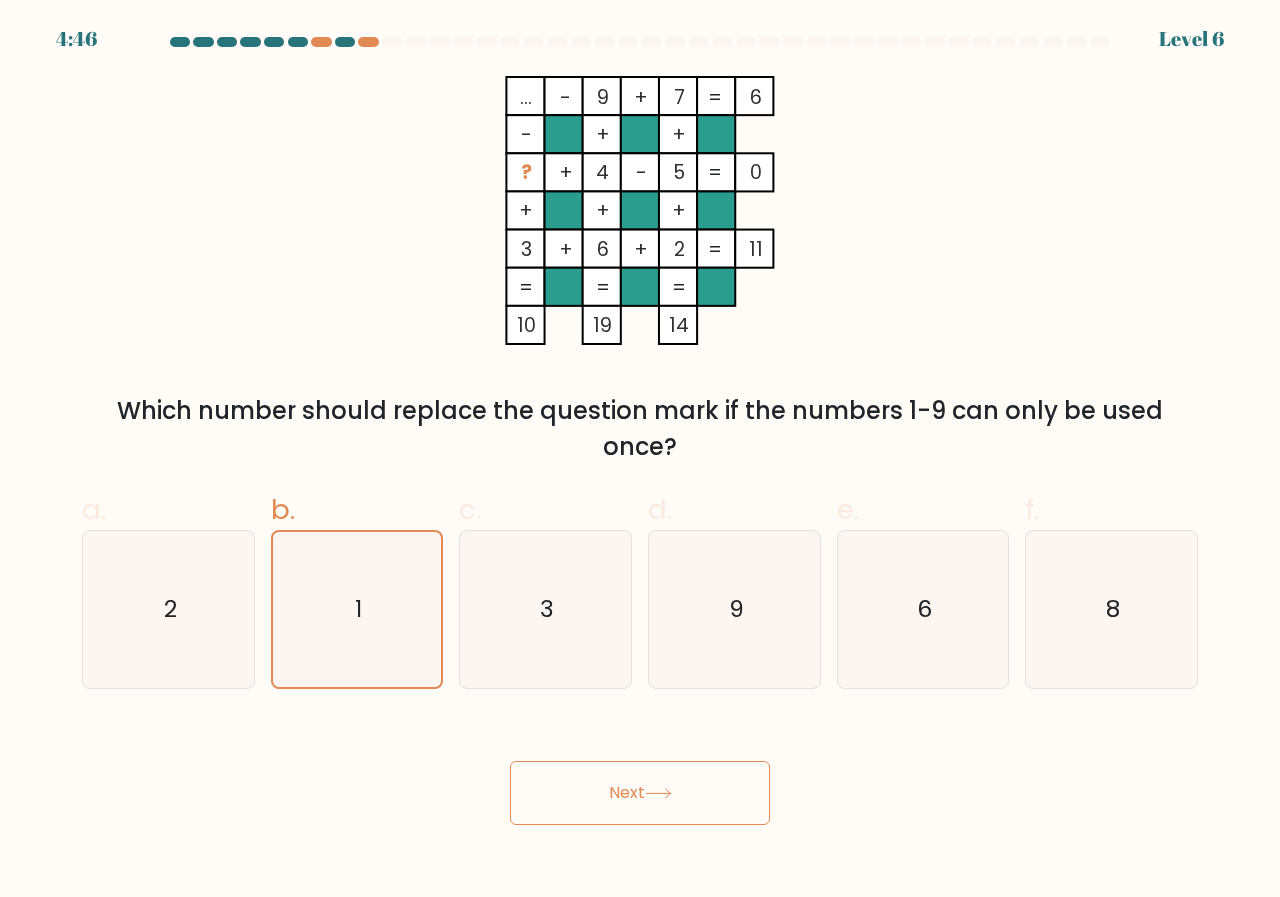 drag, startPoint x: 554, startPoint y: 831, endPoint x: 547, endPoint y: 839, distance: 10.630146 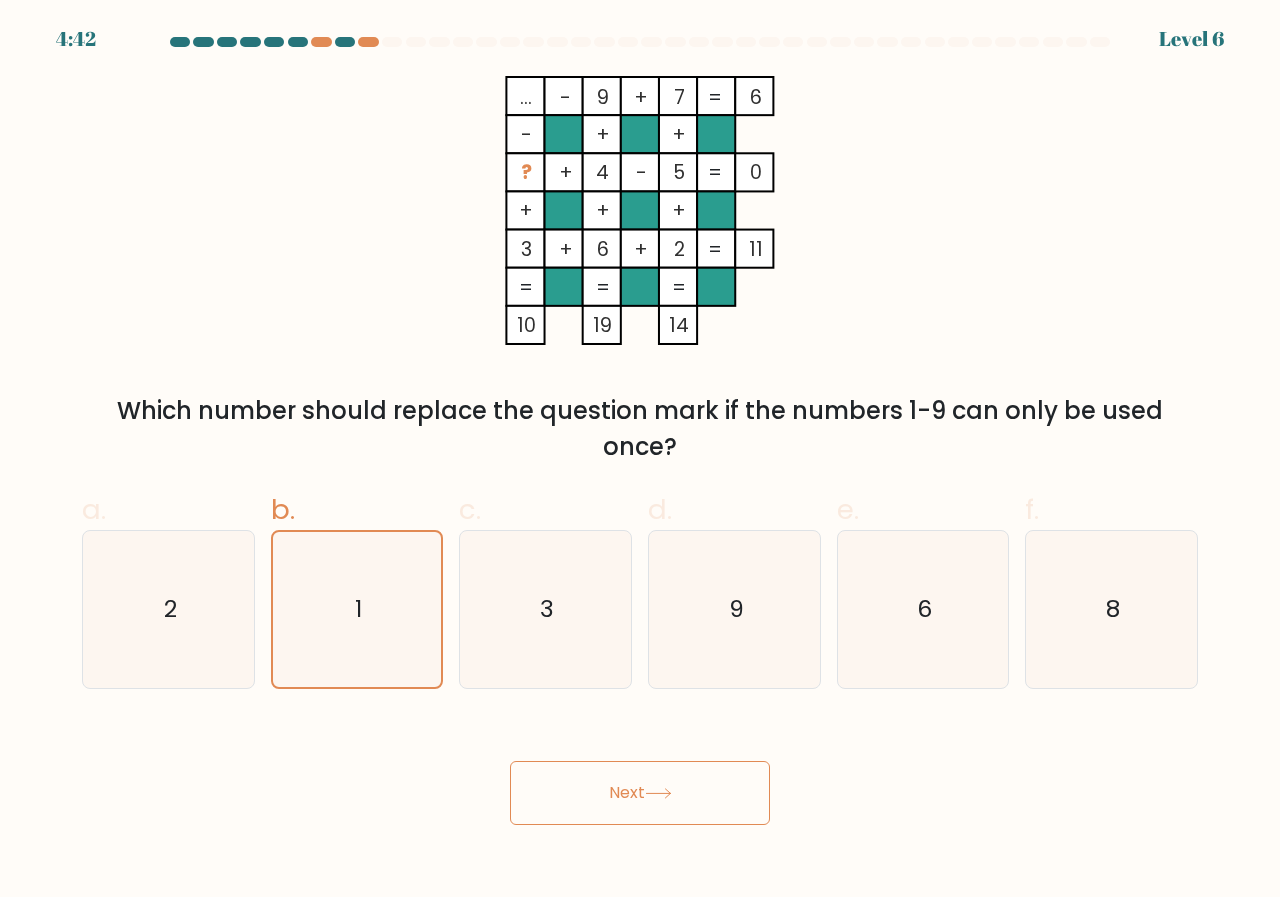 click on "Next" at bounding box center [640, 793] 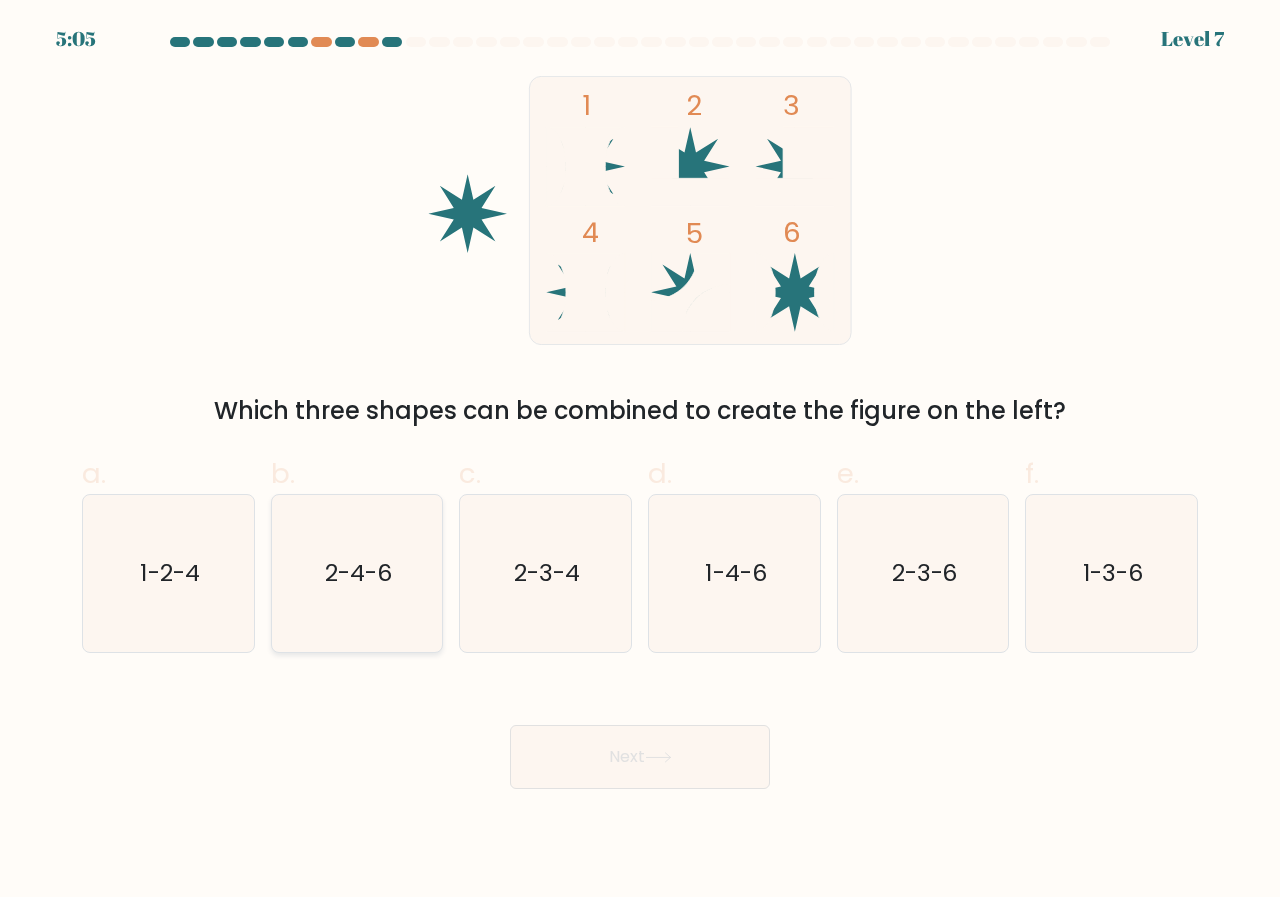 click on "2-4-6" 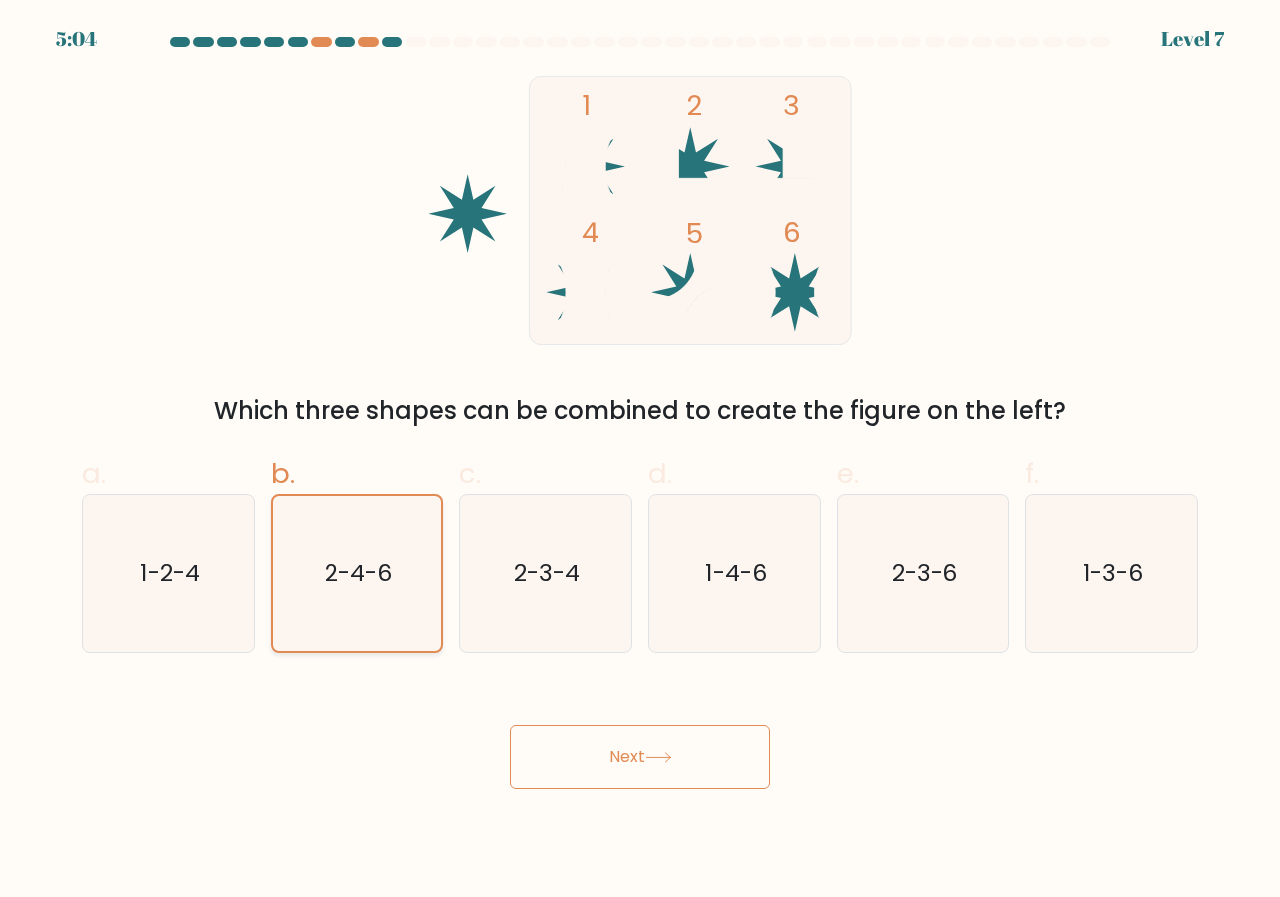 click on "2-4-6" 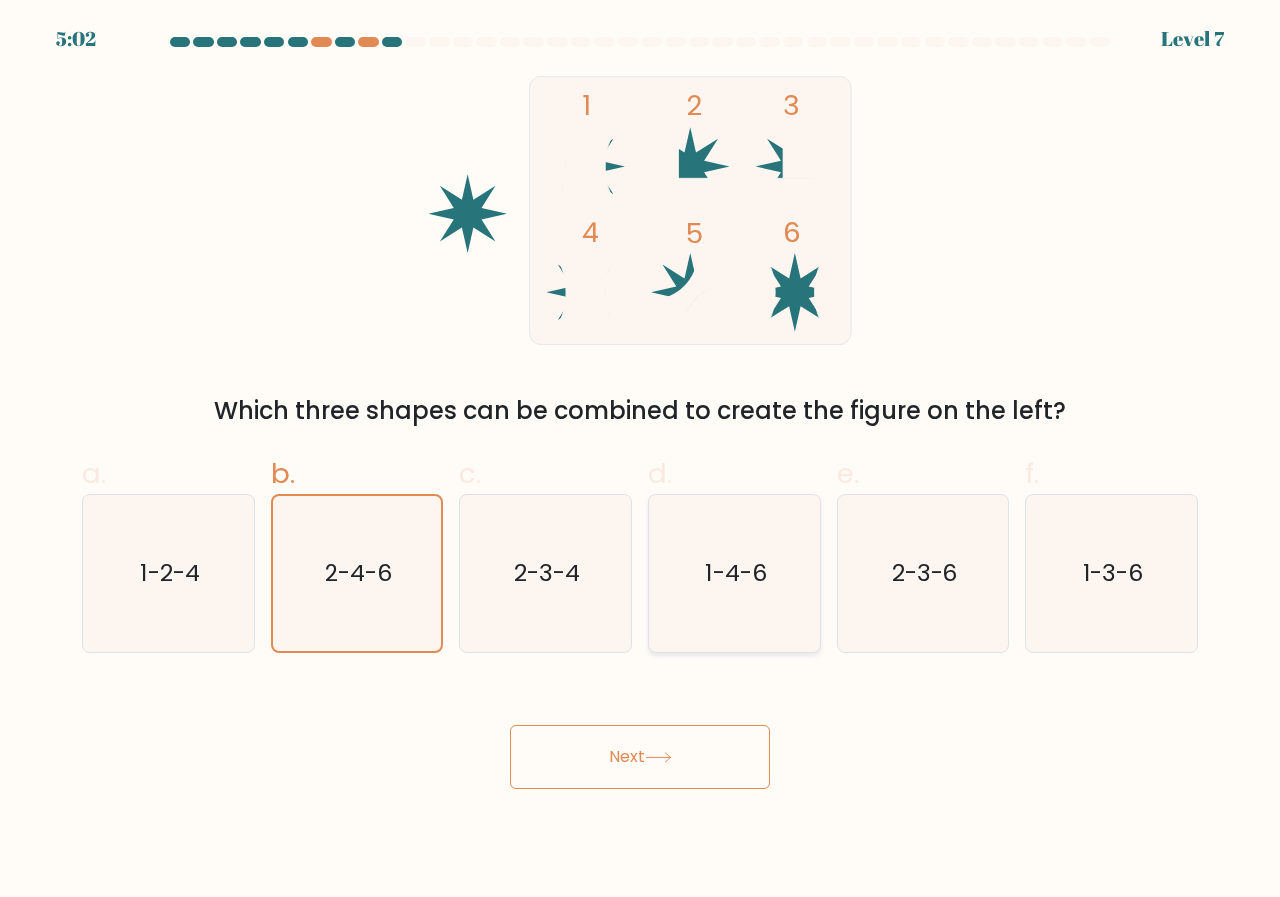 click on "1-4-6" 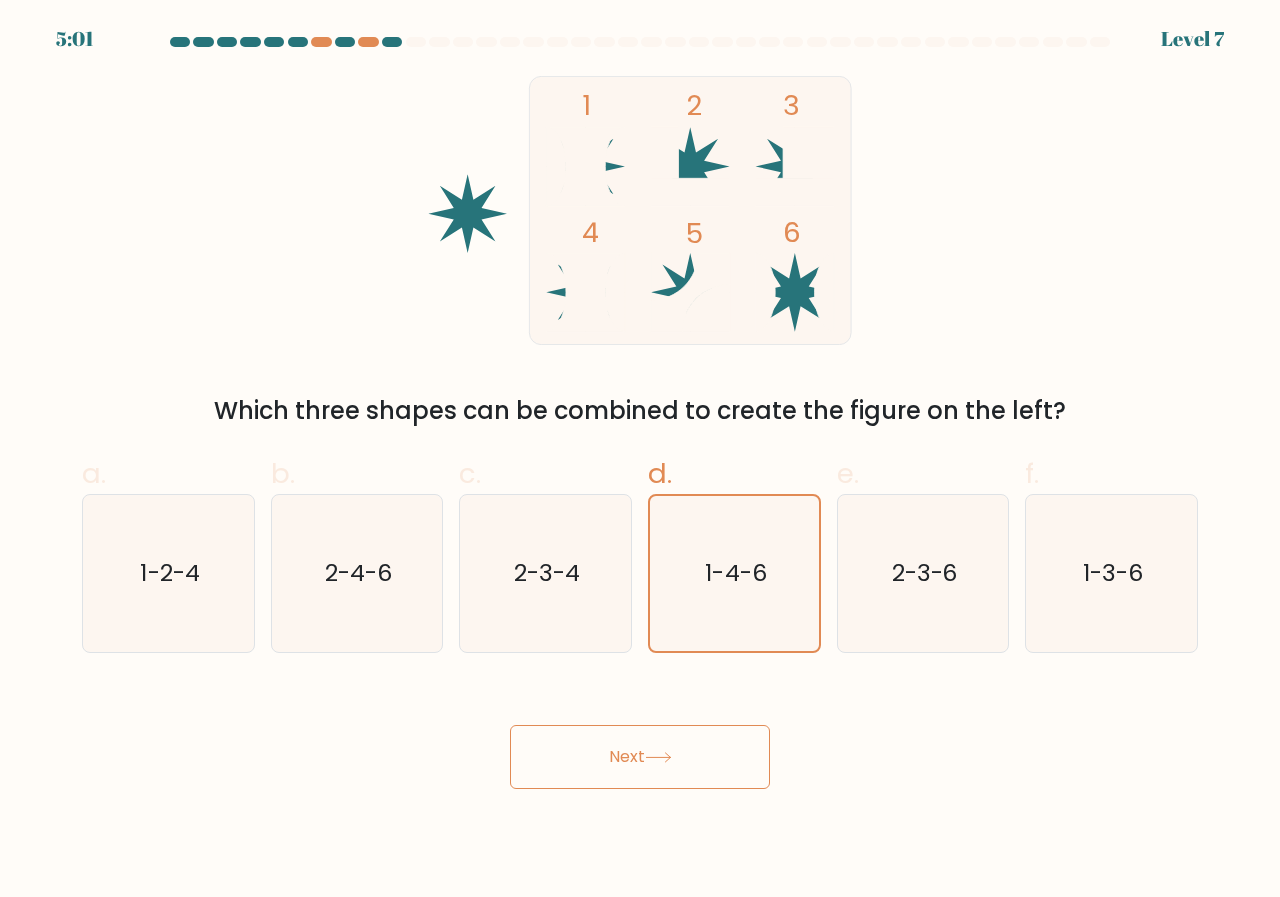 click on "Next" at bounding box center (640, 757) 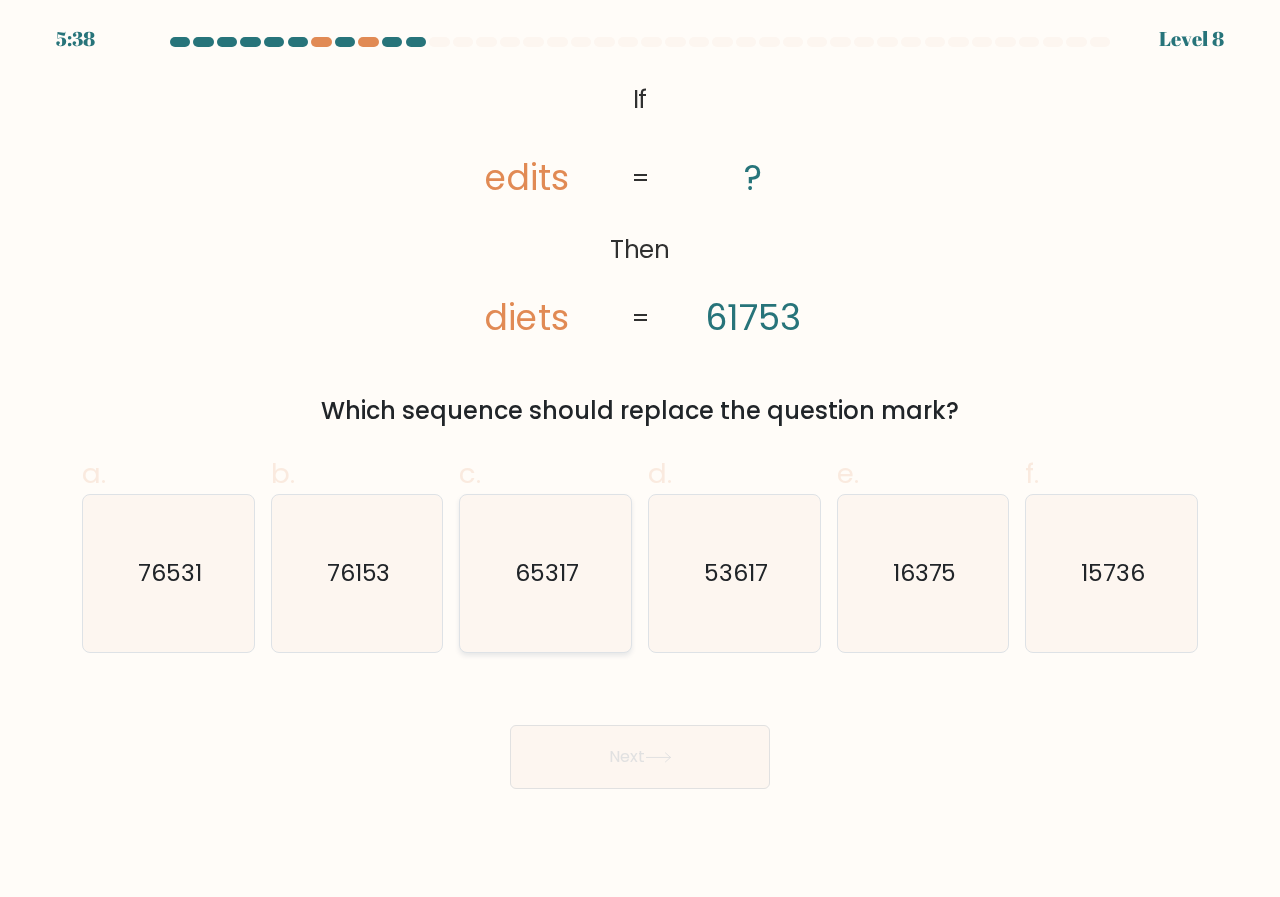 click on "65317" 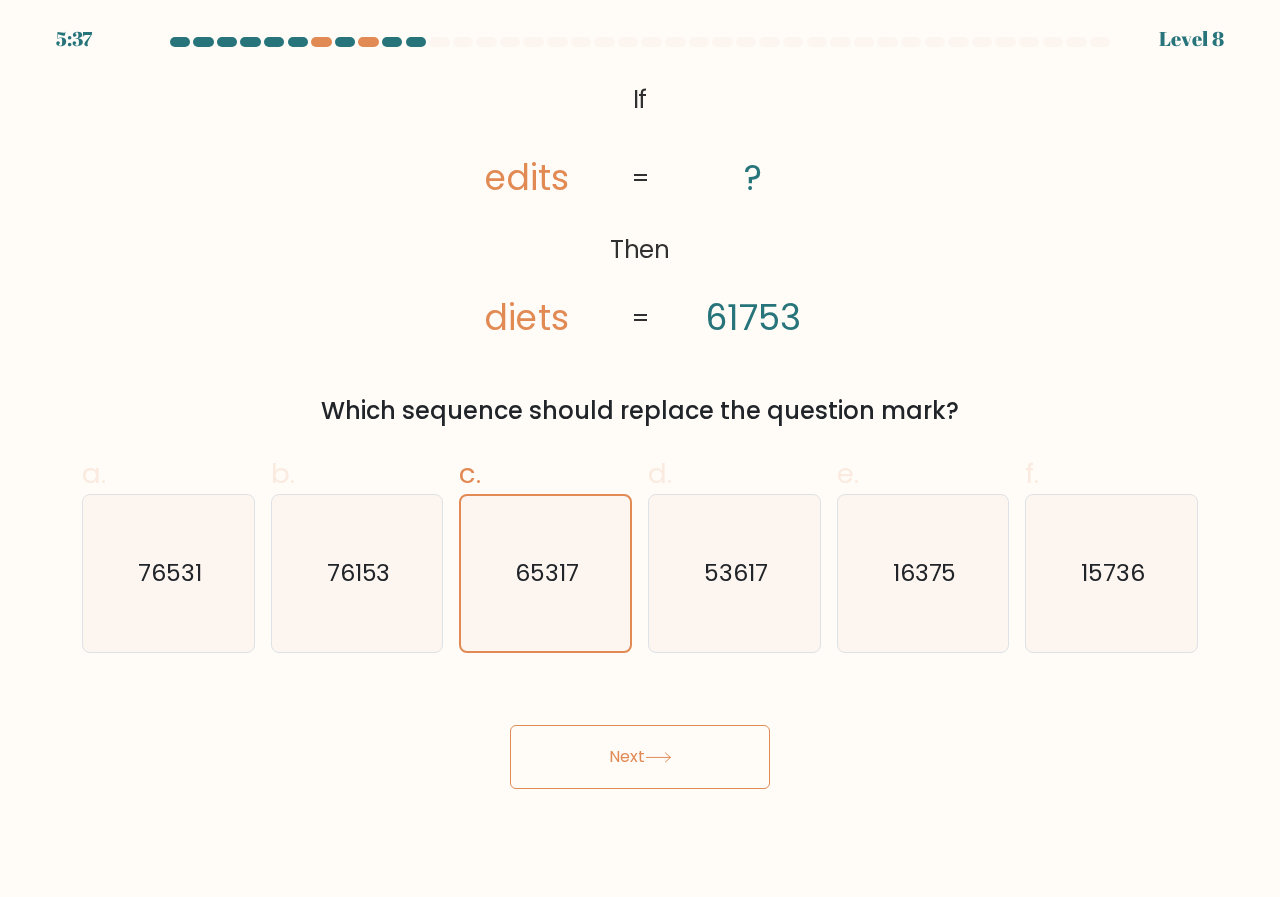 click on "Next" at bounding box center (640, 757) 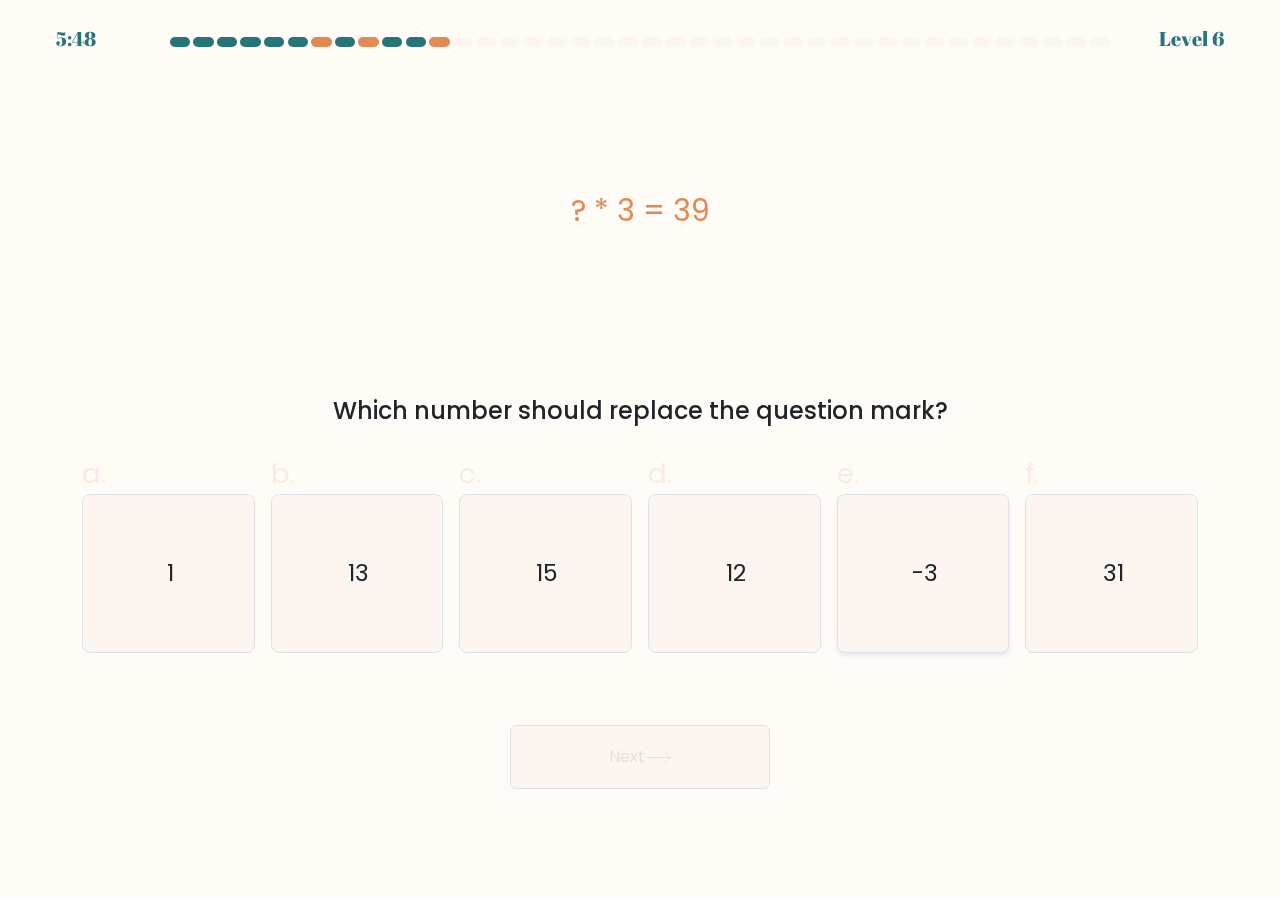 click on "-3" 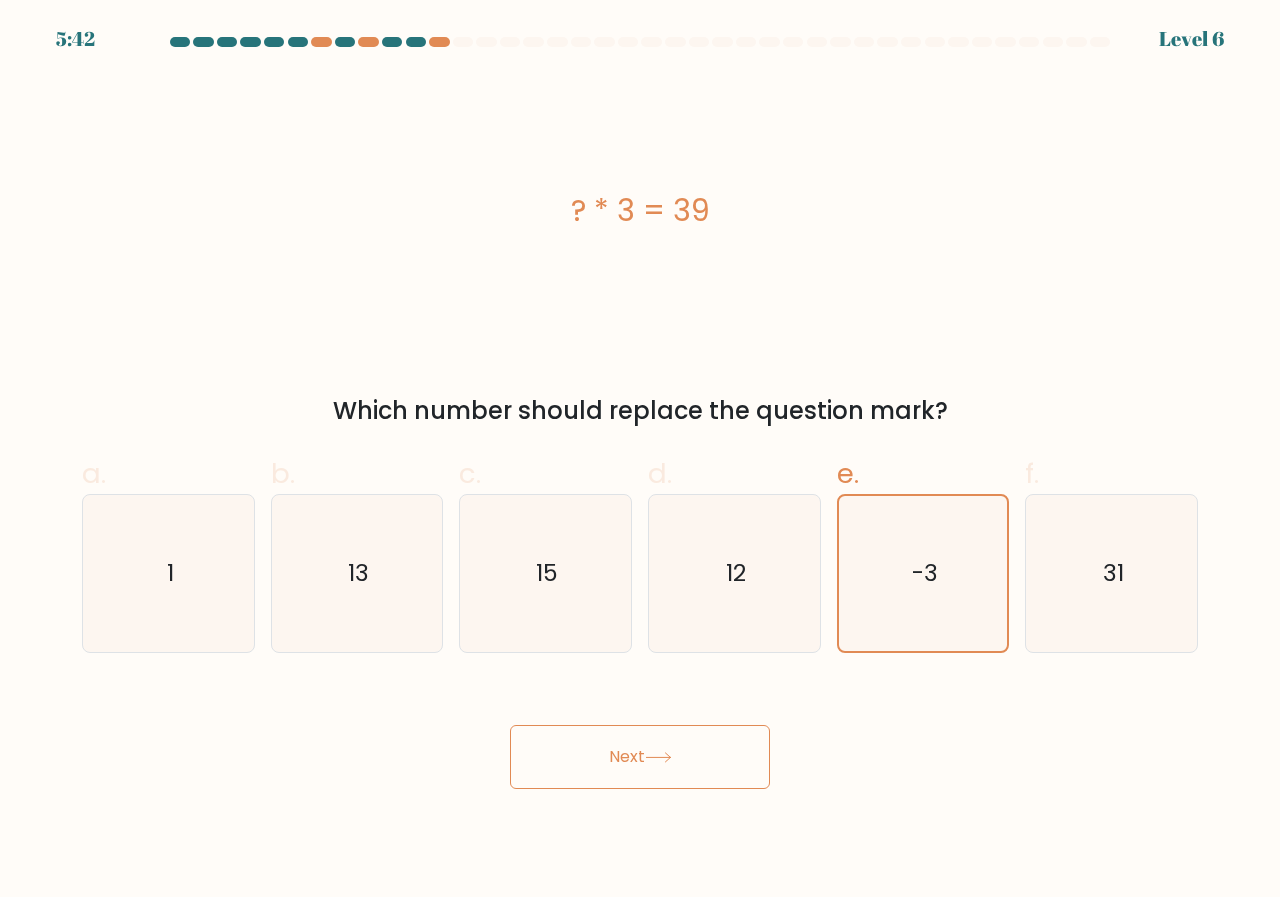 click on "Next" at bounding box center (640, 757) 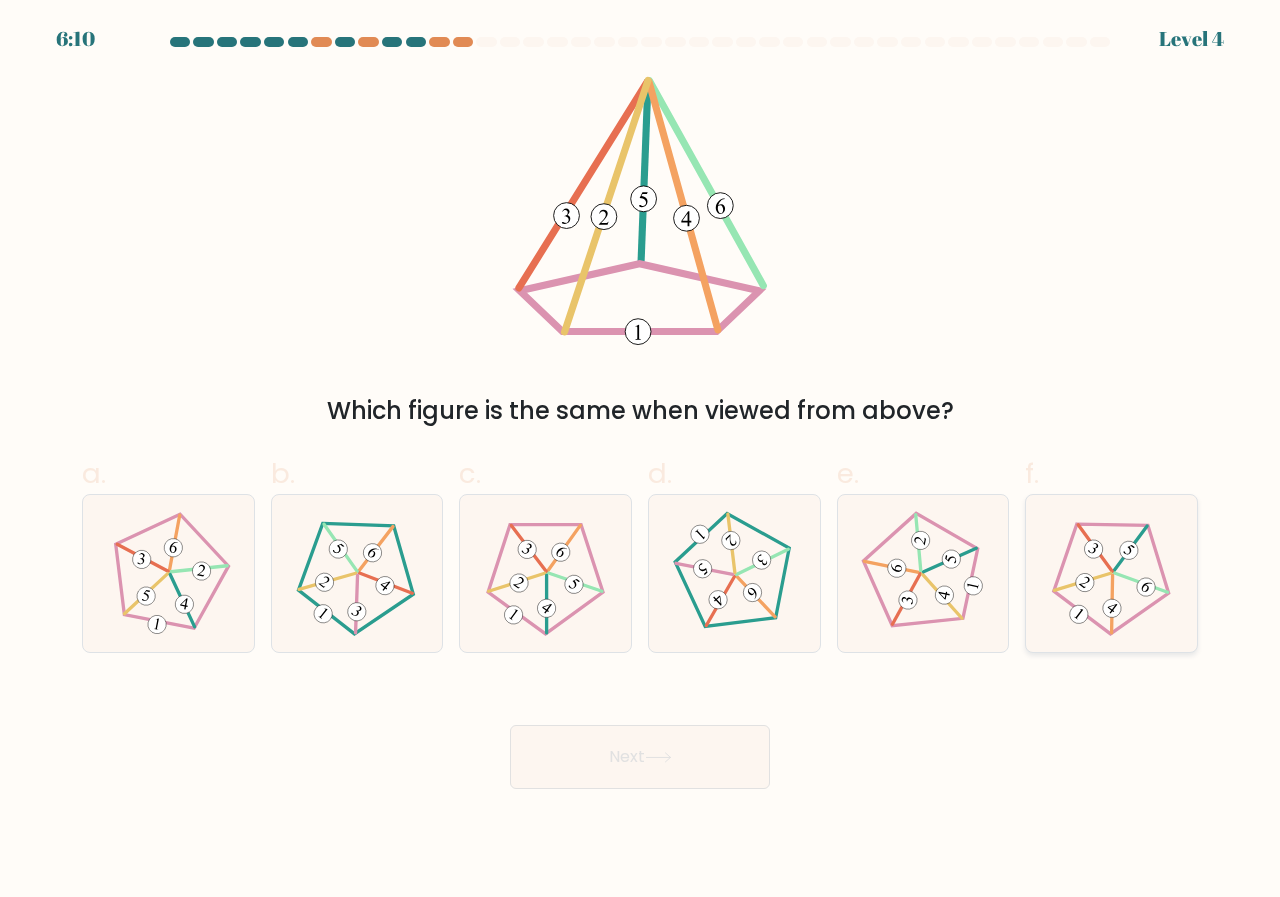 click 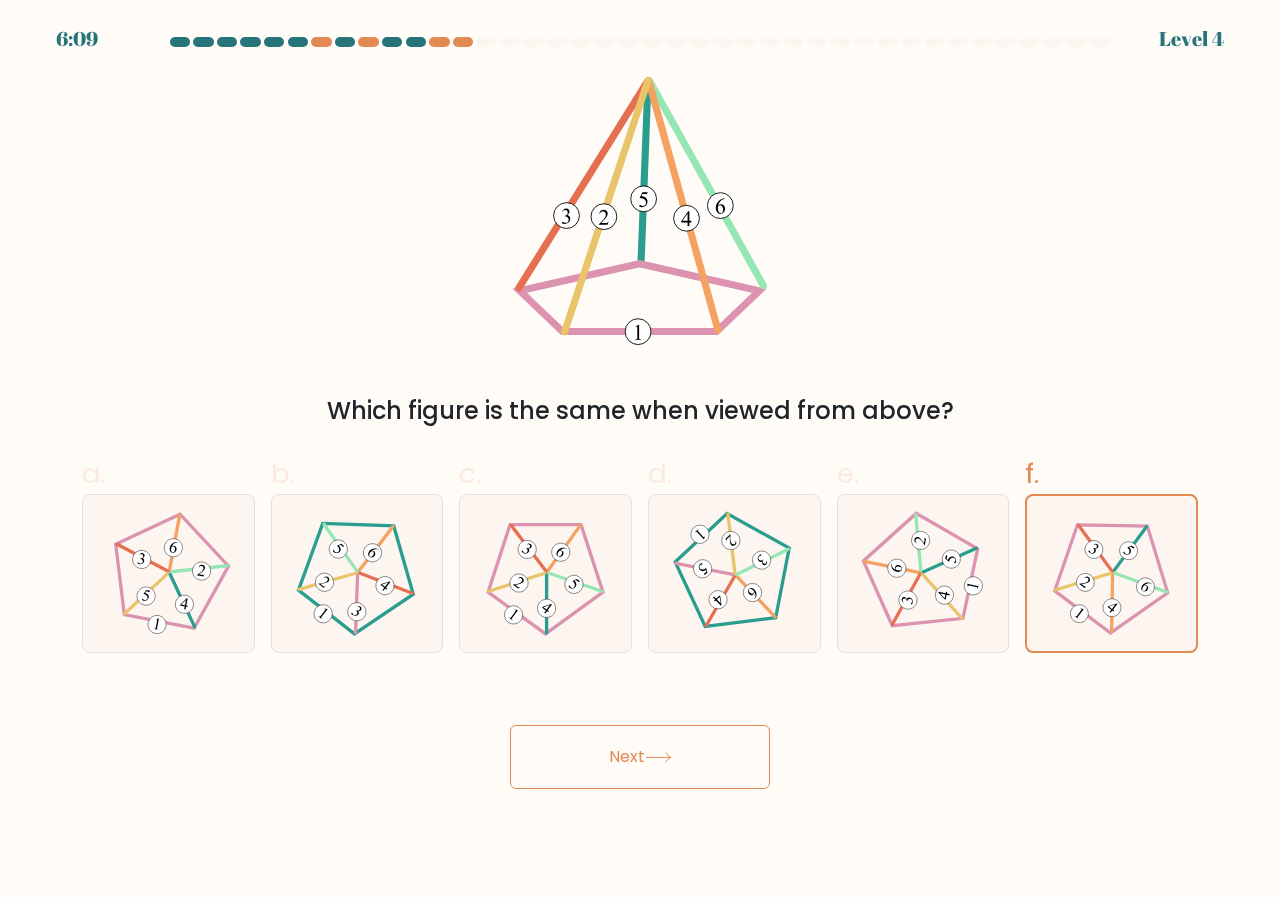 click on "Next" at bounding box center (640, 757) 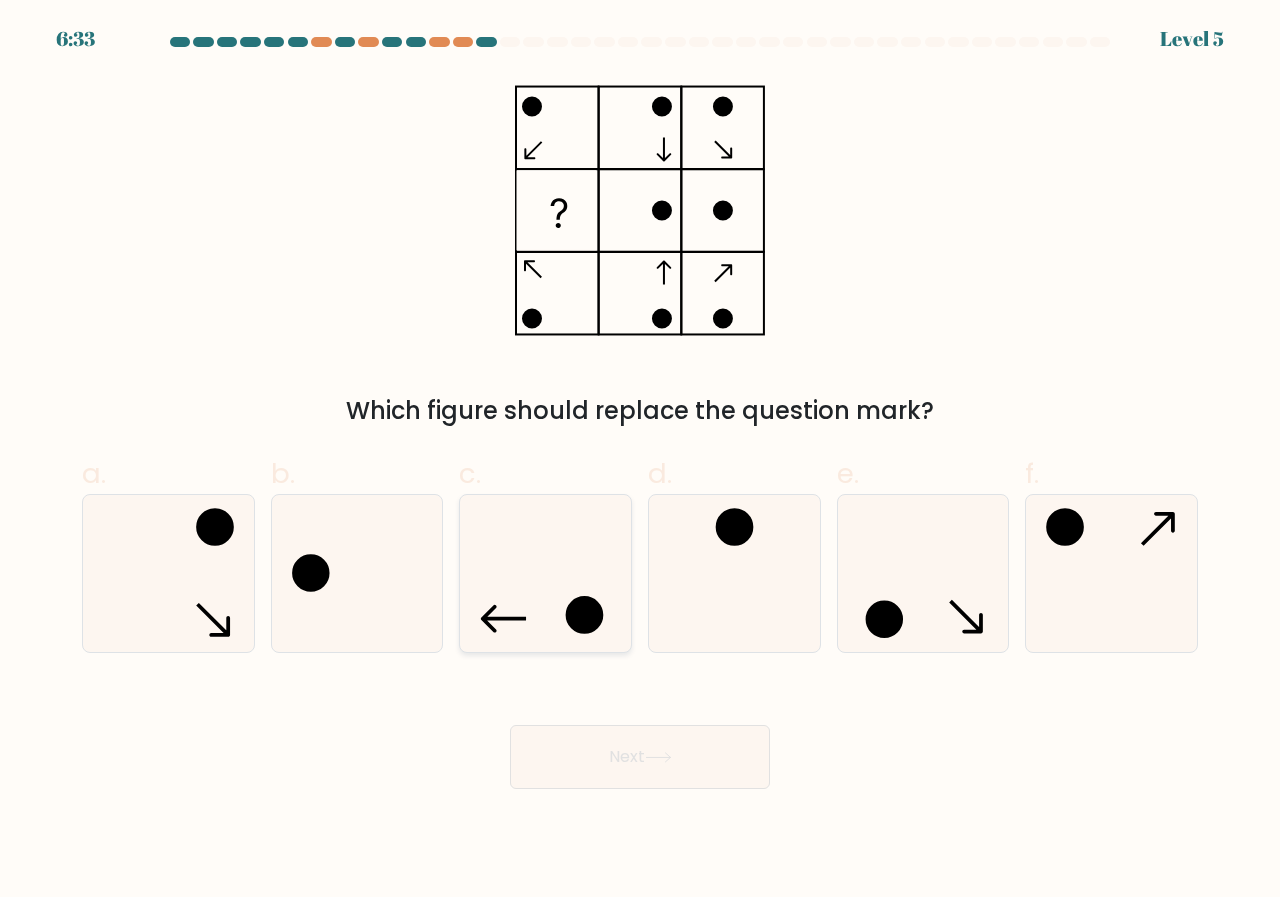 click 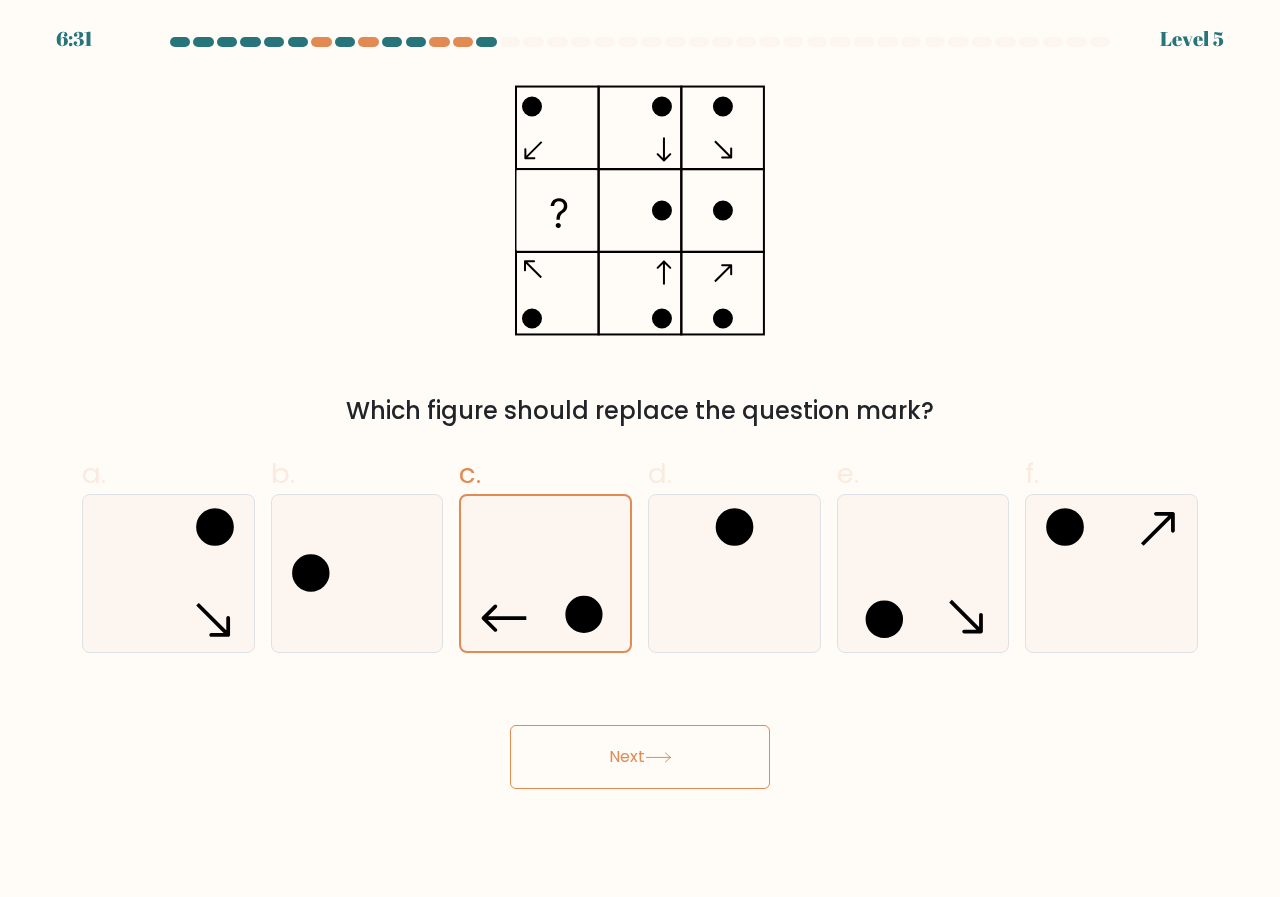 click on "Next" at bounding box center (640, 757) 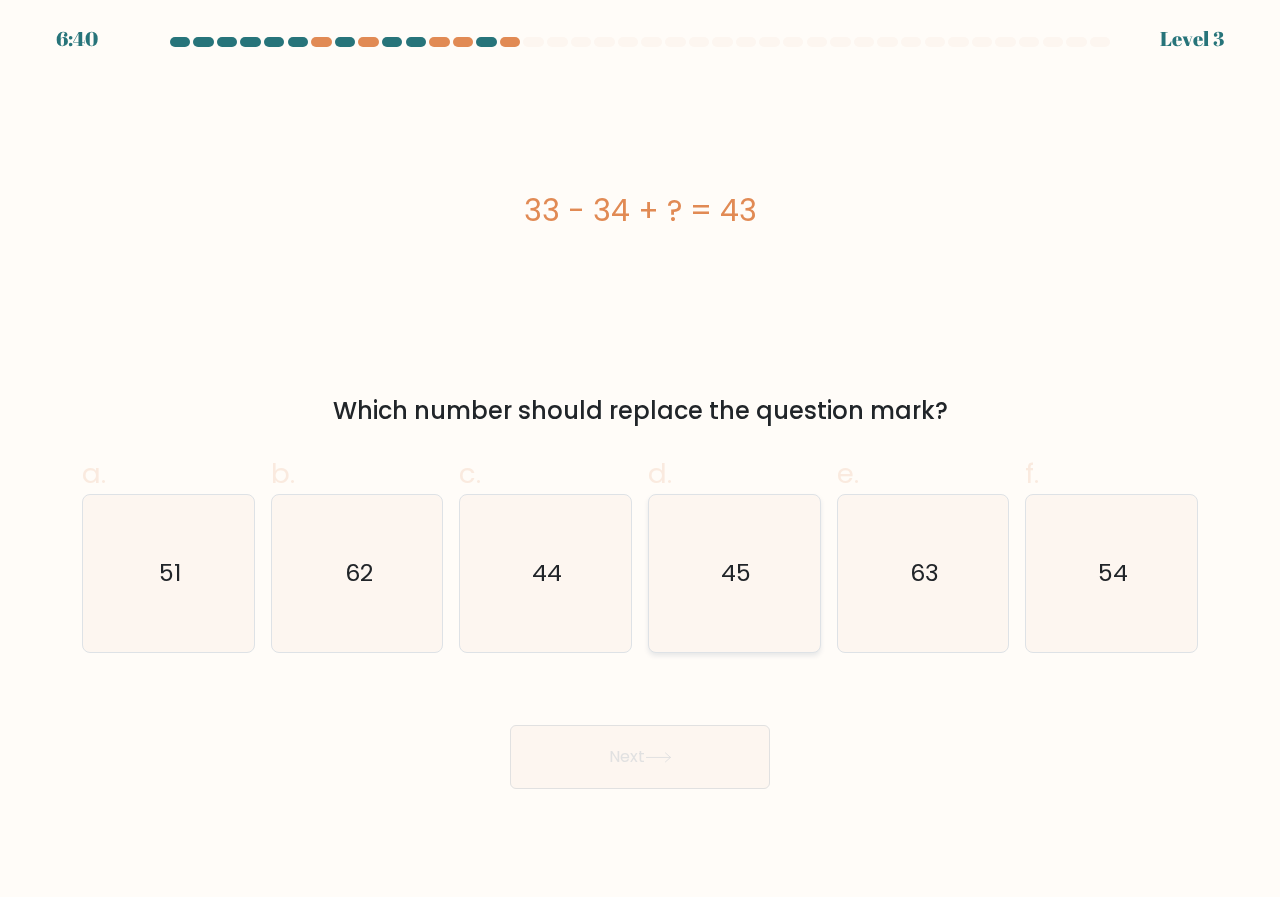 click on "45" 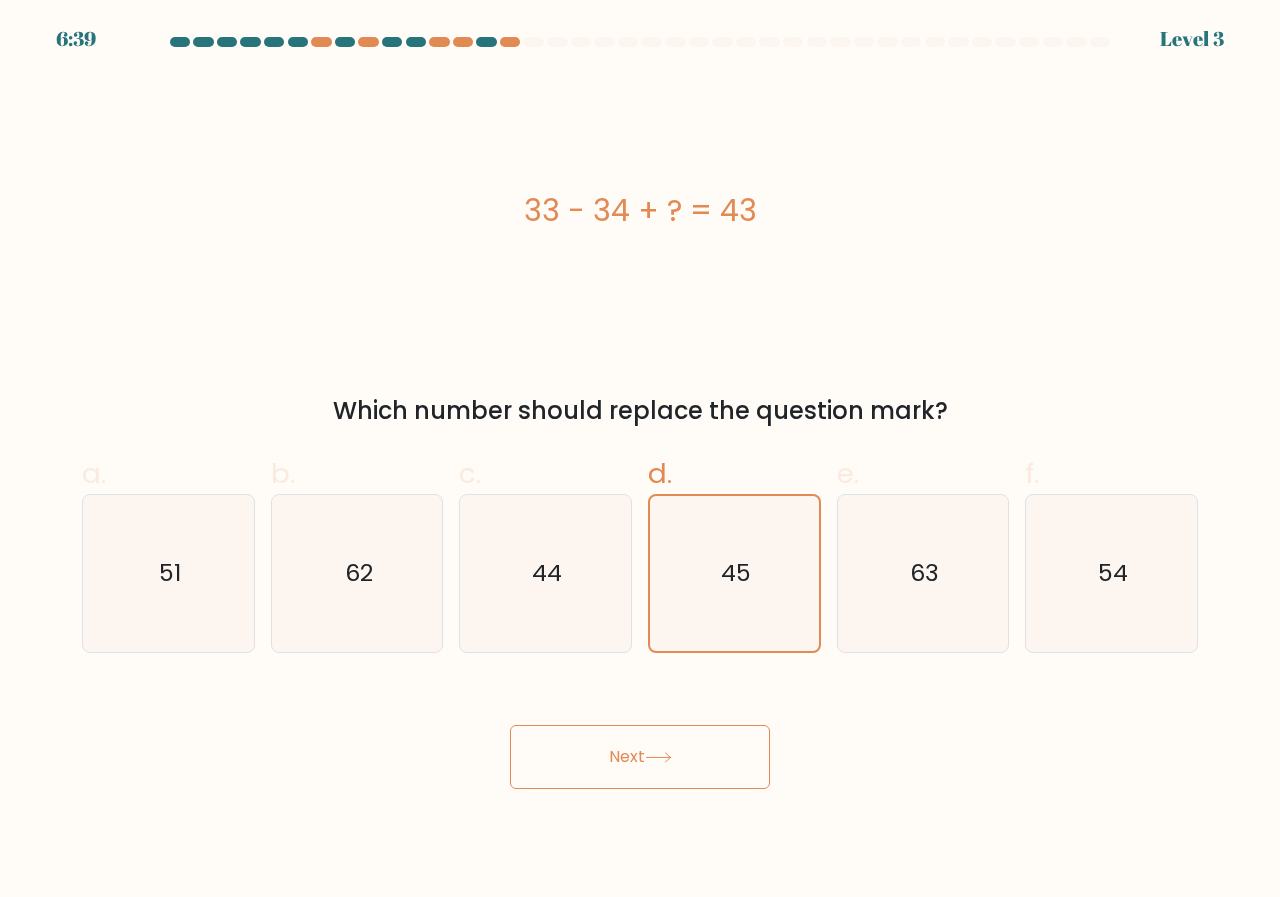 click on "Next" at bounding box center [640, 757] 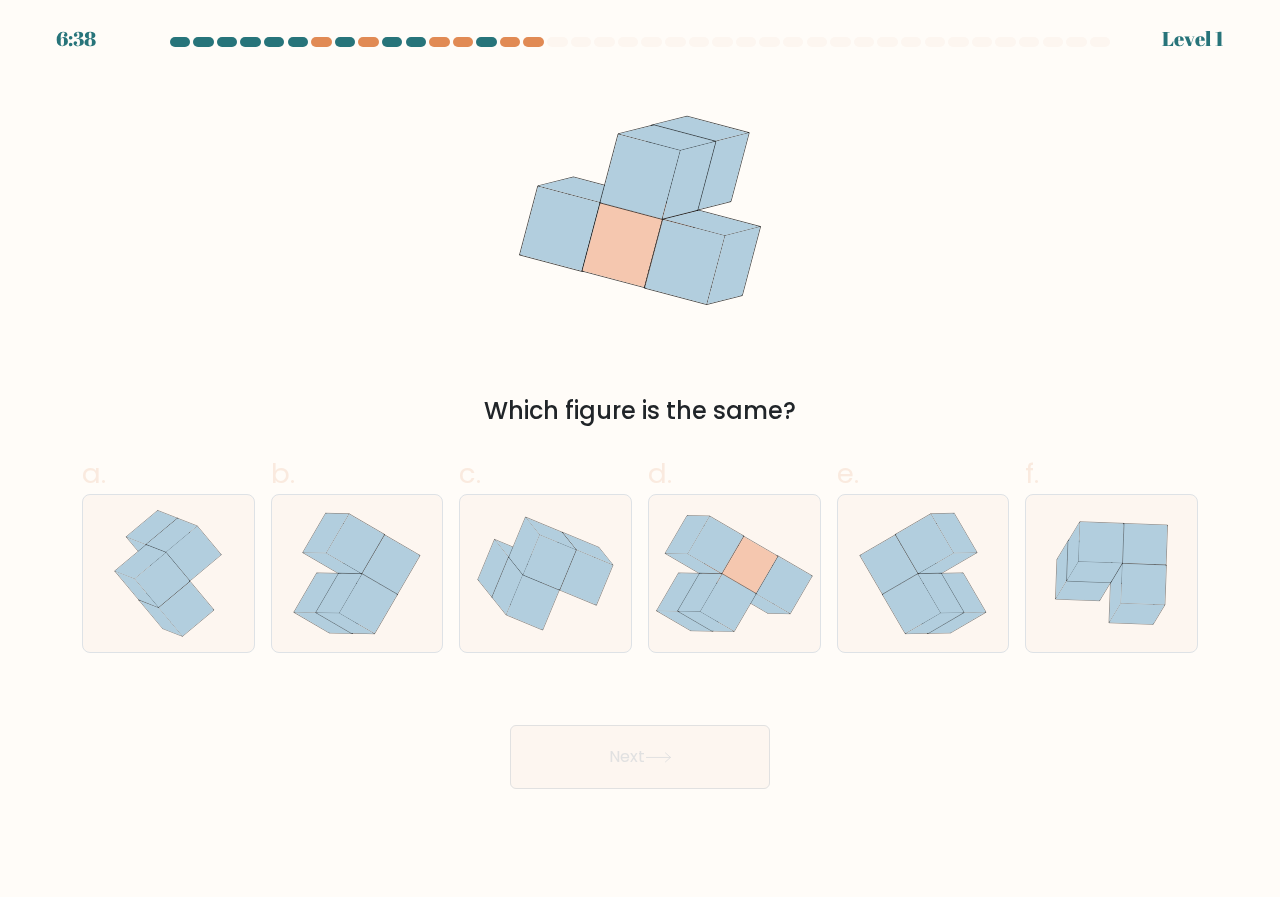 click 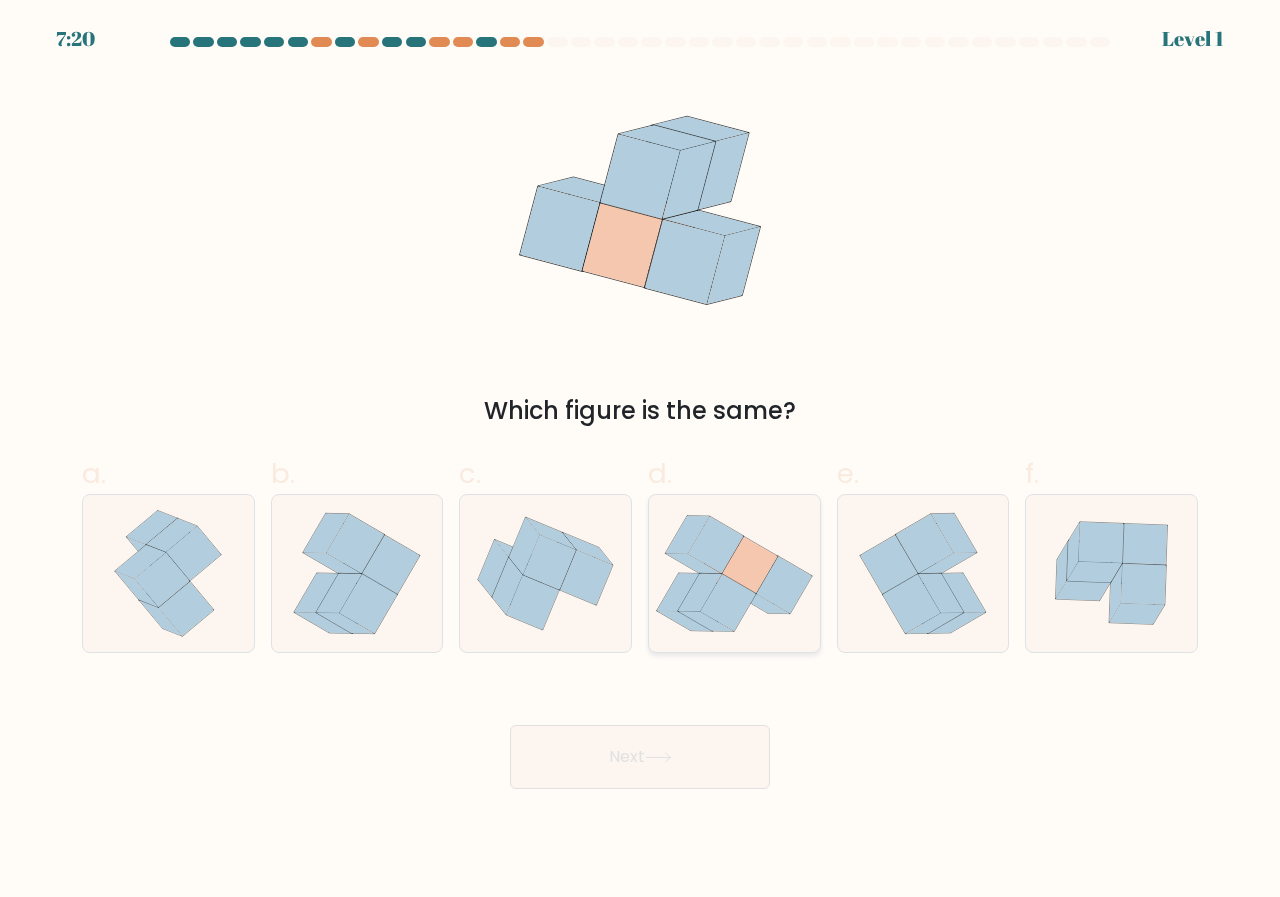 click 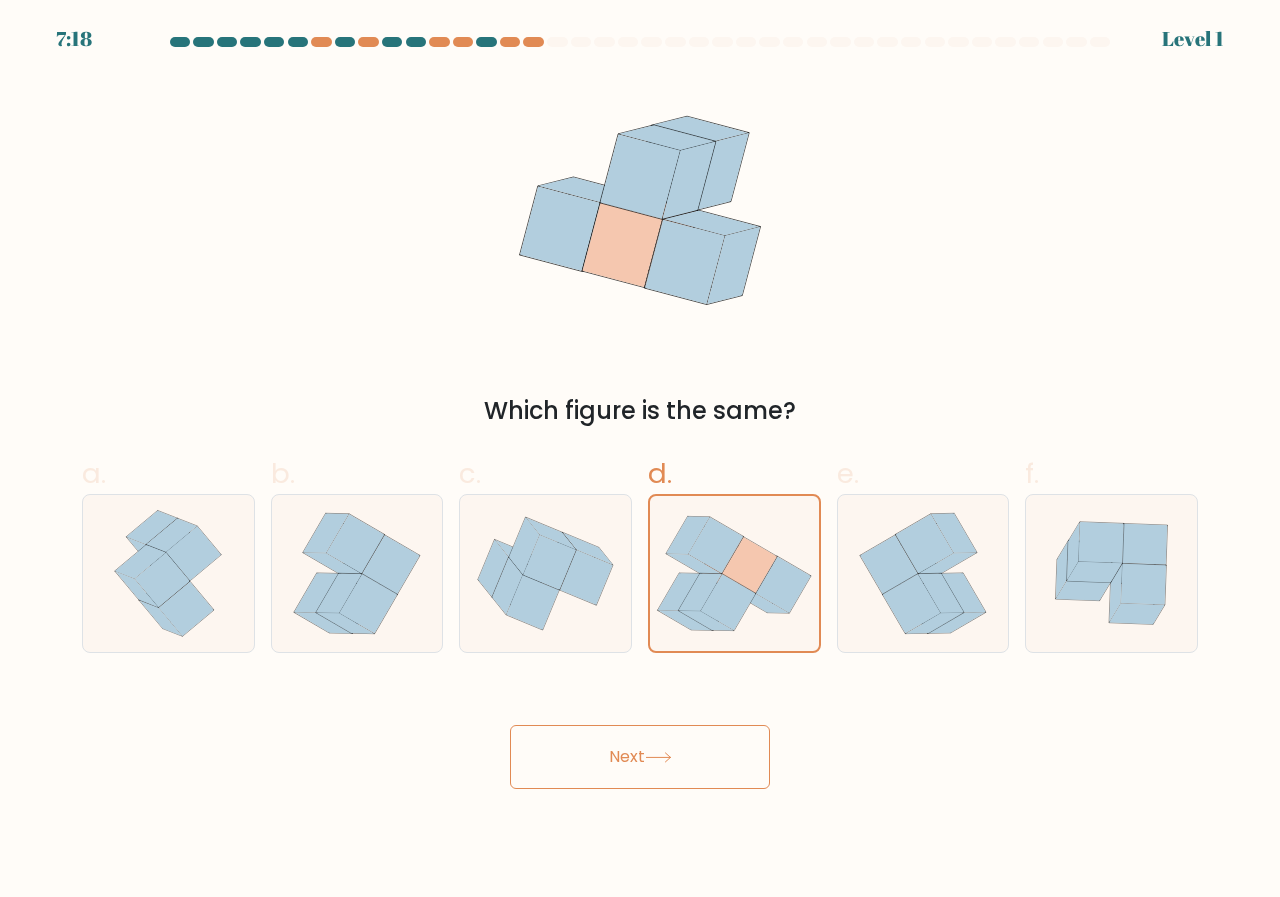 click on "Next" at bounding box center [640, 757] 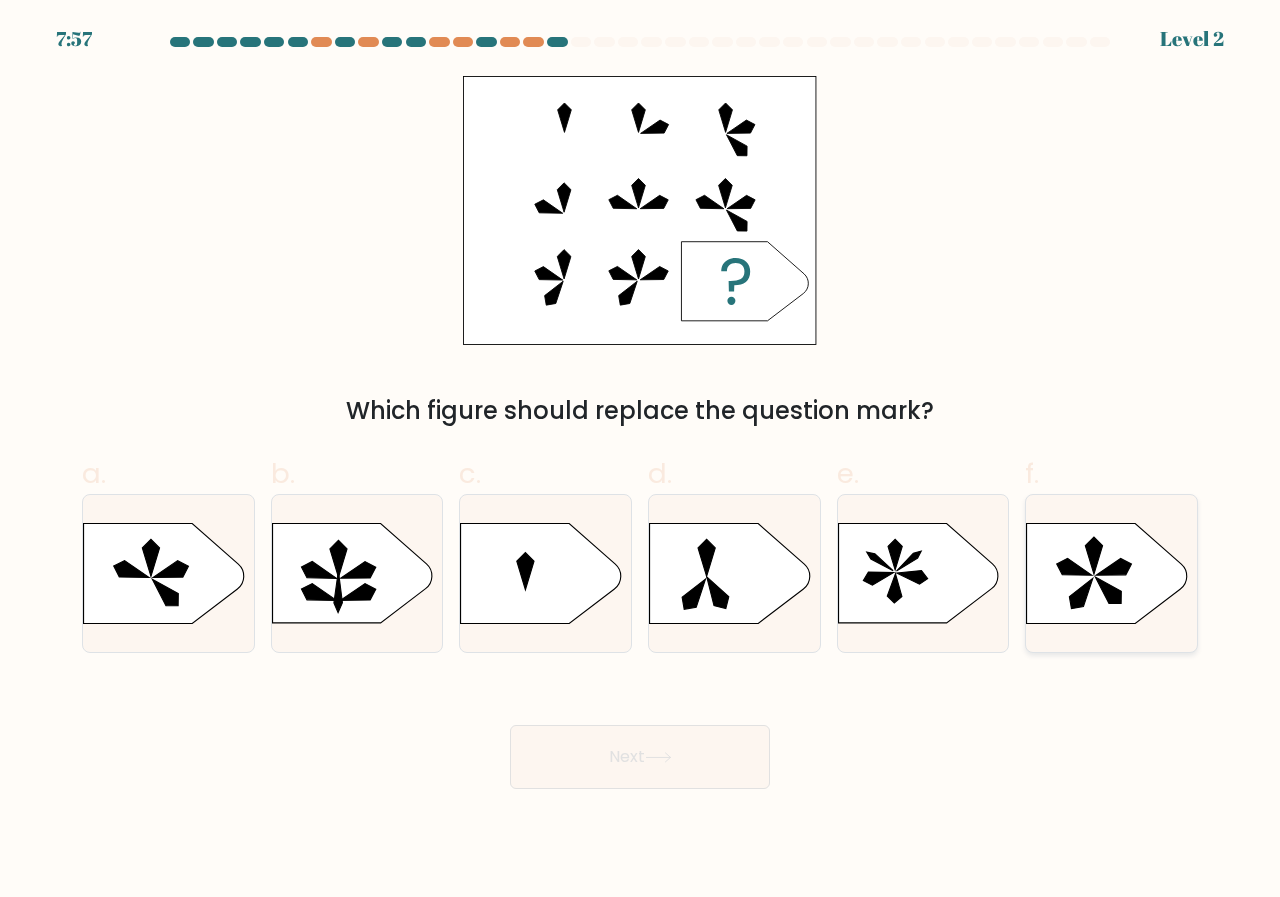 click 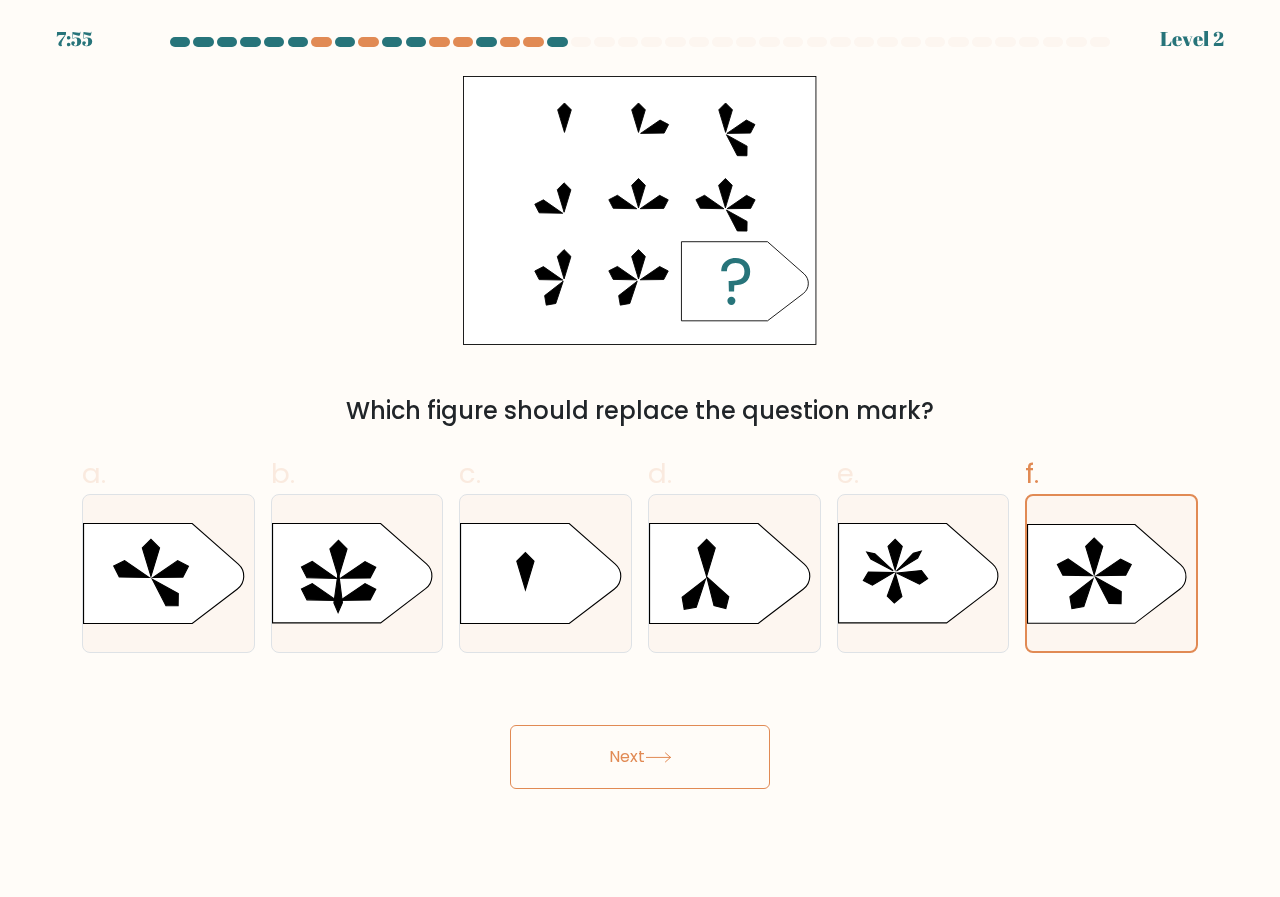 click on "Next" at bounding box center (640, 757) 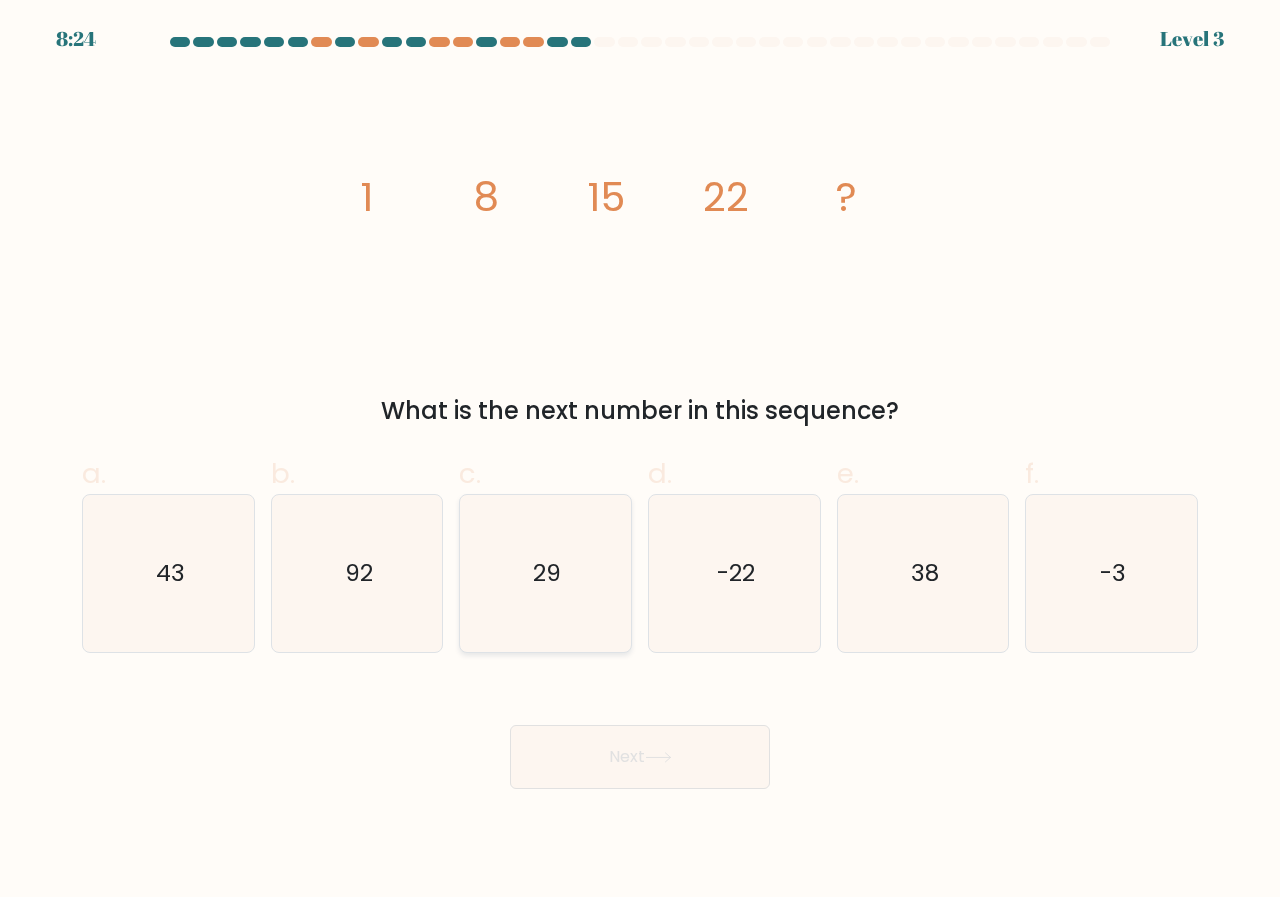 click on "29" 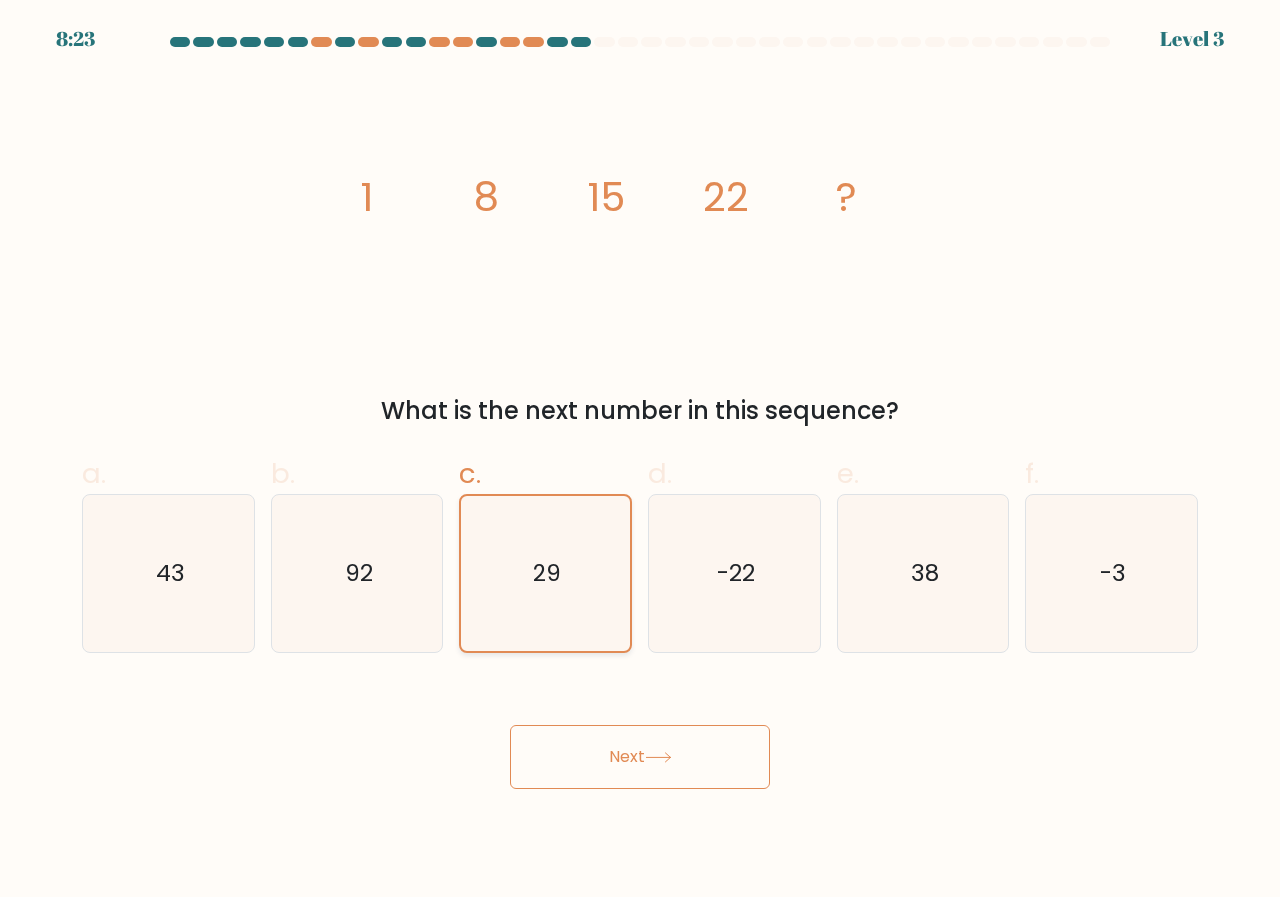 click on "29" 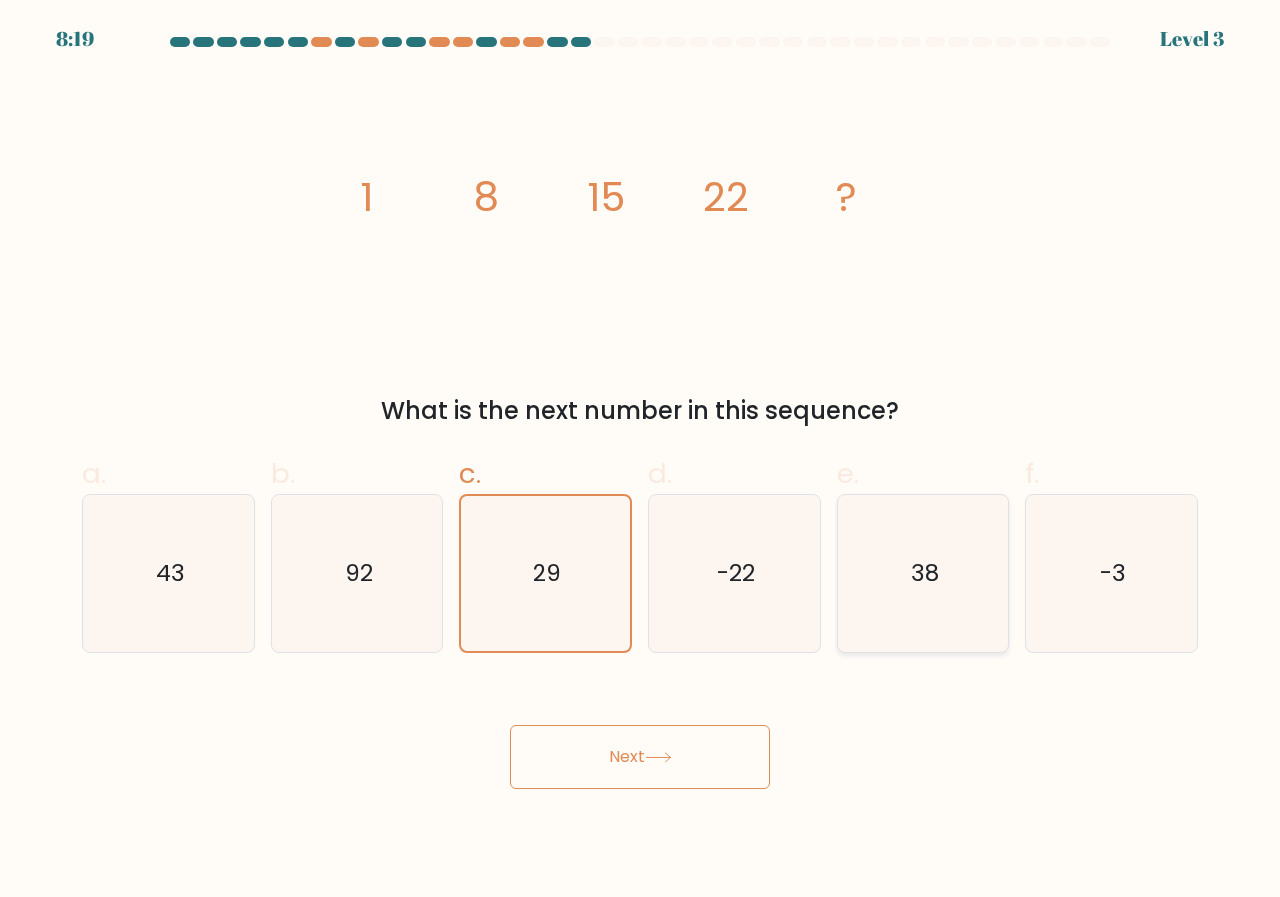 click on "38" 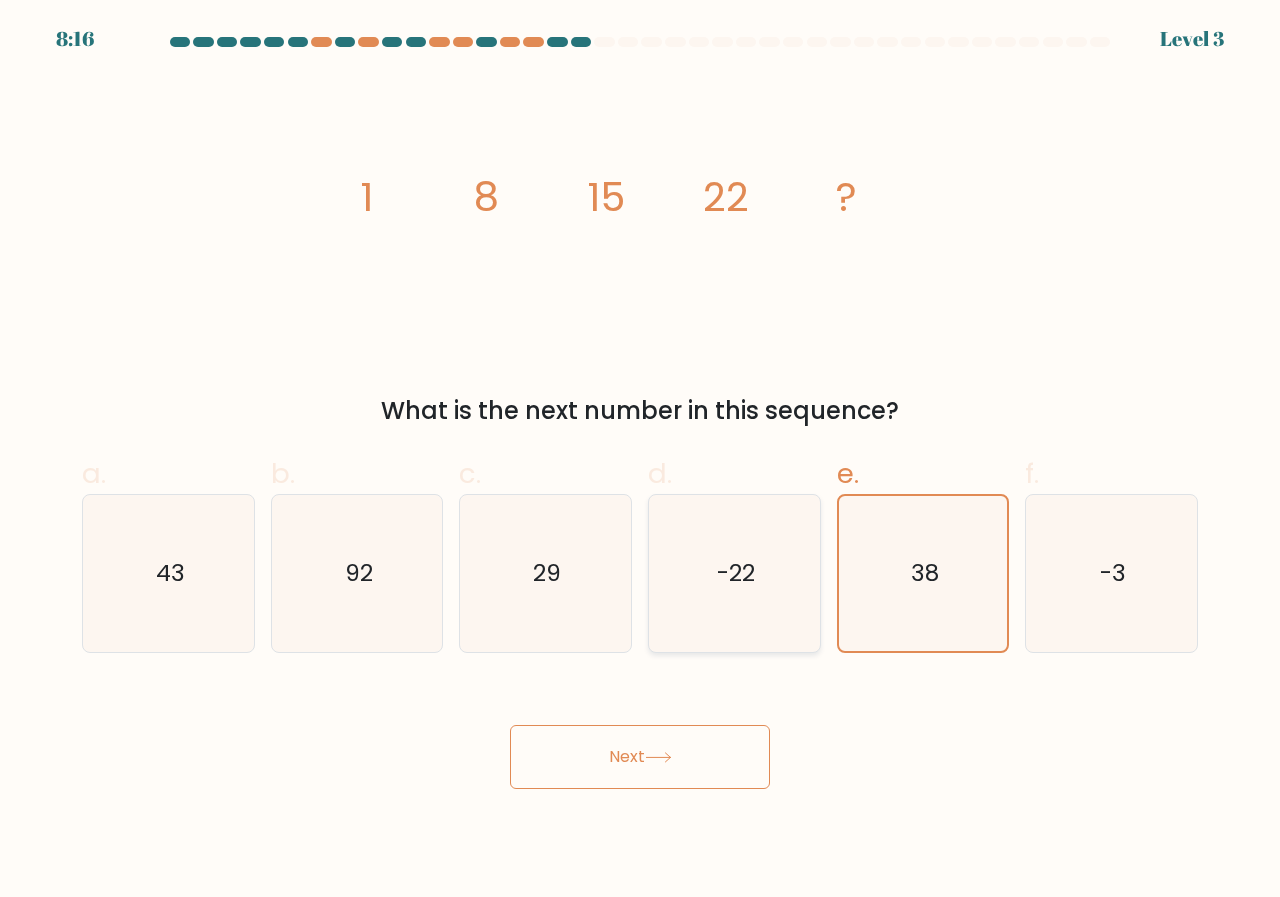 click on "-22" 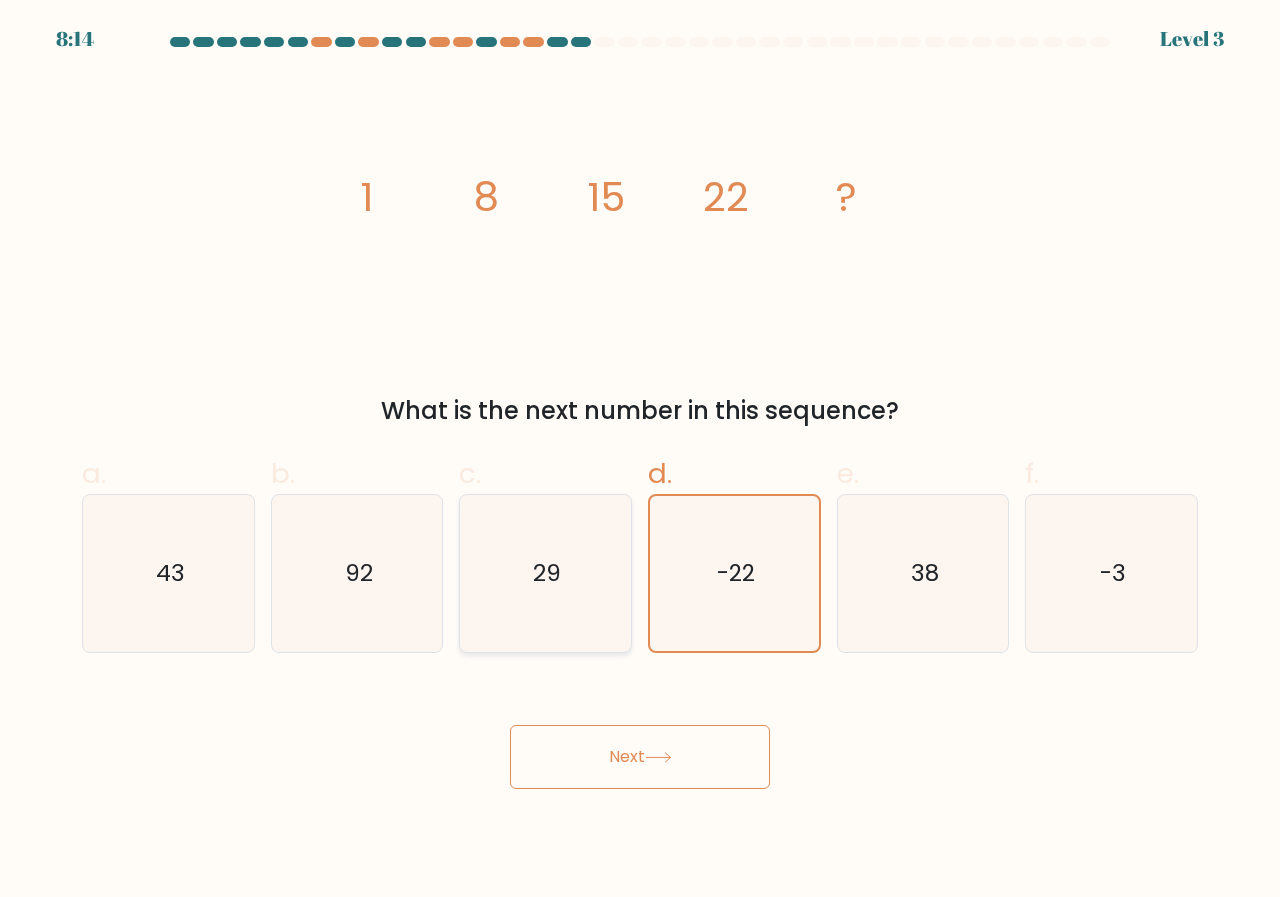 click on "29" 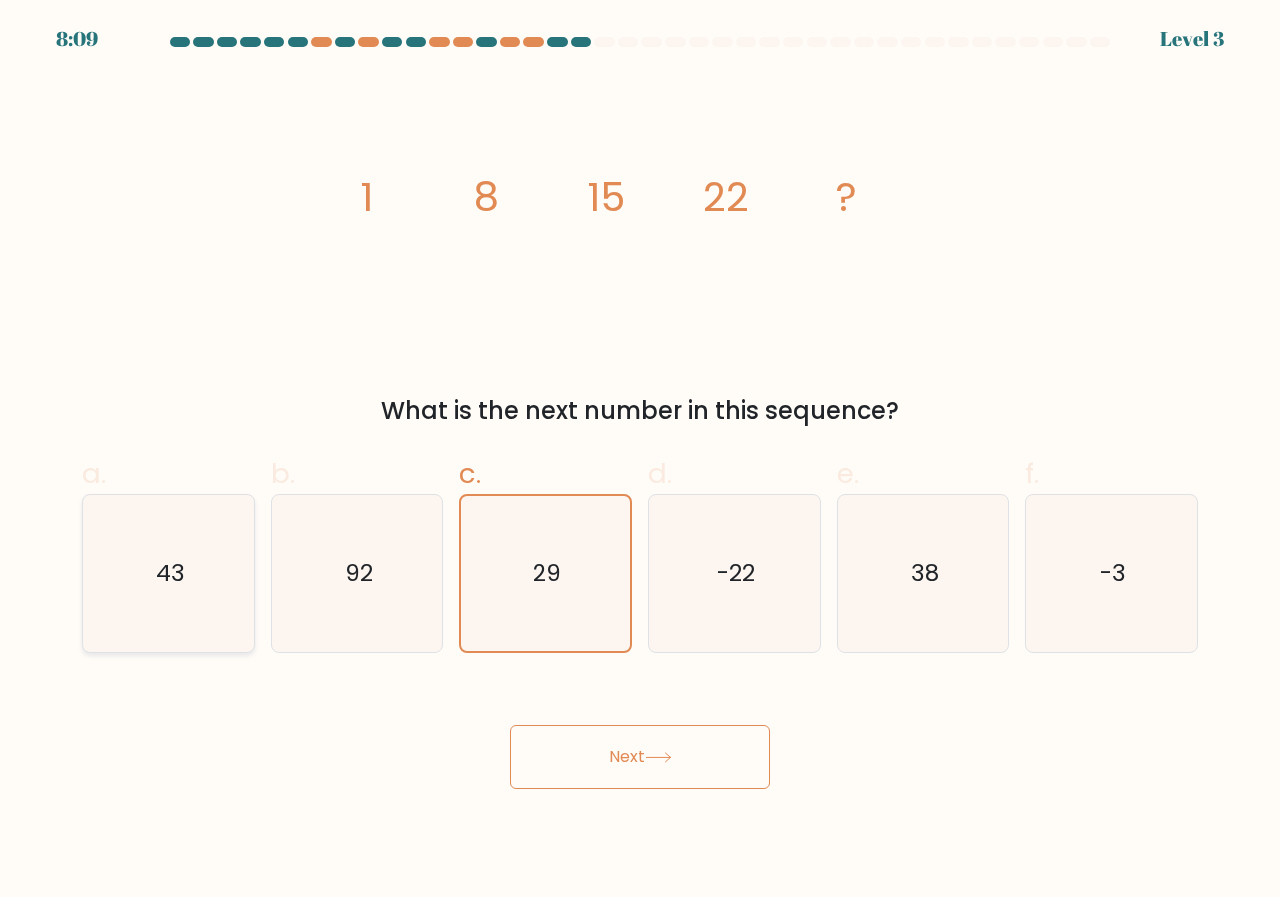 click on "43" 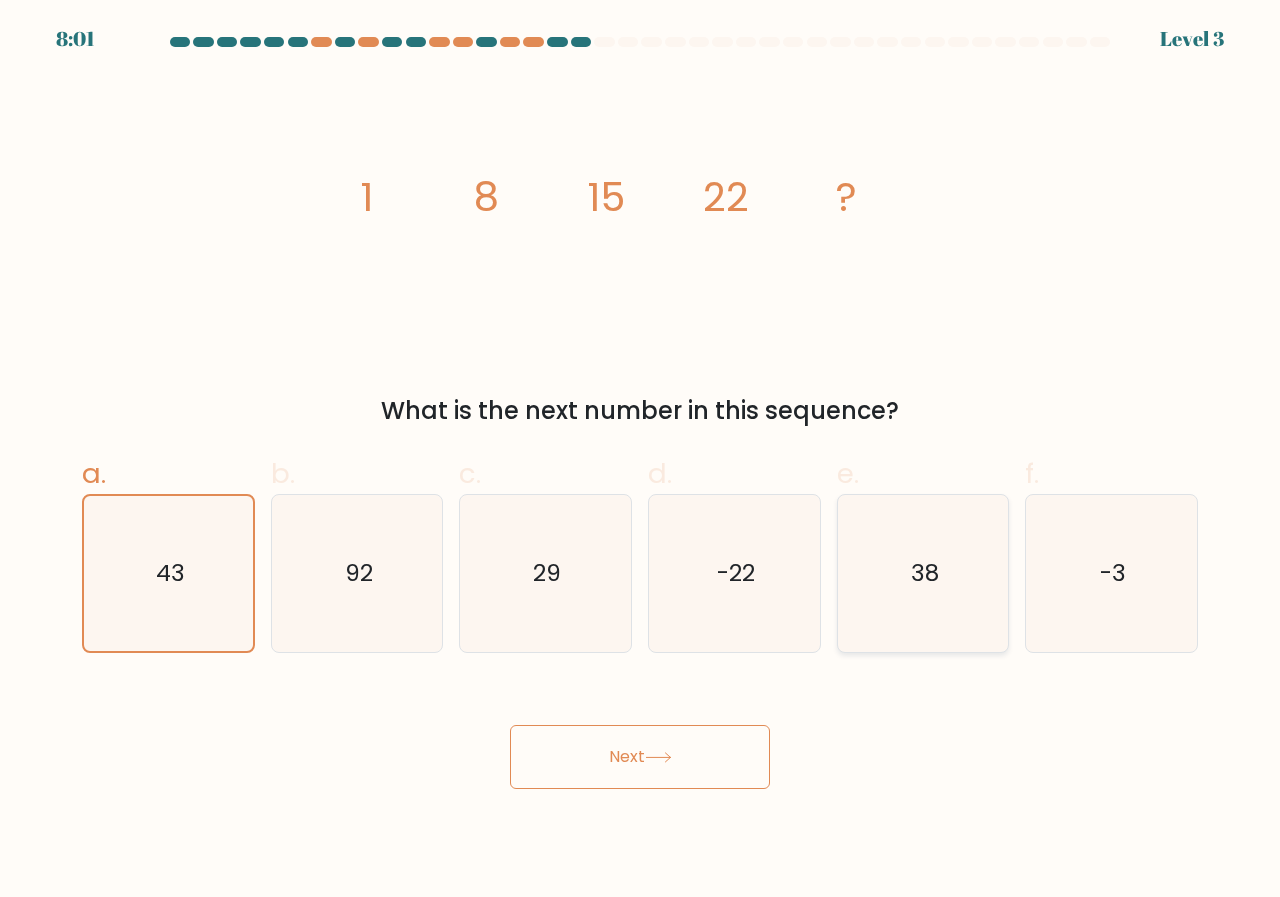 click on "38" 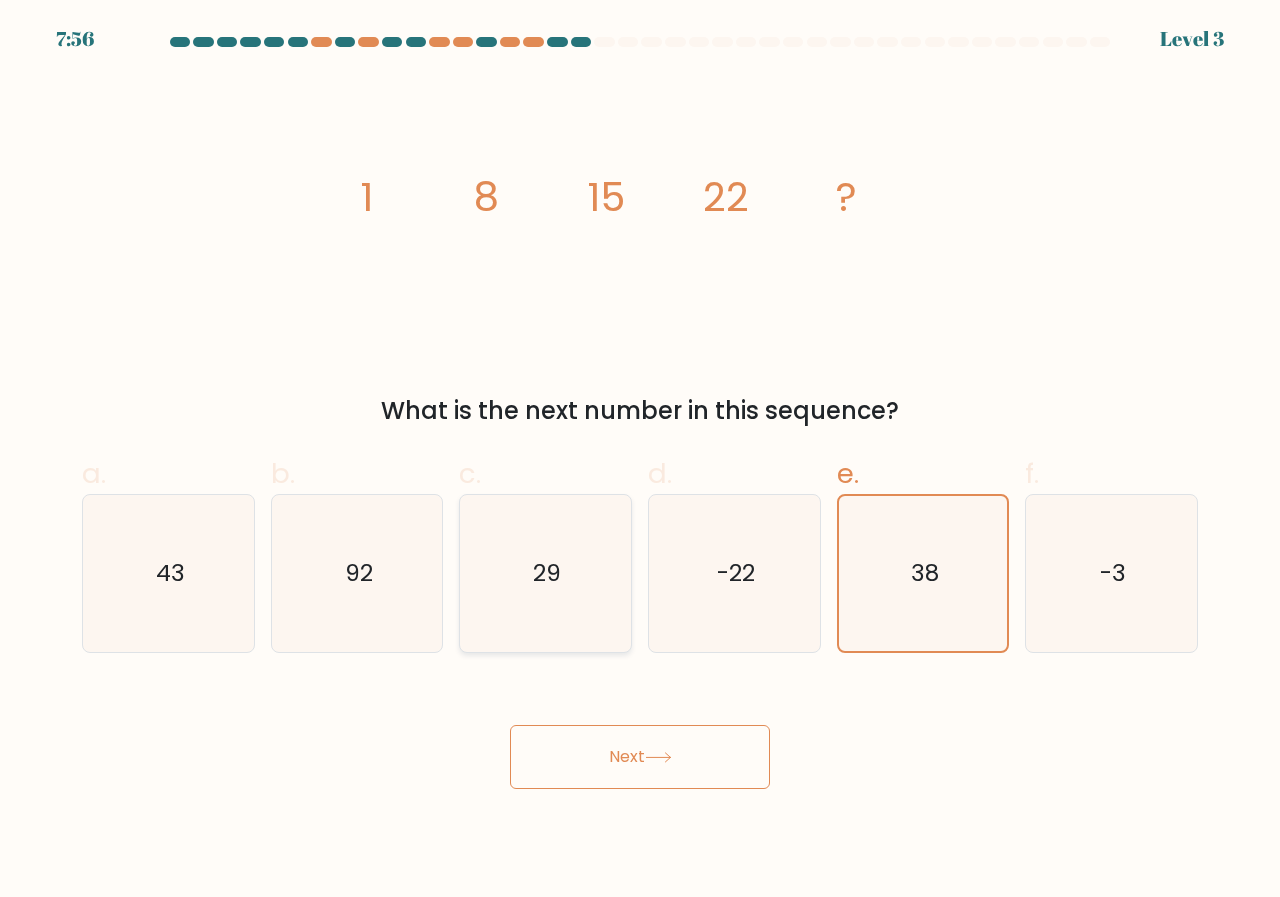 click on "29" 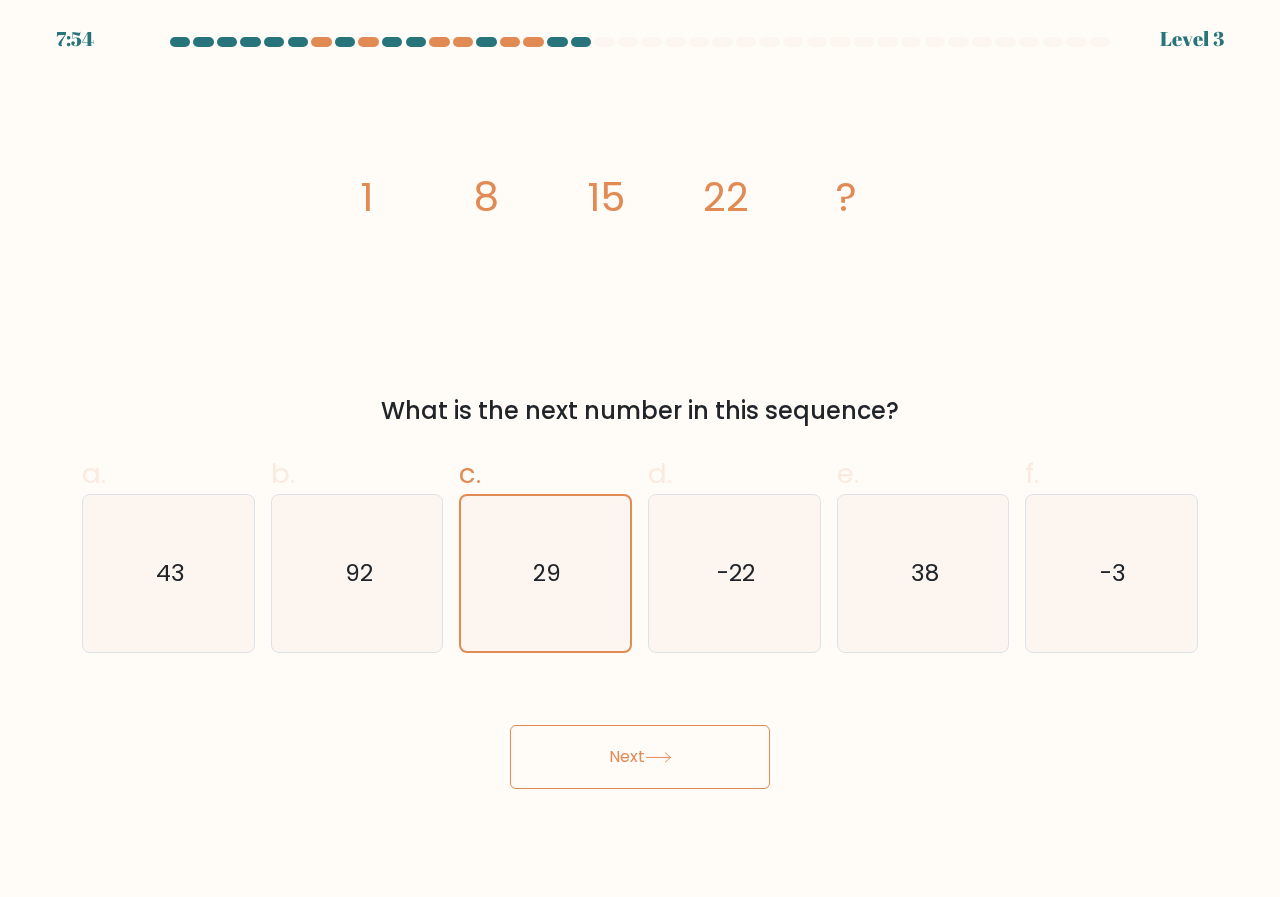 type 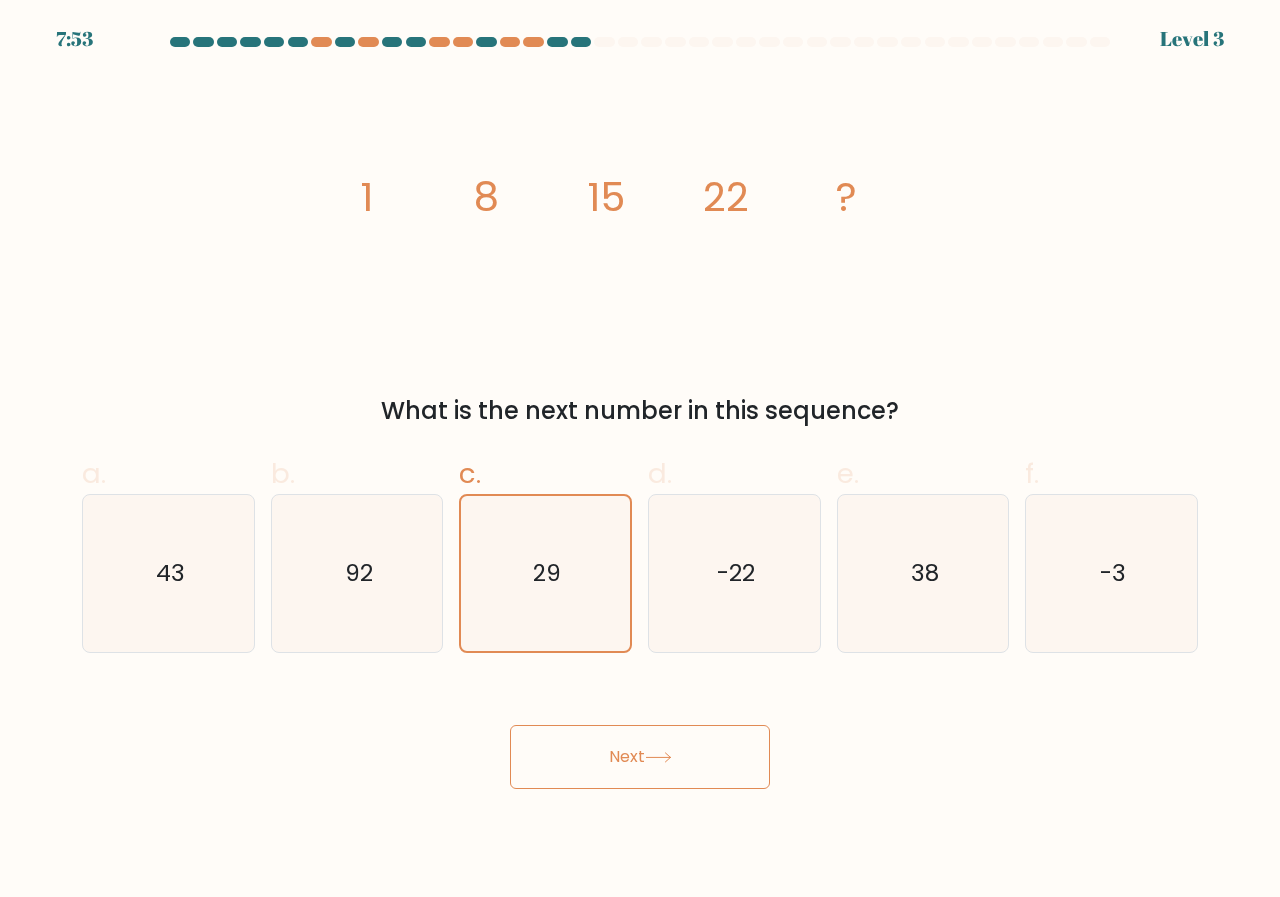click on "Next" at bounding box center [640, 757] 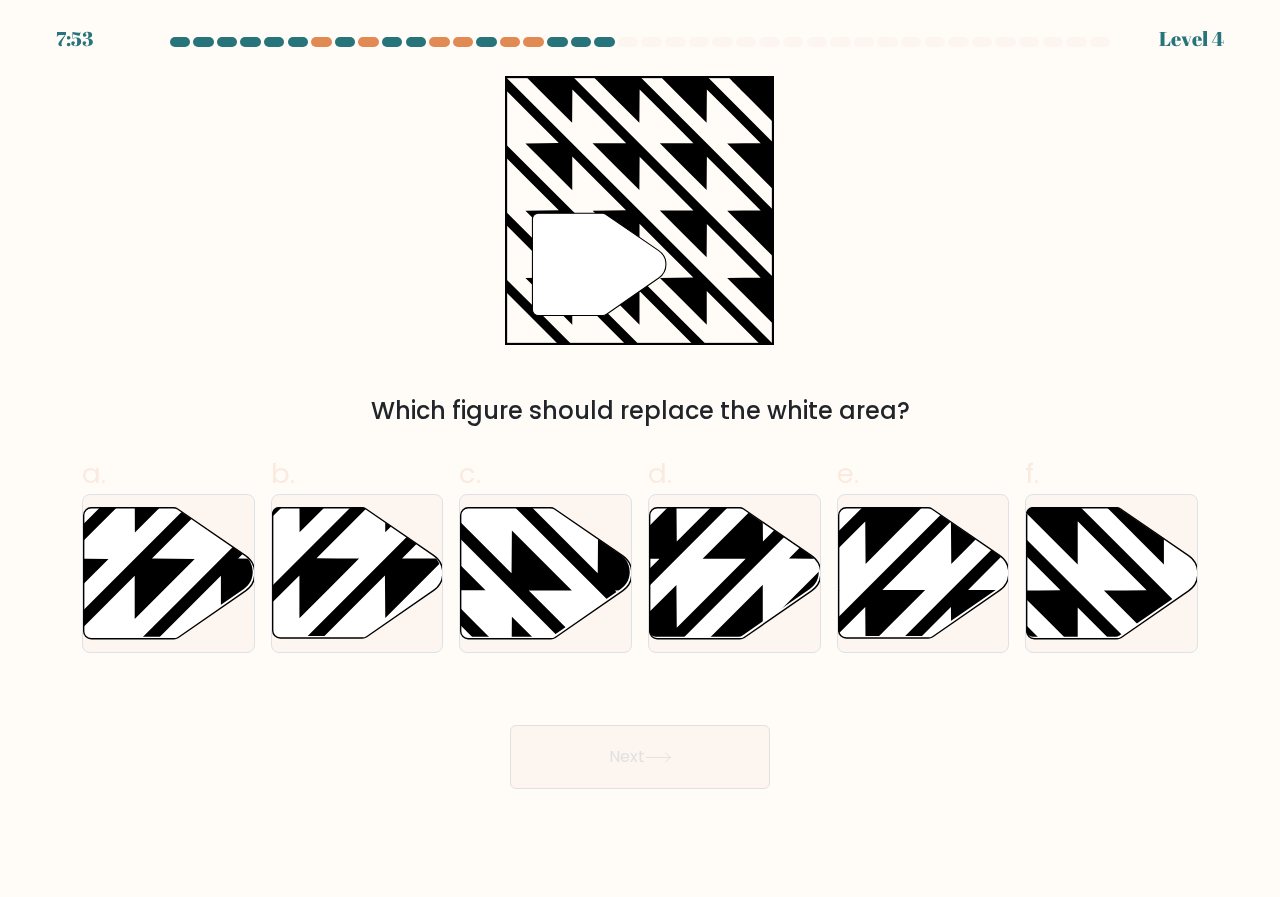 type 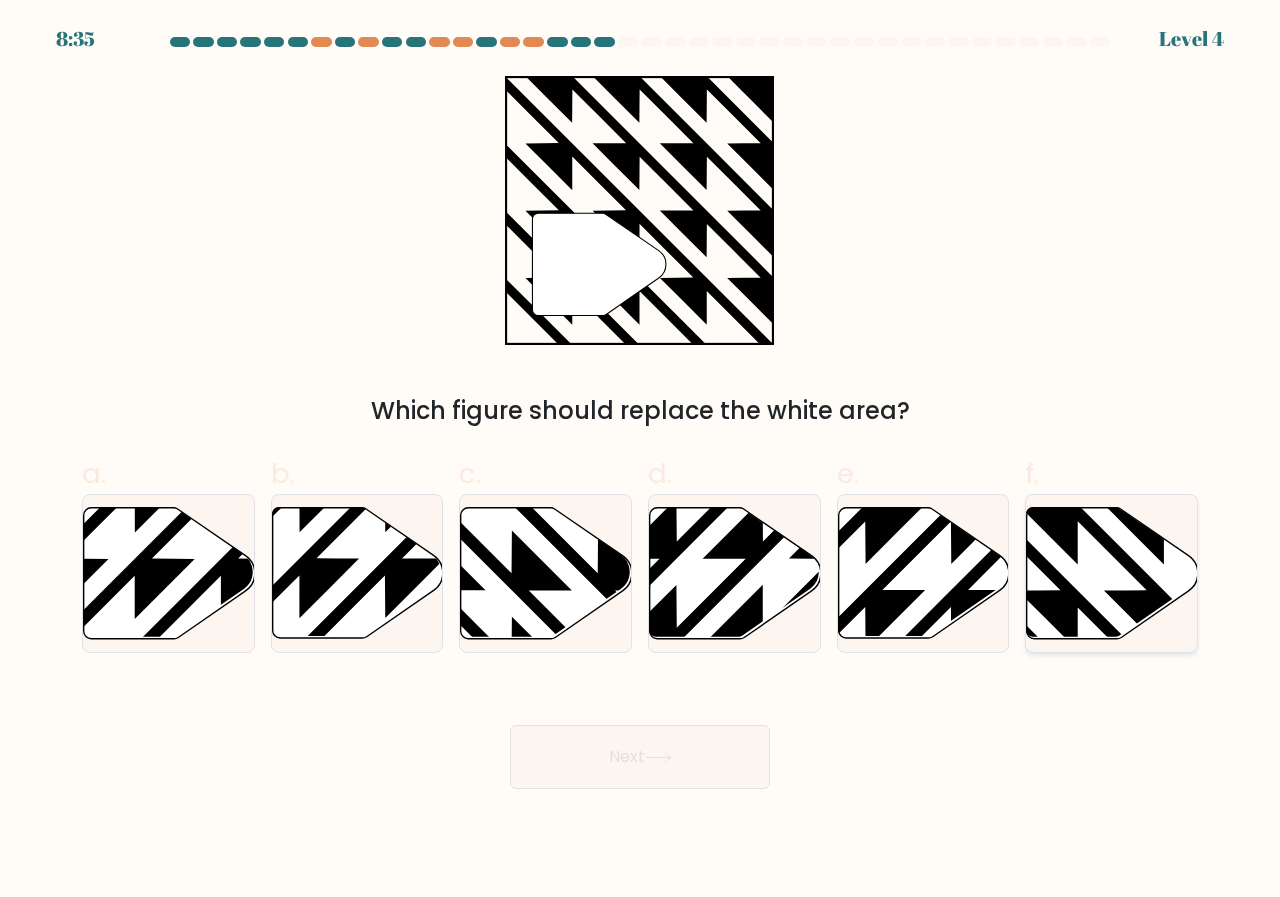 click 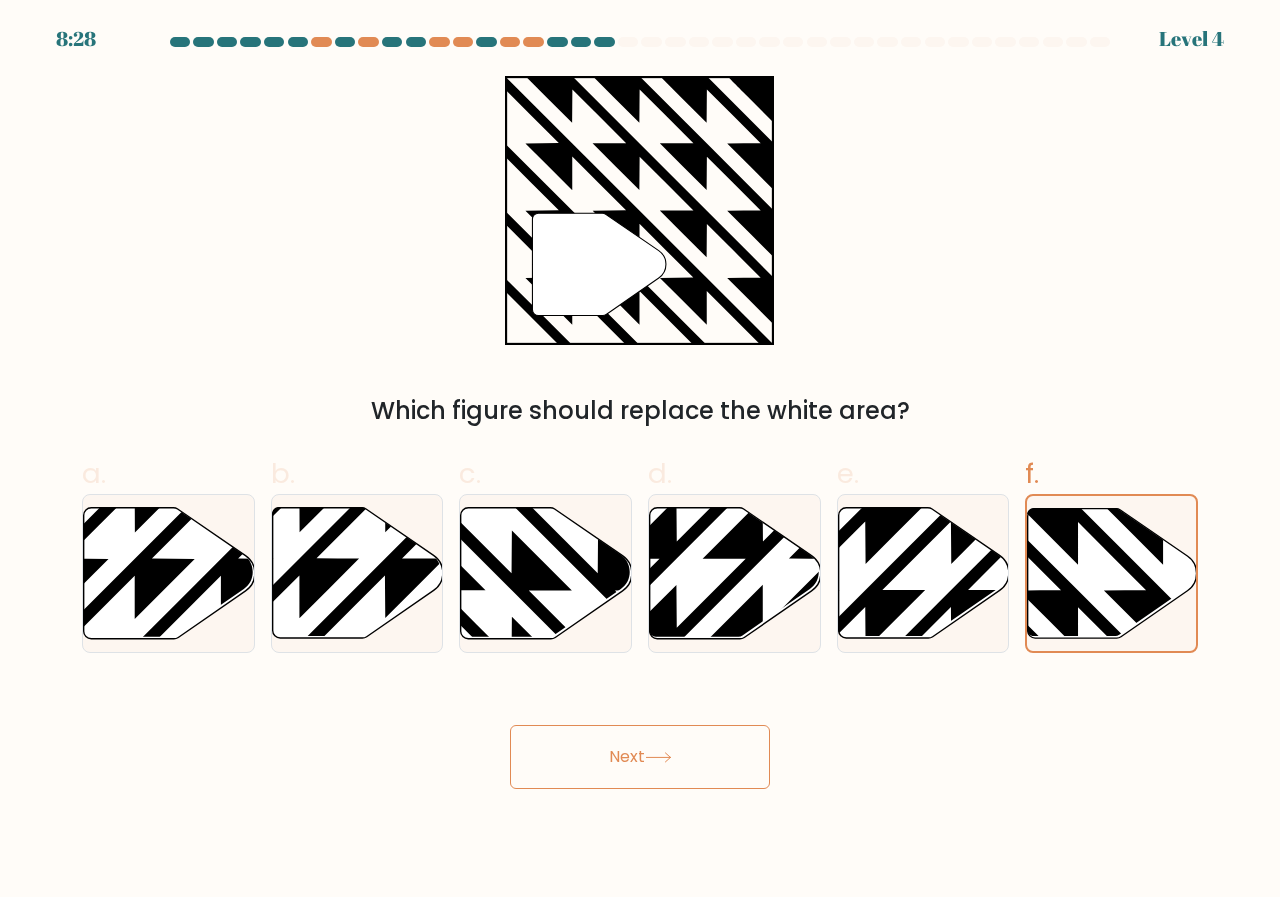 click on "Next" at bounding box center [640, 757] 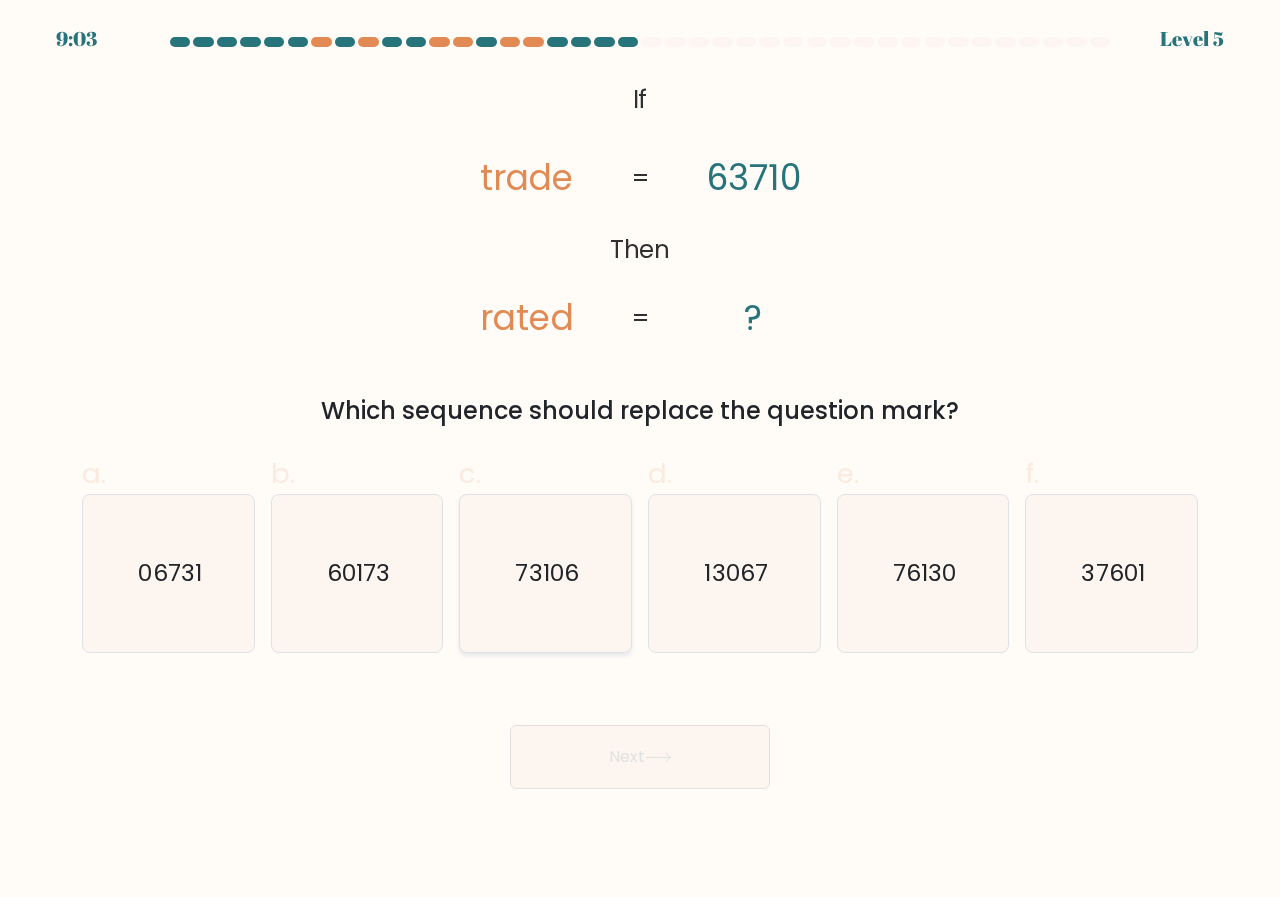click on "73106" 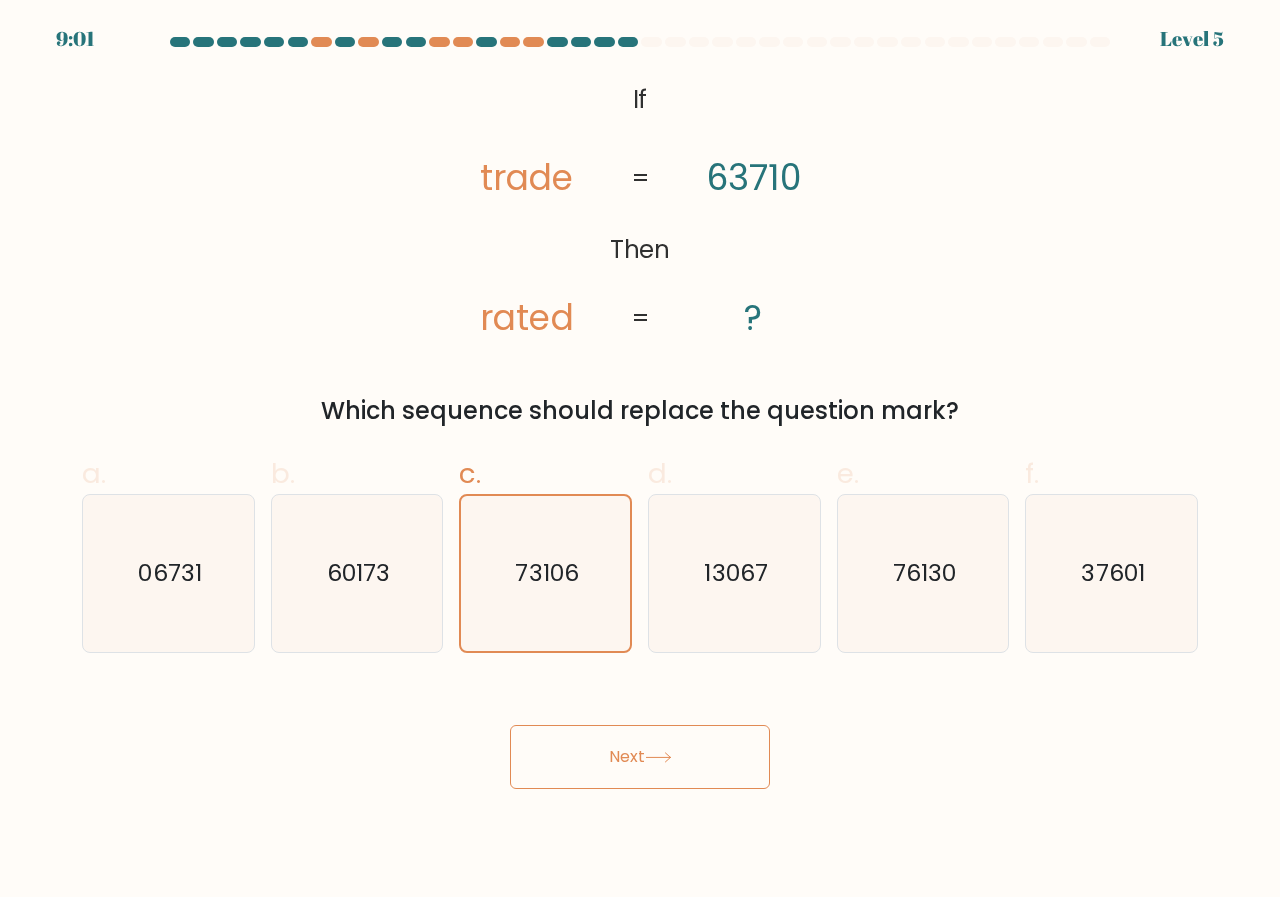 click on "Next" at bounding box center [640, 757] 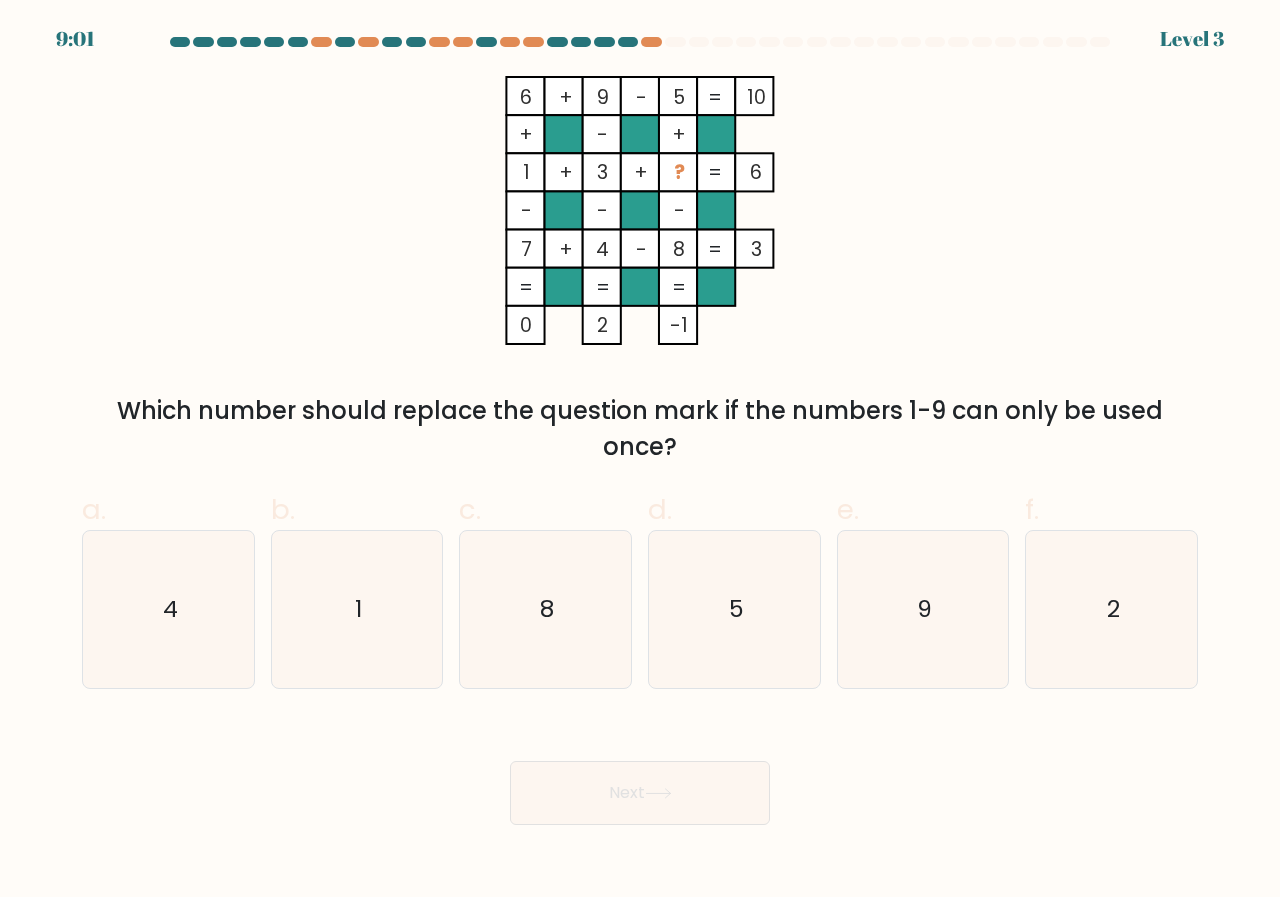 click on "Next" at bounding box center (640, 769) 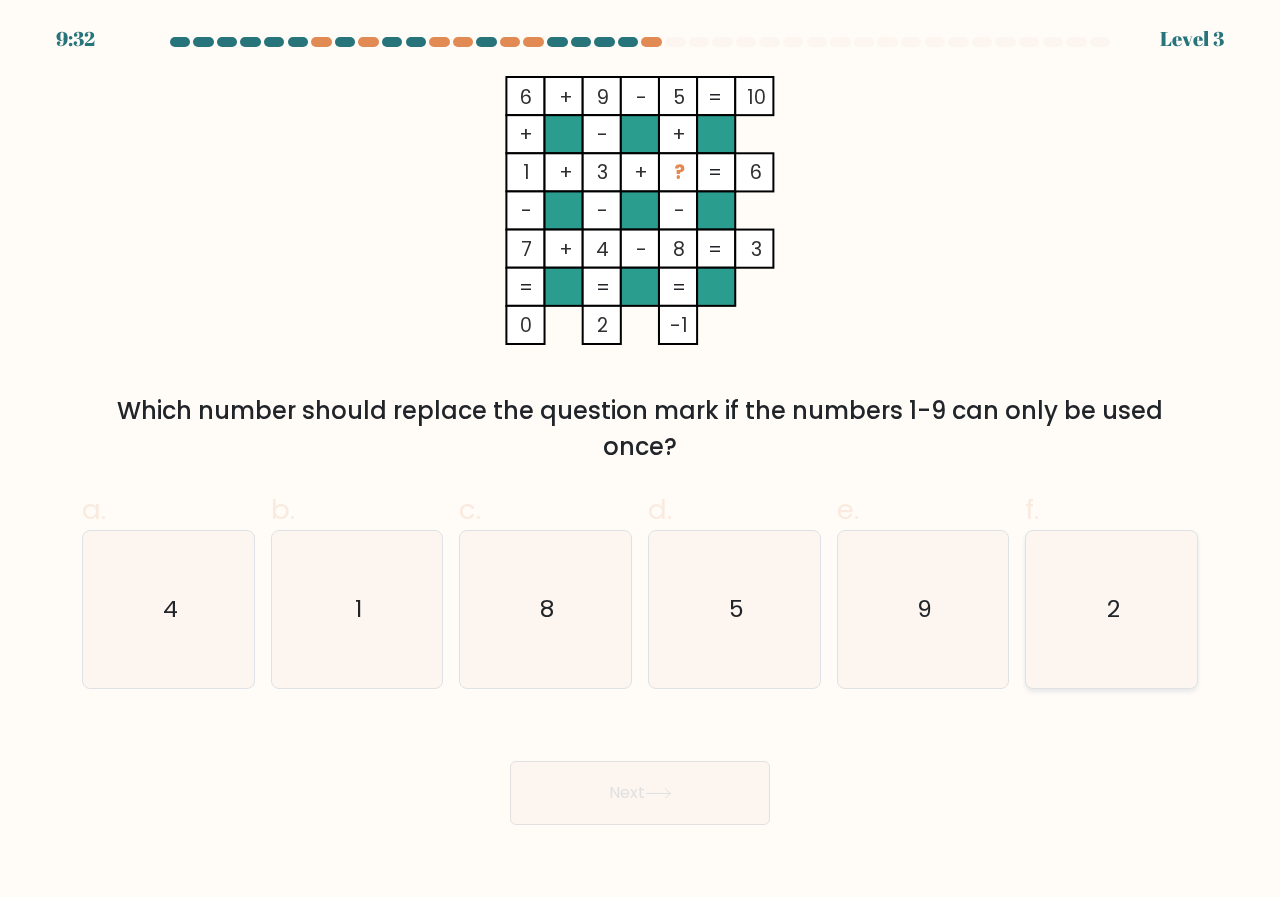click on "2" 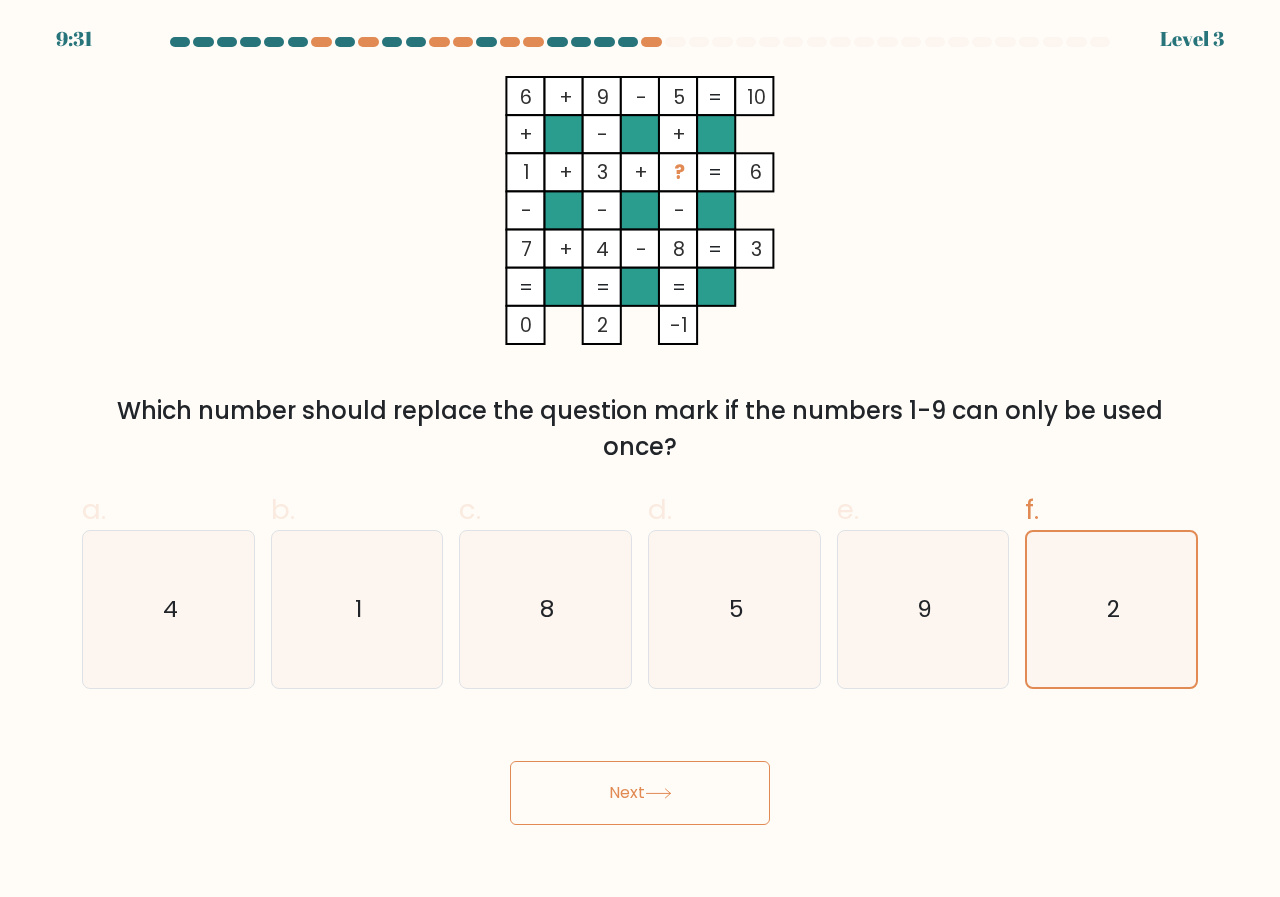 click on "Next" at bounding box center [640, 793] 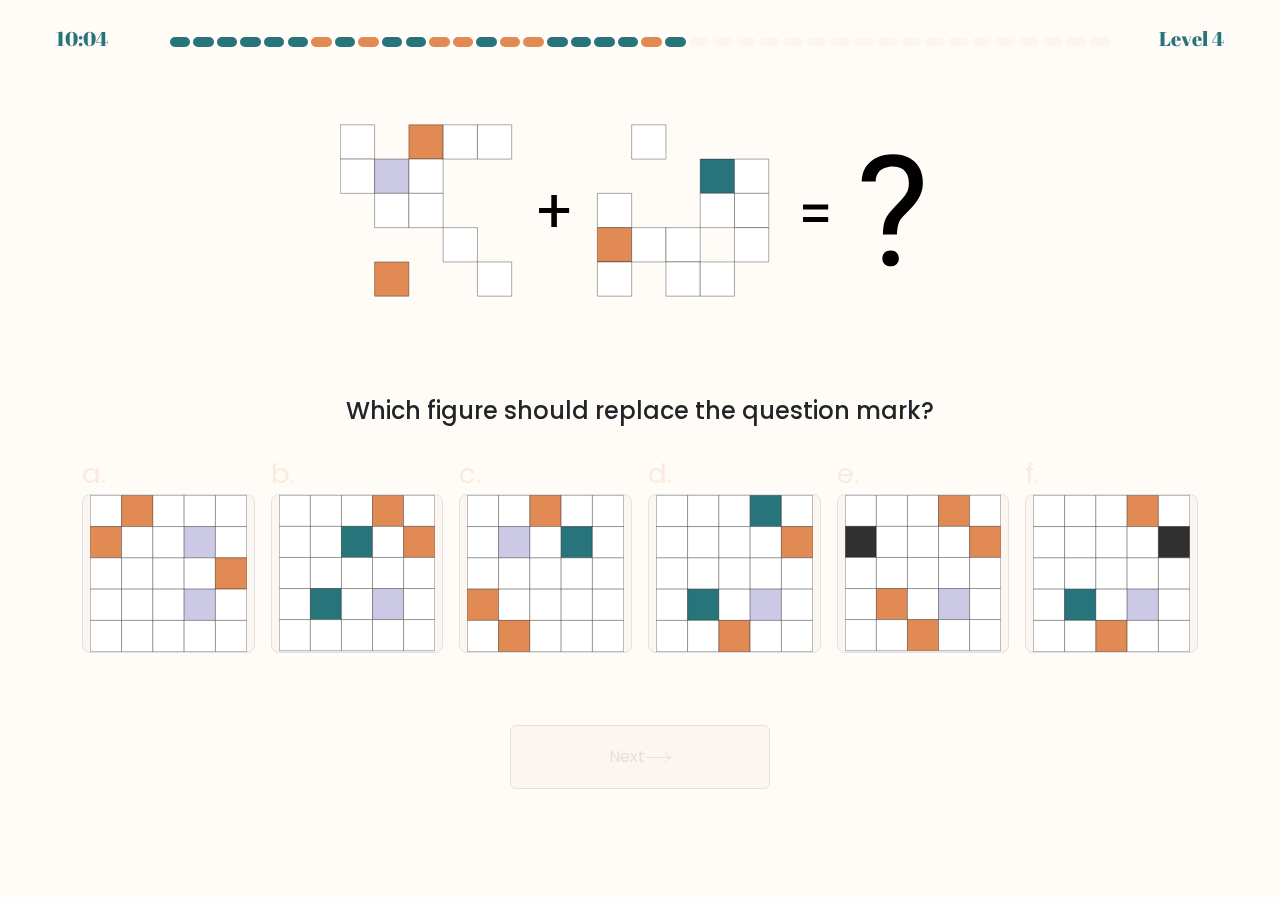 click 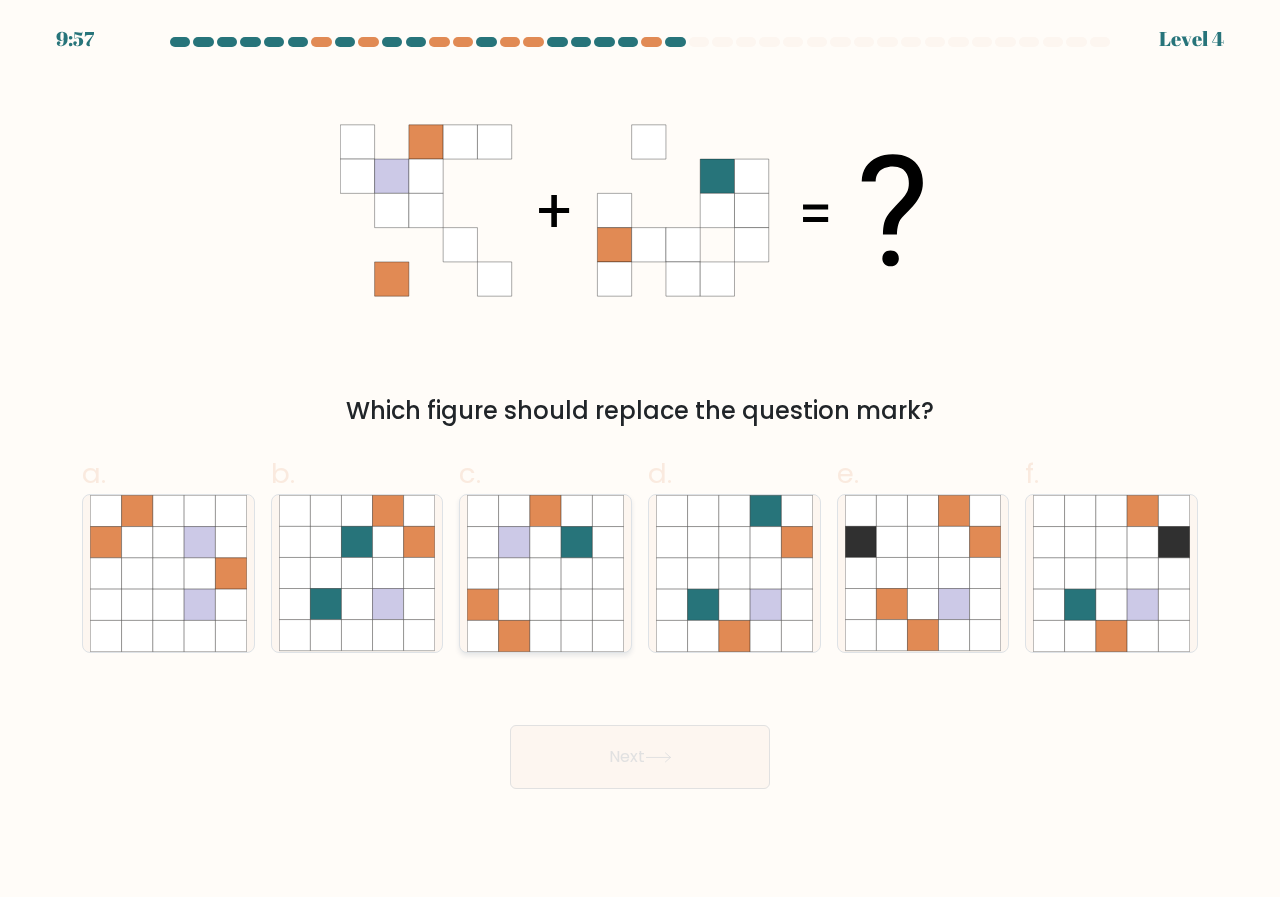 click 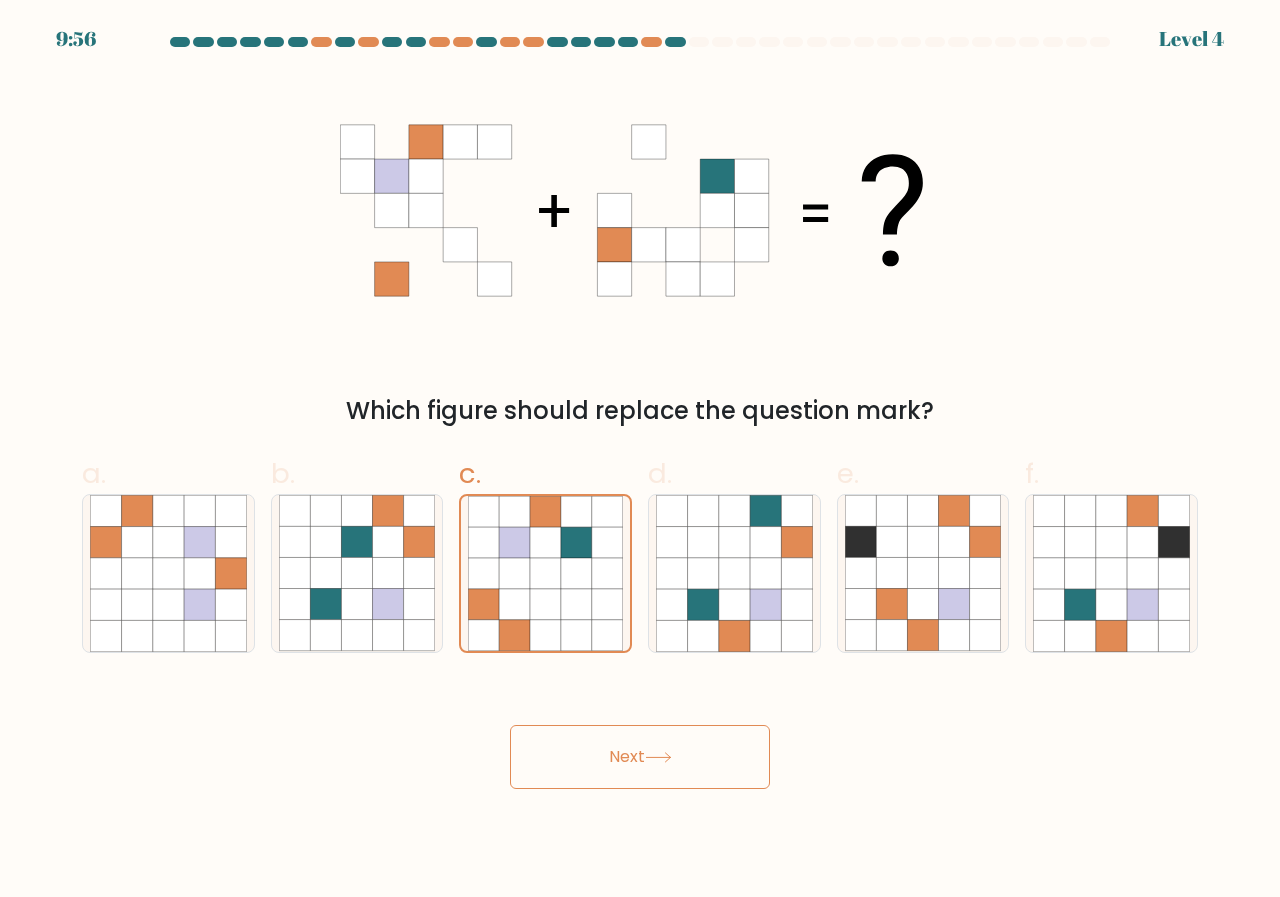 click on "9:56
Level 4" at bounding box center [640, 448] 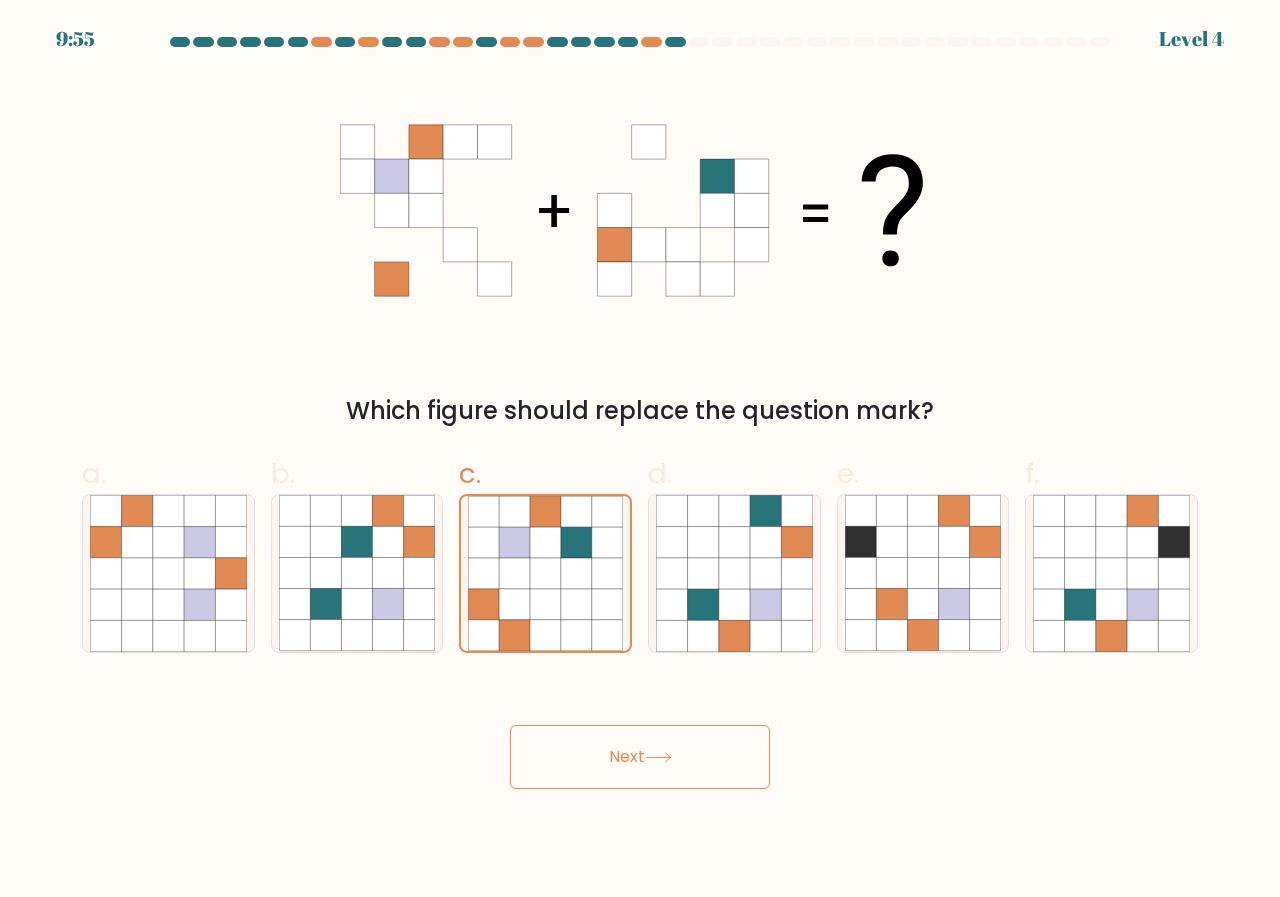click on "Next" at bounding box center (640, 757) 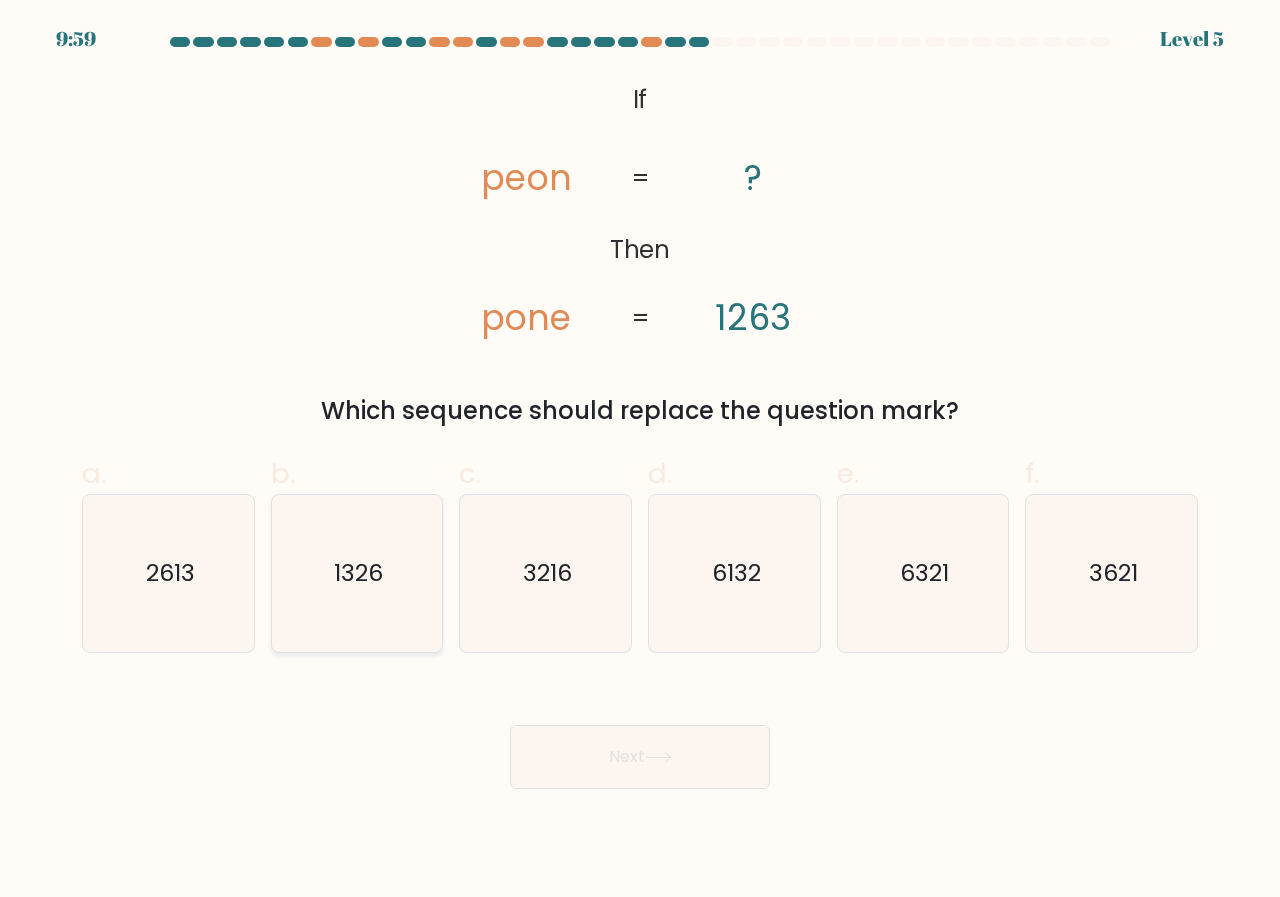 click on "1326" 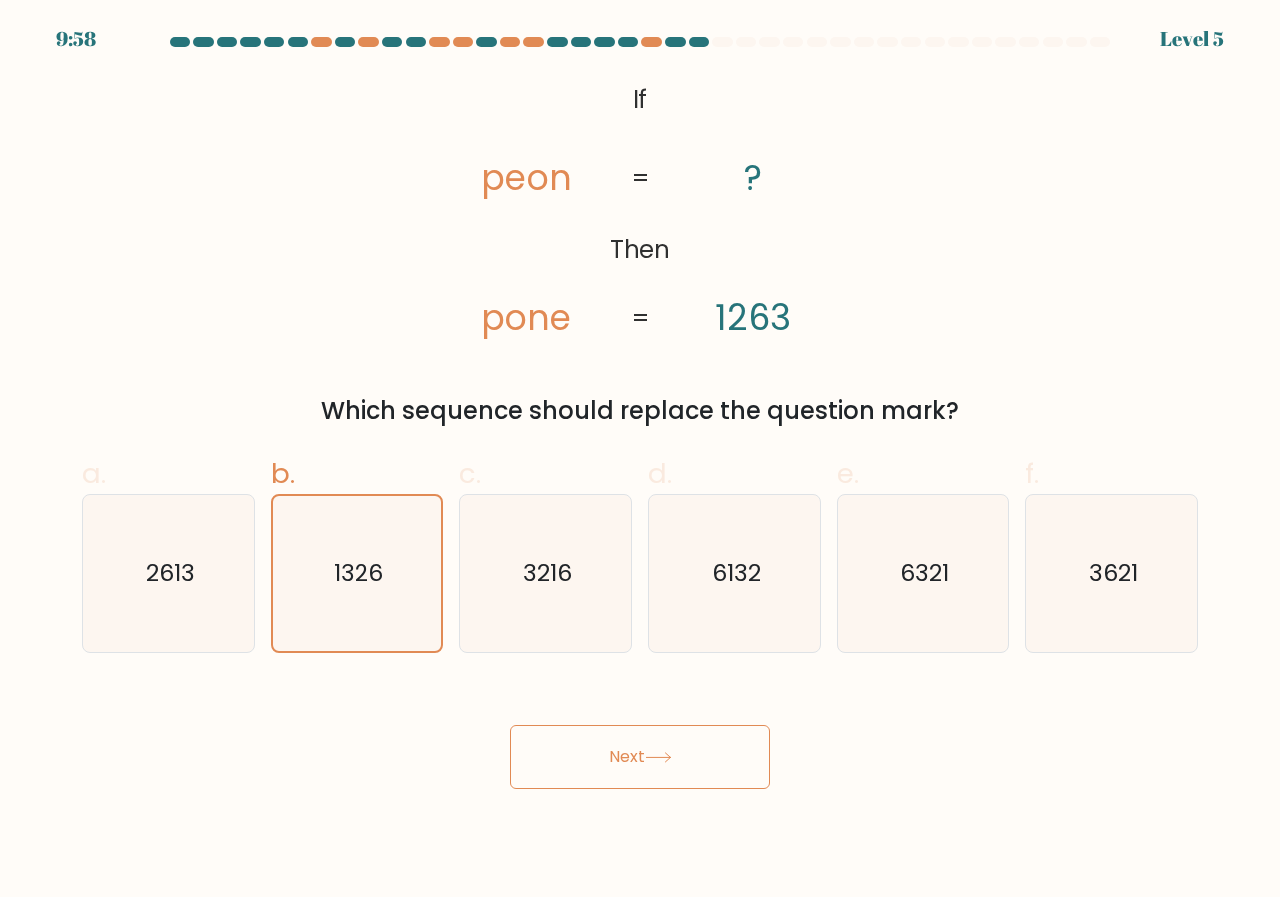 click on "Next" at bounding box center [640, 757] 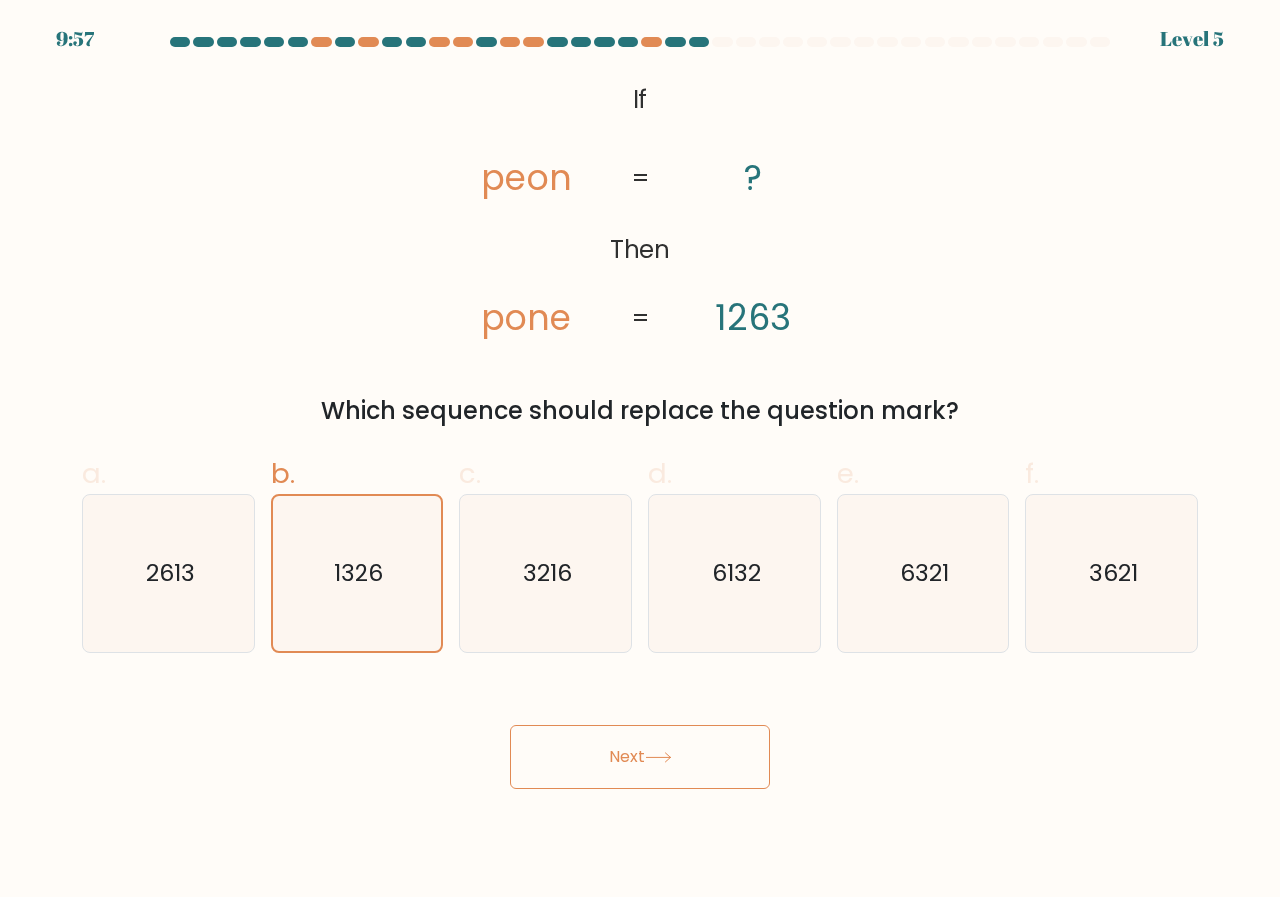 click on "Next" at bounding box center (640, 757) 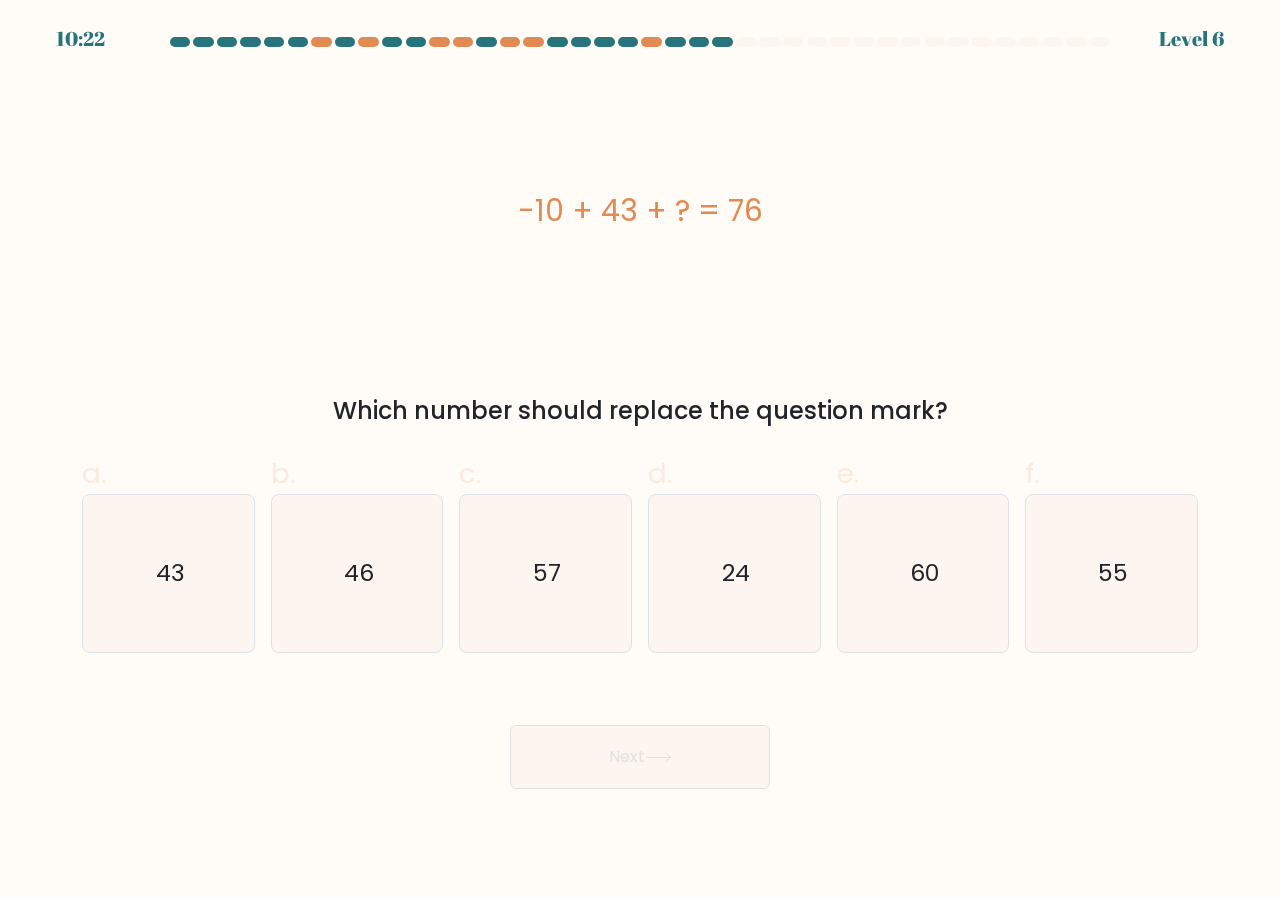 click on "-10 + 43 + ? = 76" at bounding box center [640, 210] 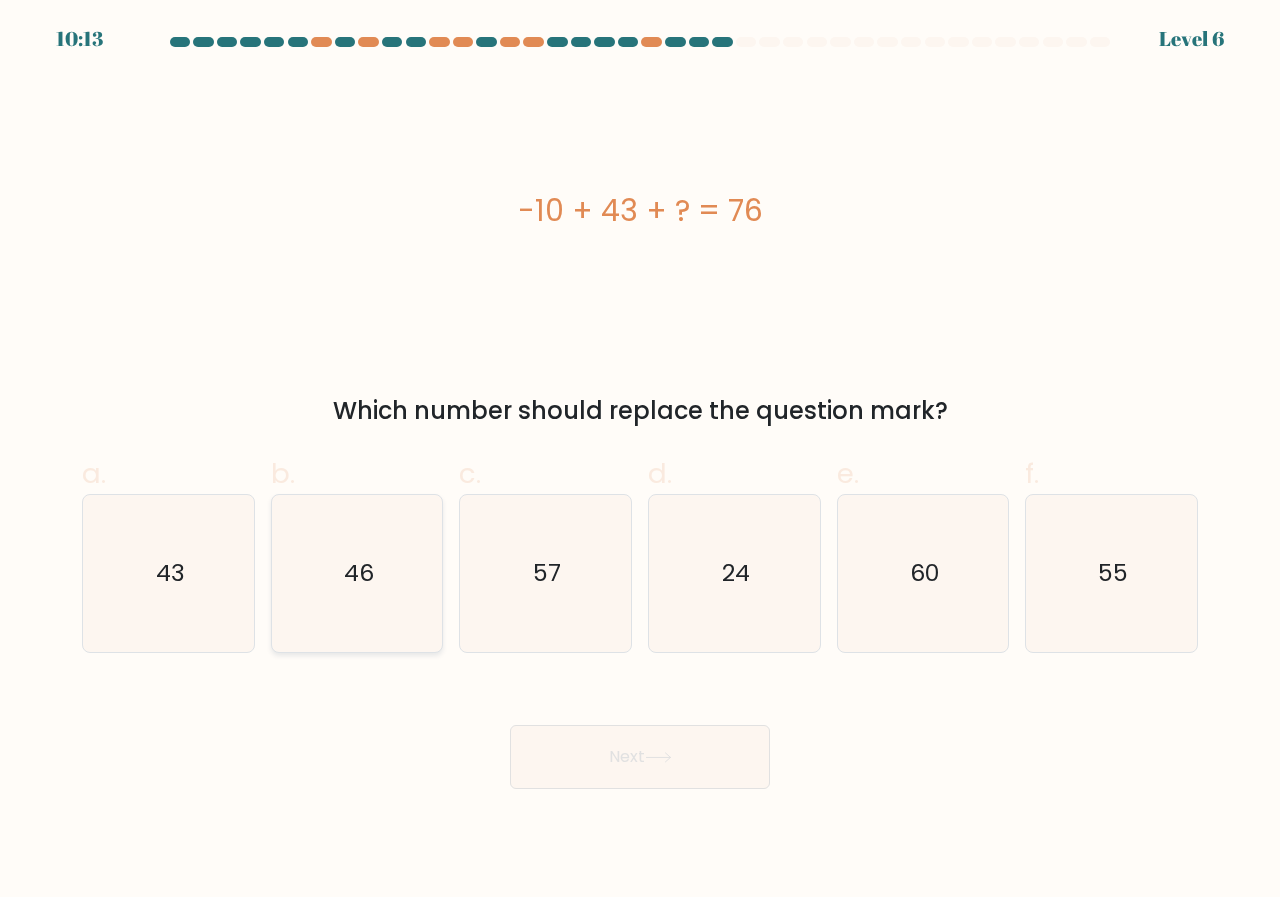 click on "46" 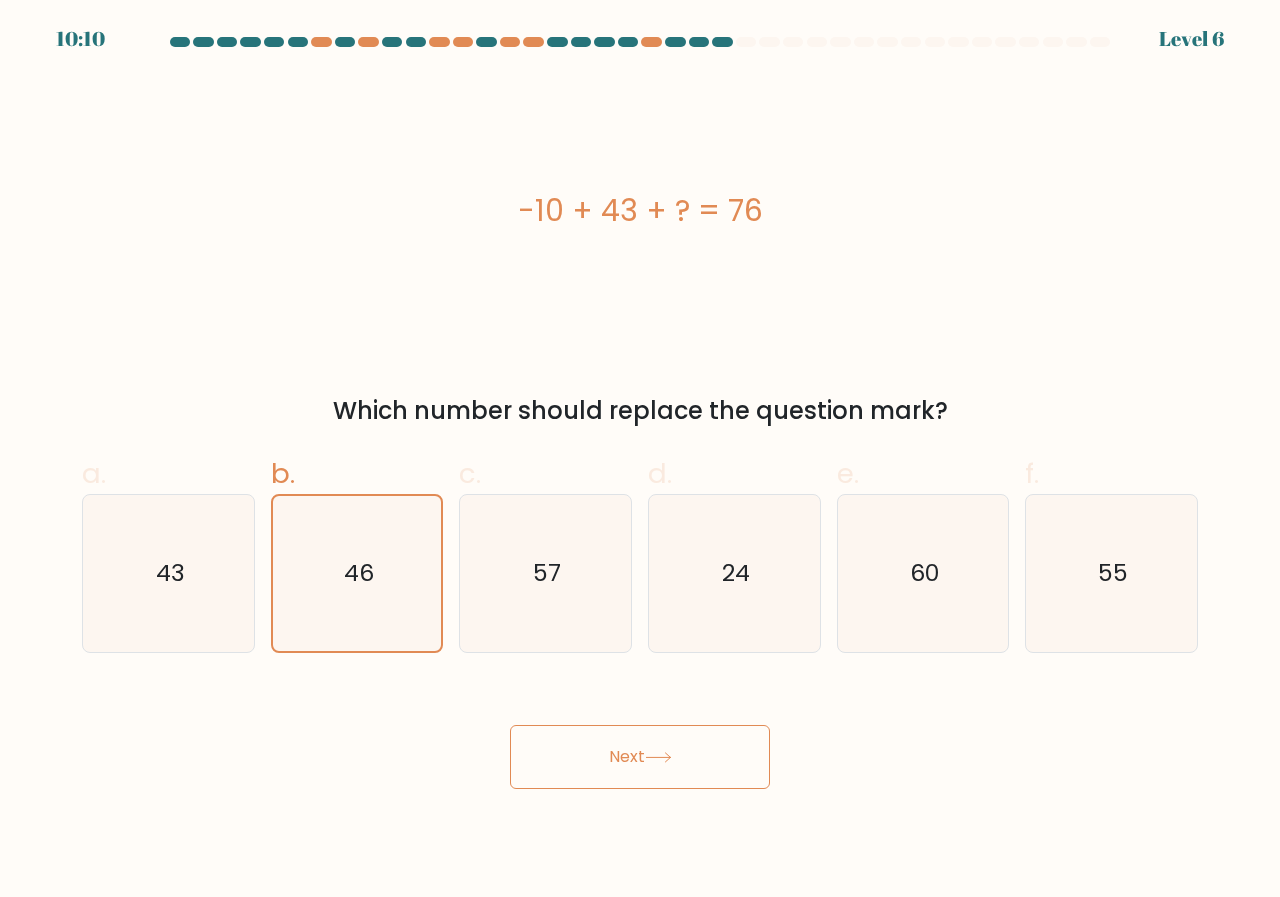 click on "Next" at bounding box center (640, 757) 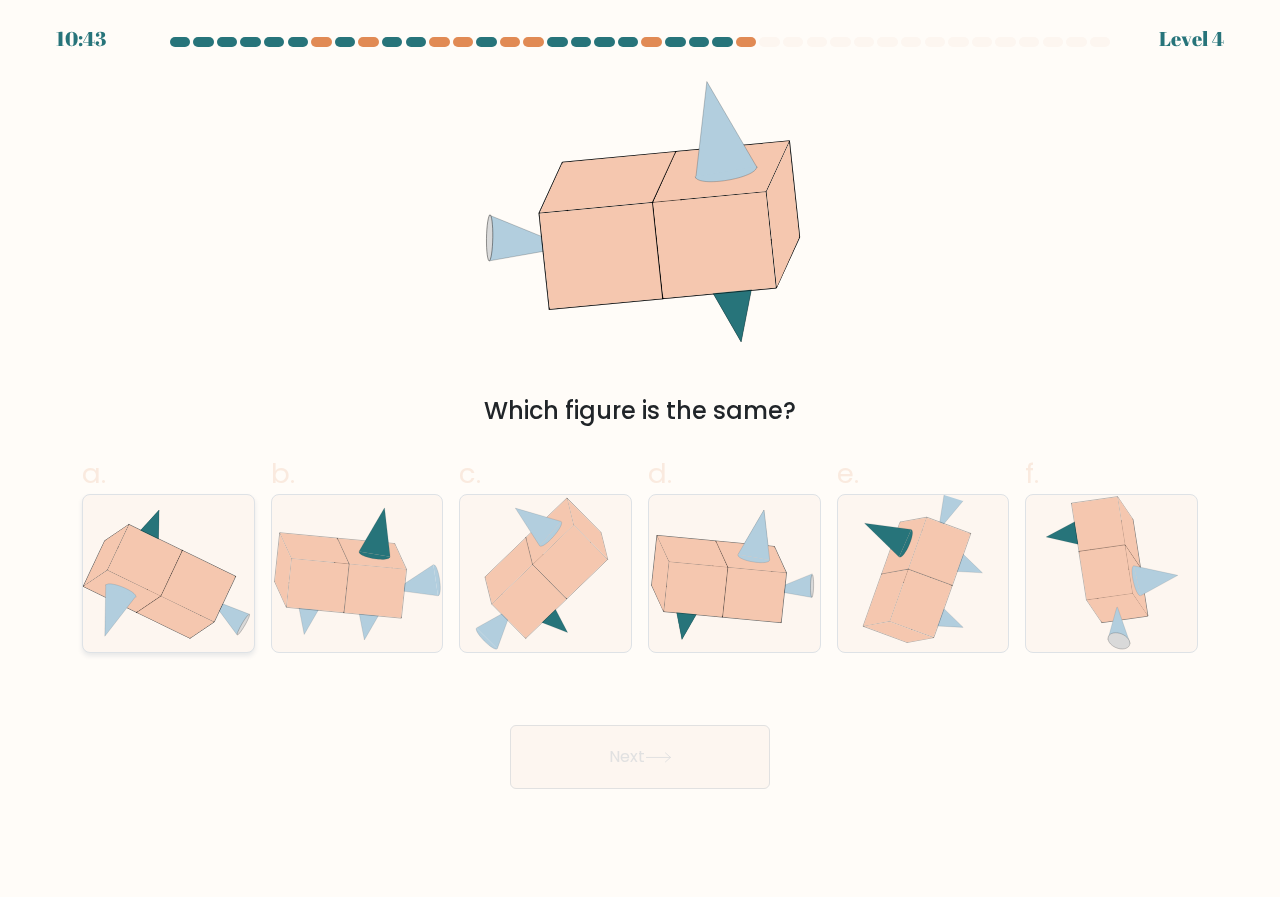 click 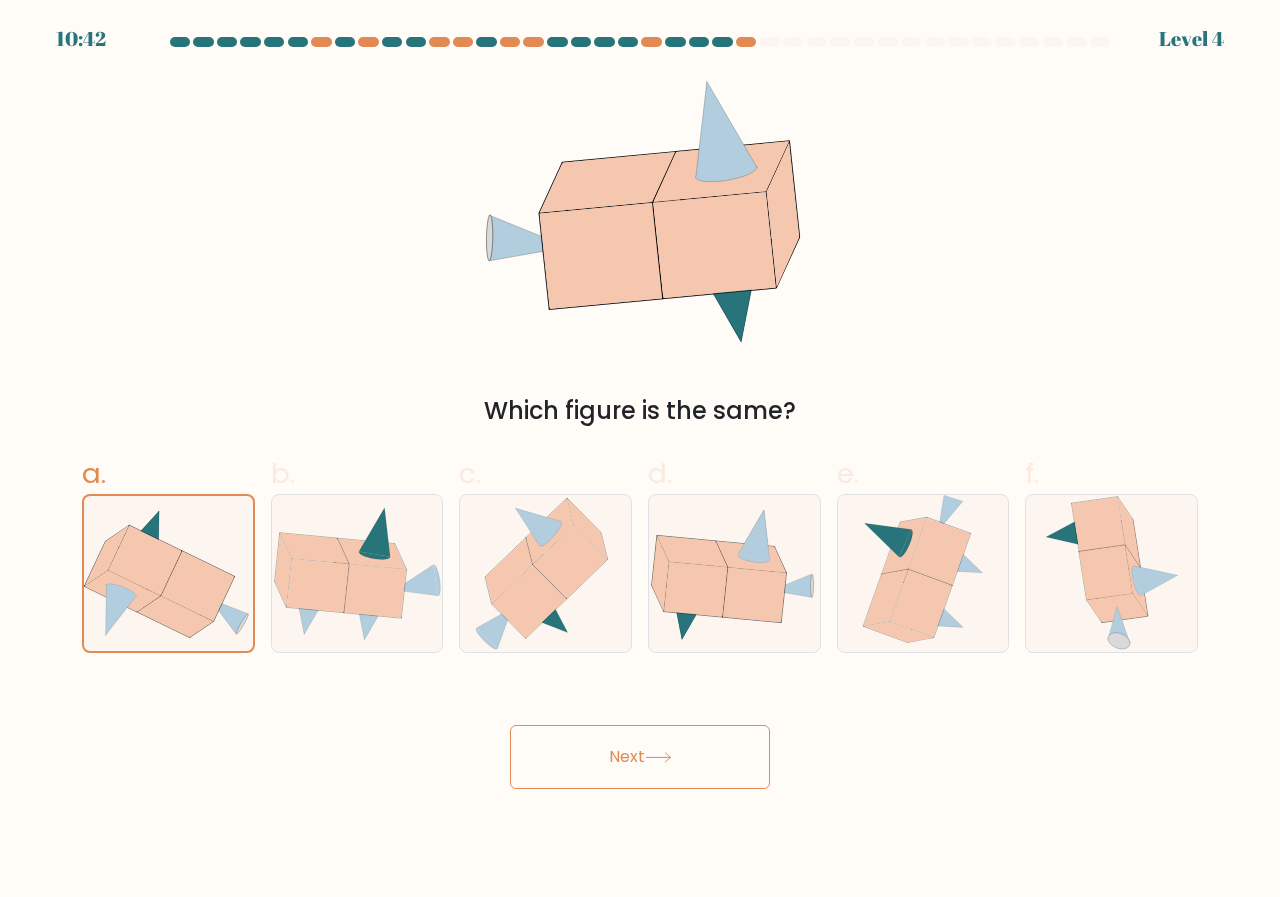 click on "Next" at bounding box center (640, 757) 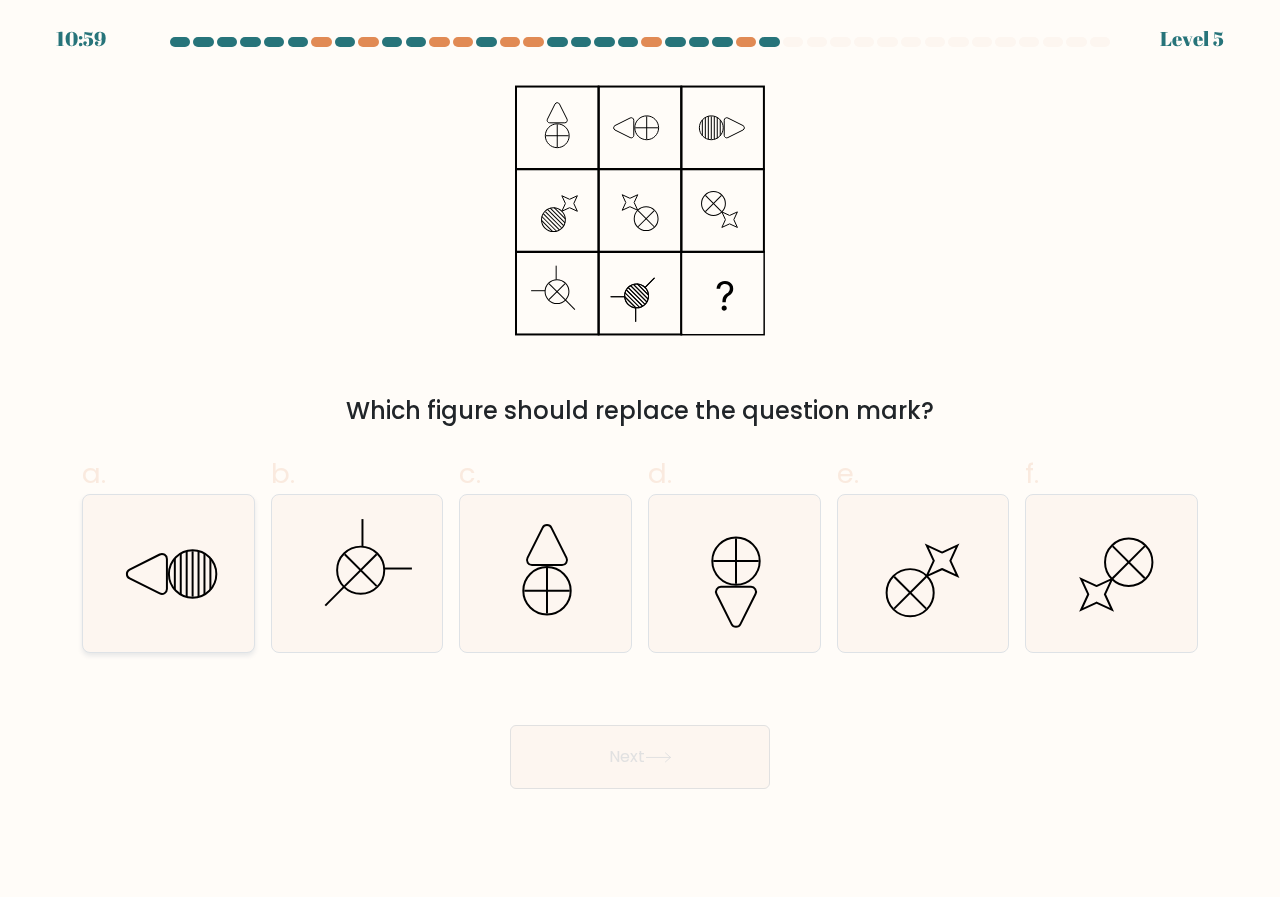 click 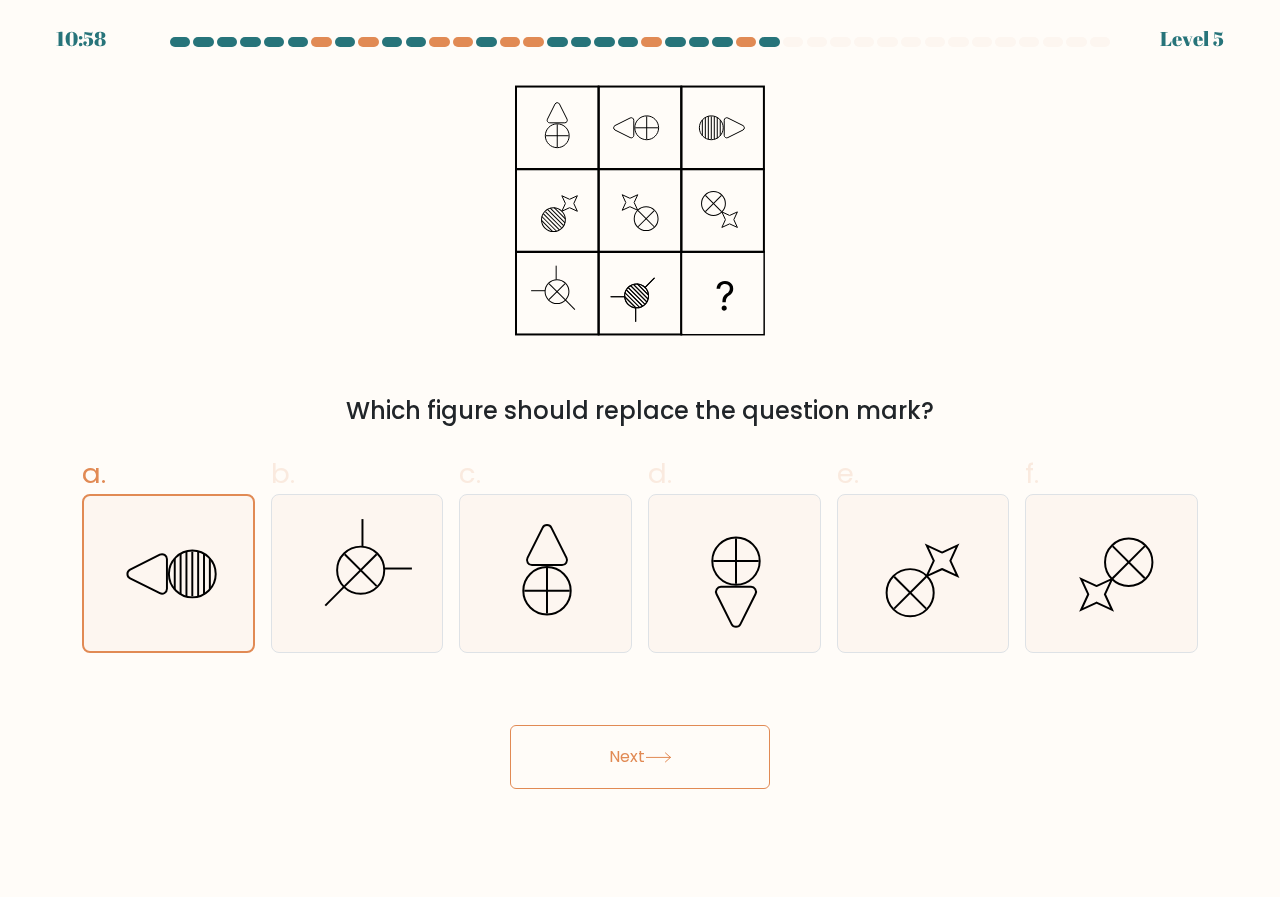 click on "Next" at bounding box center [640, 757] 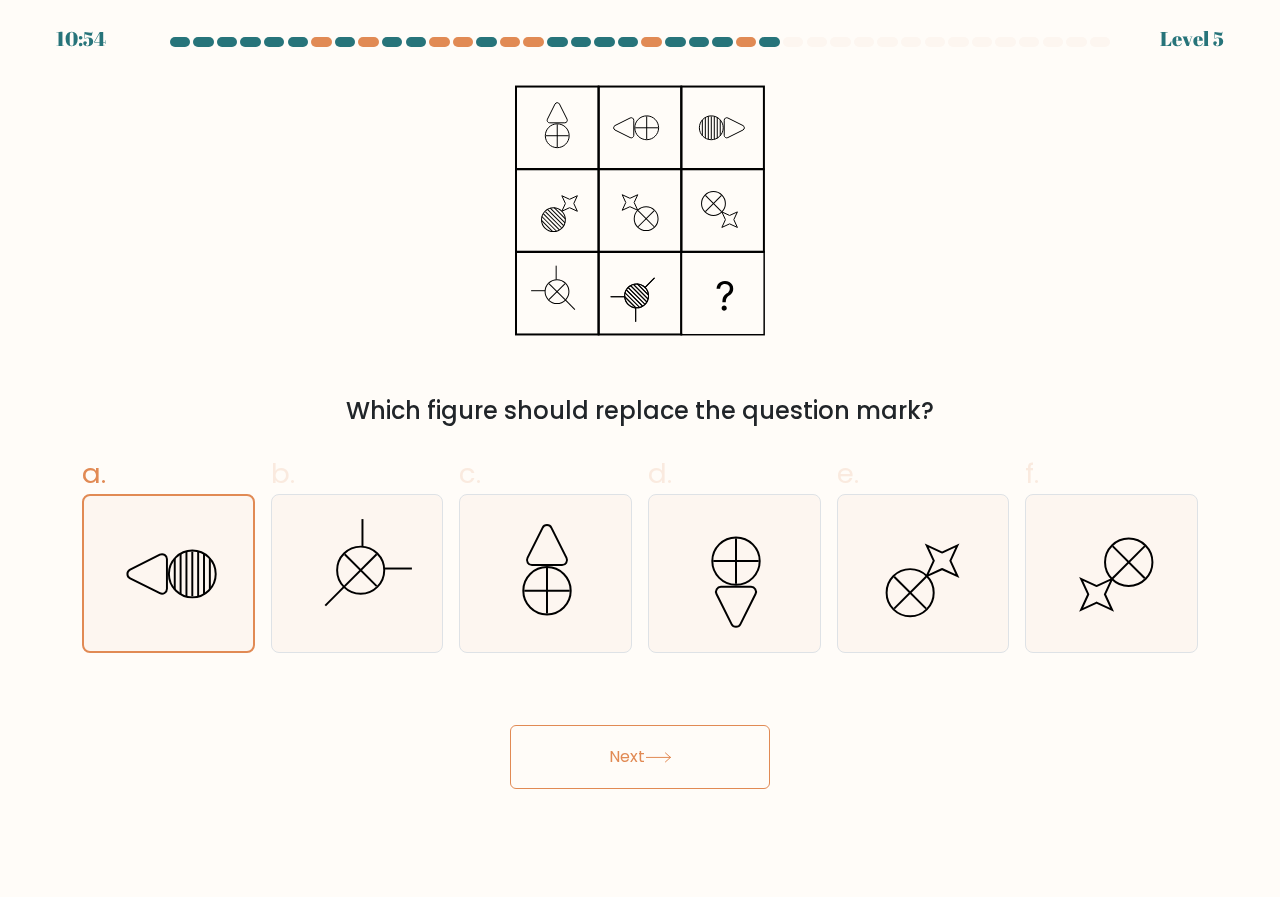 click on "Next" at bounding box center [640, 757] 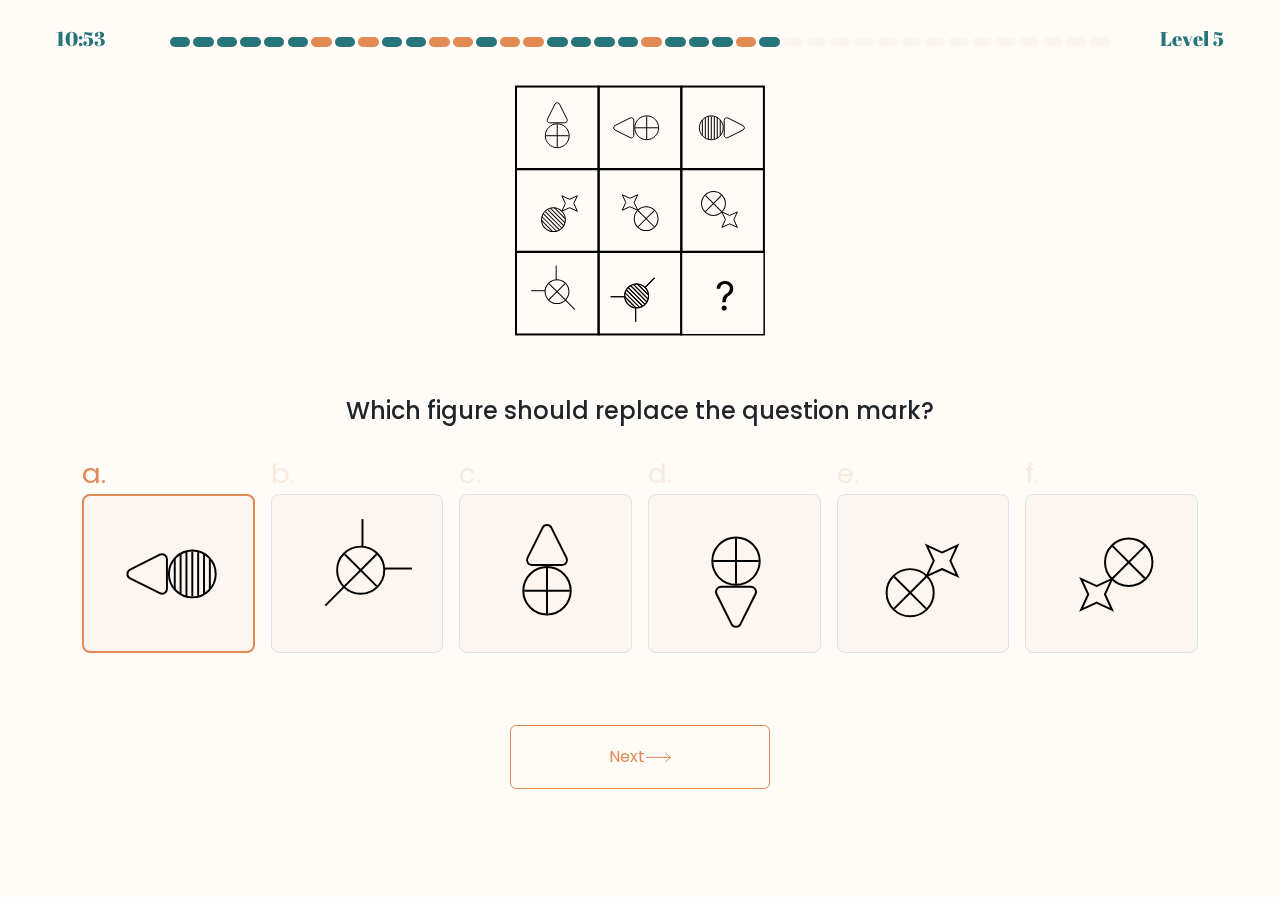 click on "Next" at bounding box center (640, 757) 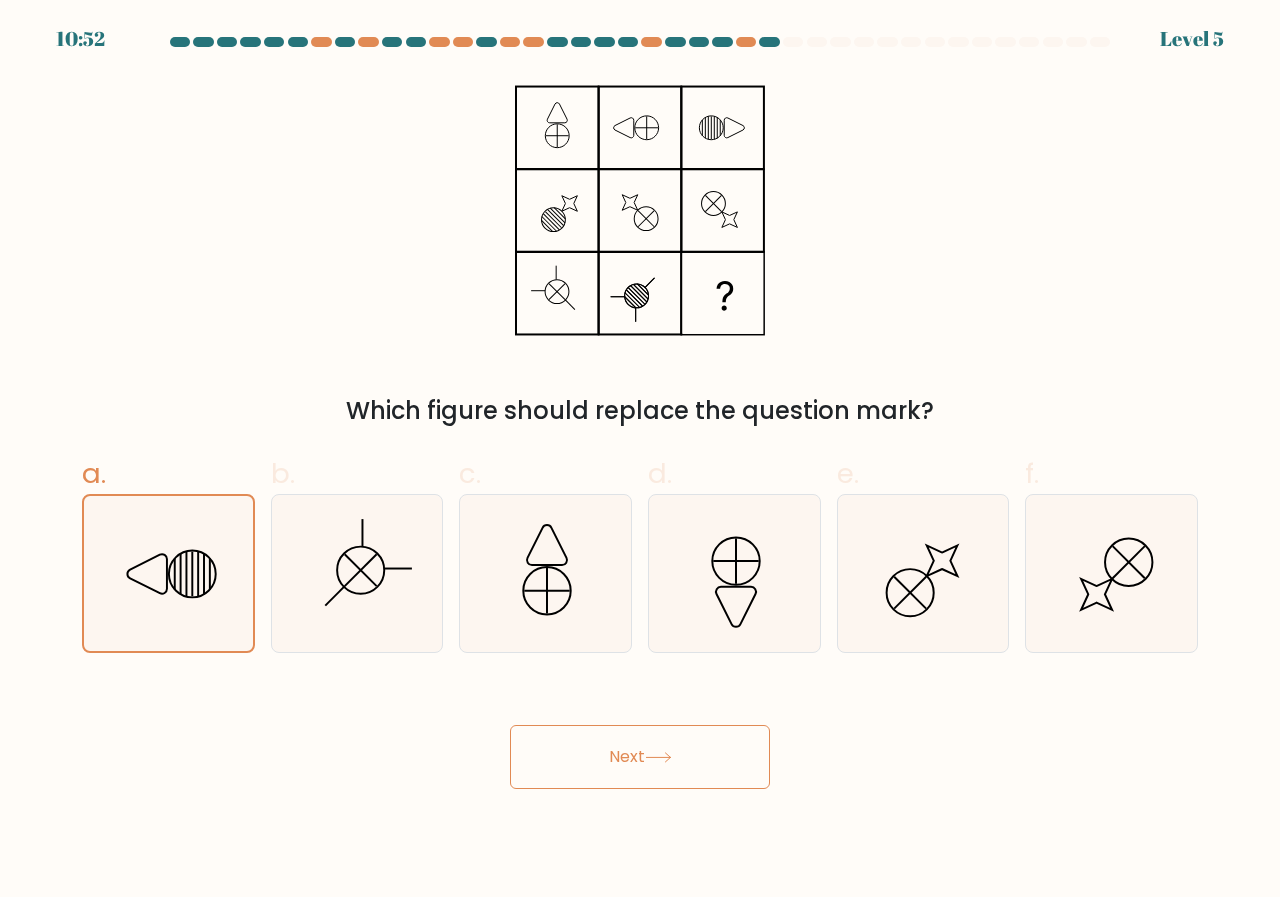 click on "Next" at bounding box center (640, 757) 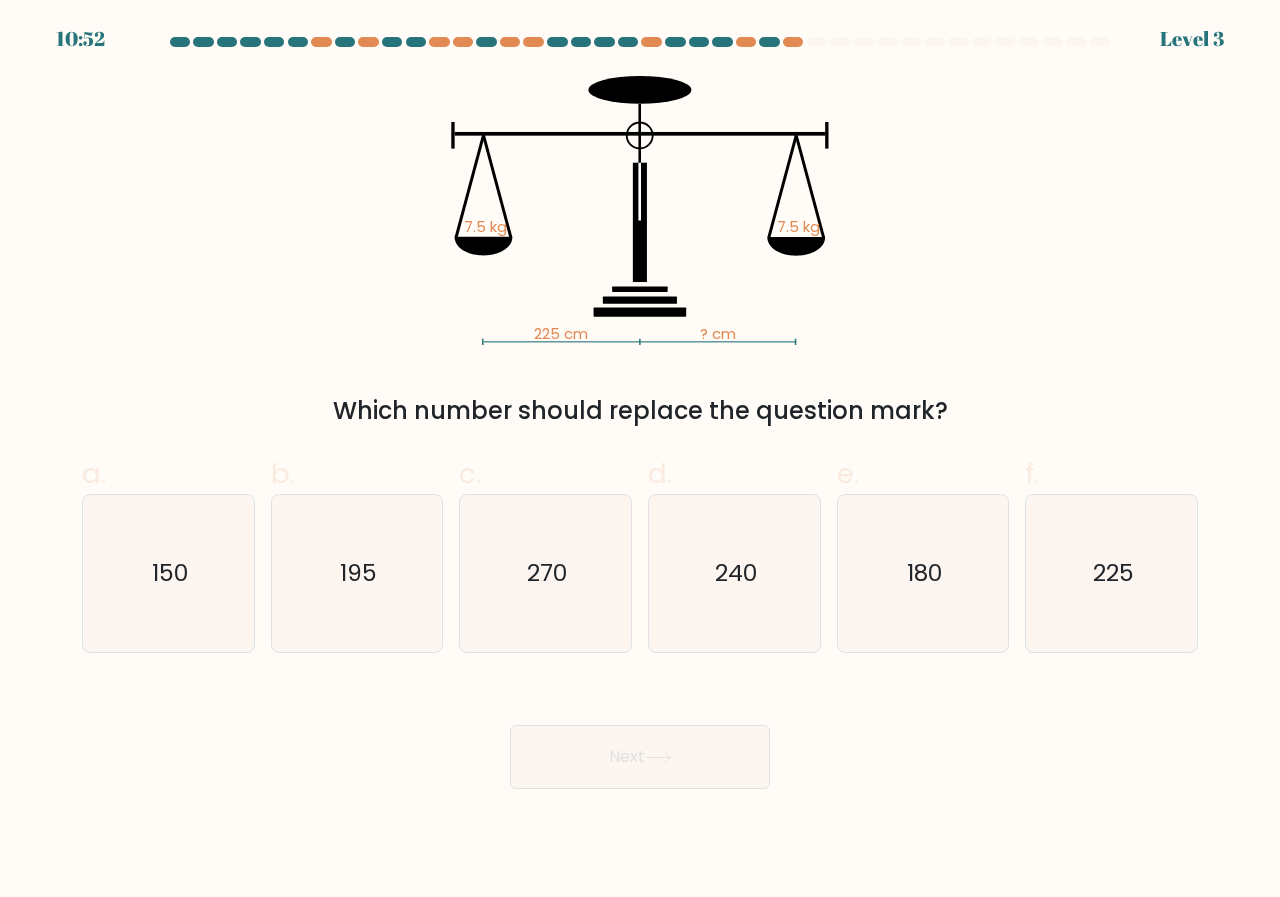 type 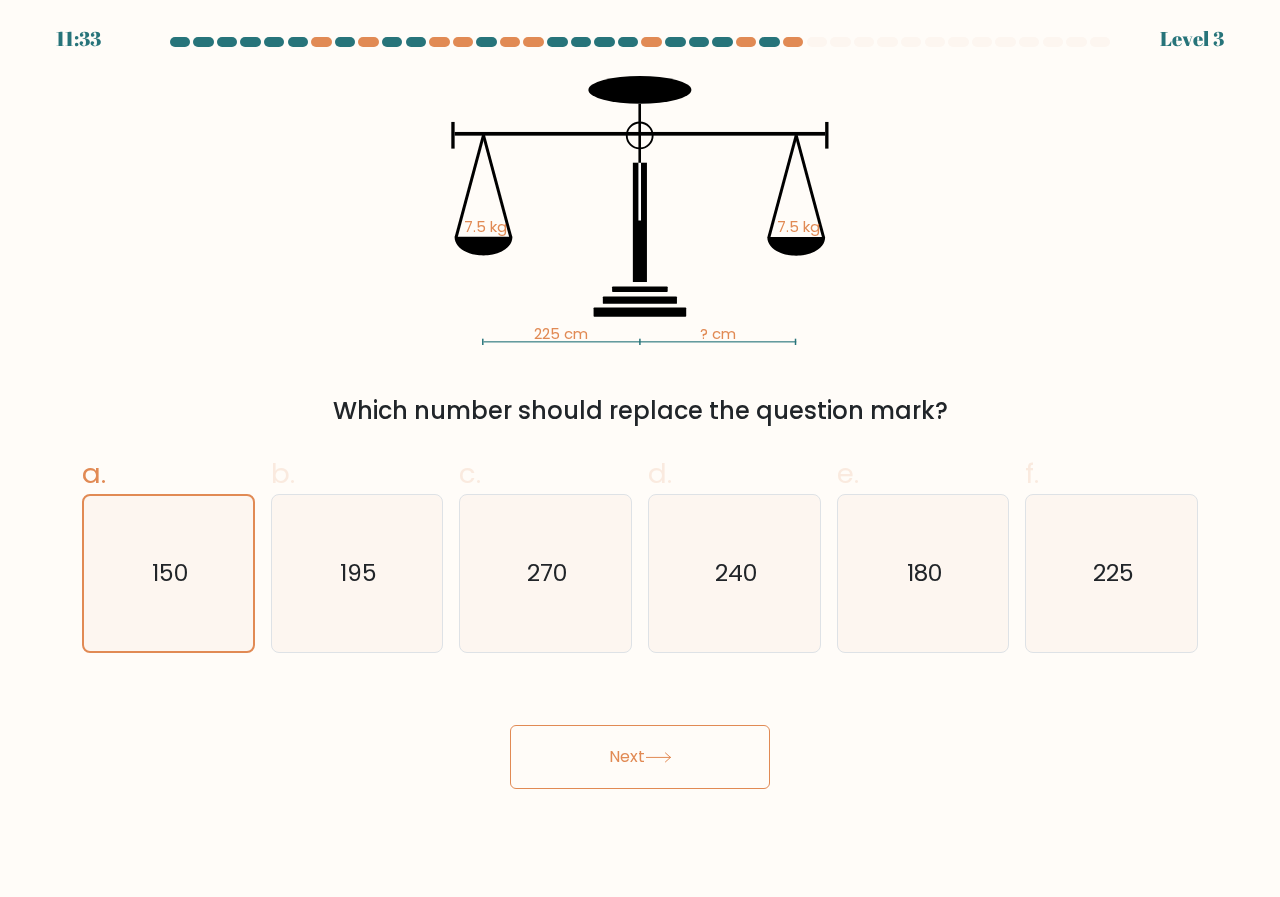 click on "b.
195" at bounding box center [640, 455] 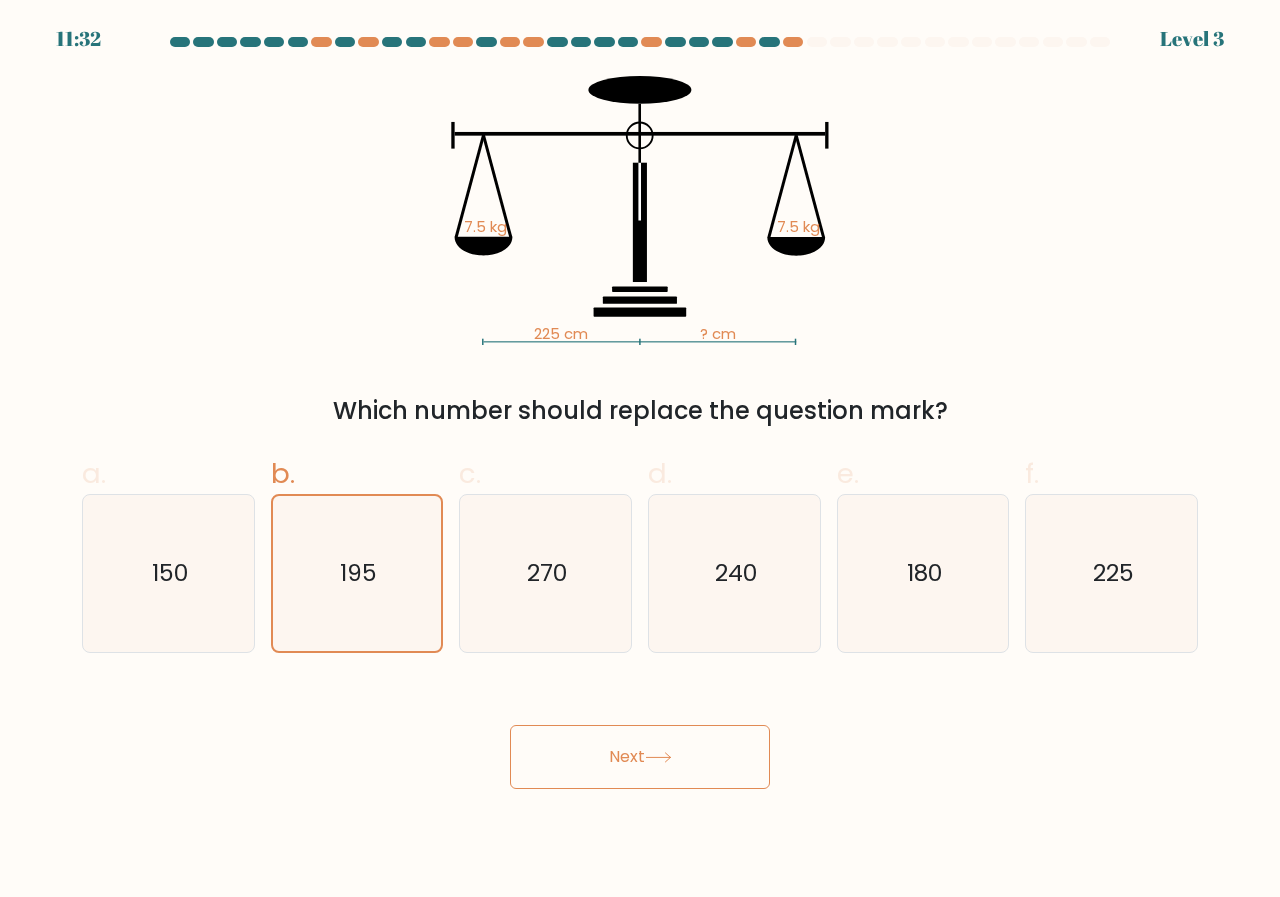 click on "c.
270" at bounding box center (640, 455) 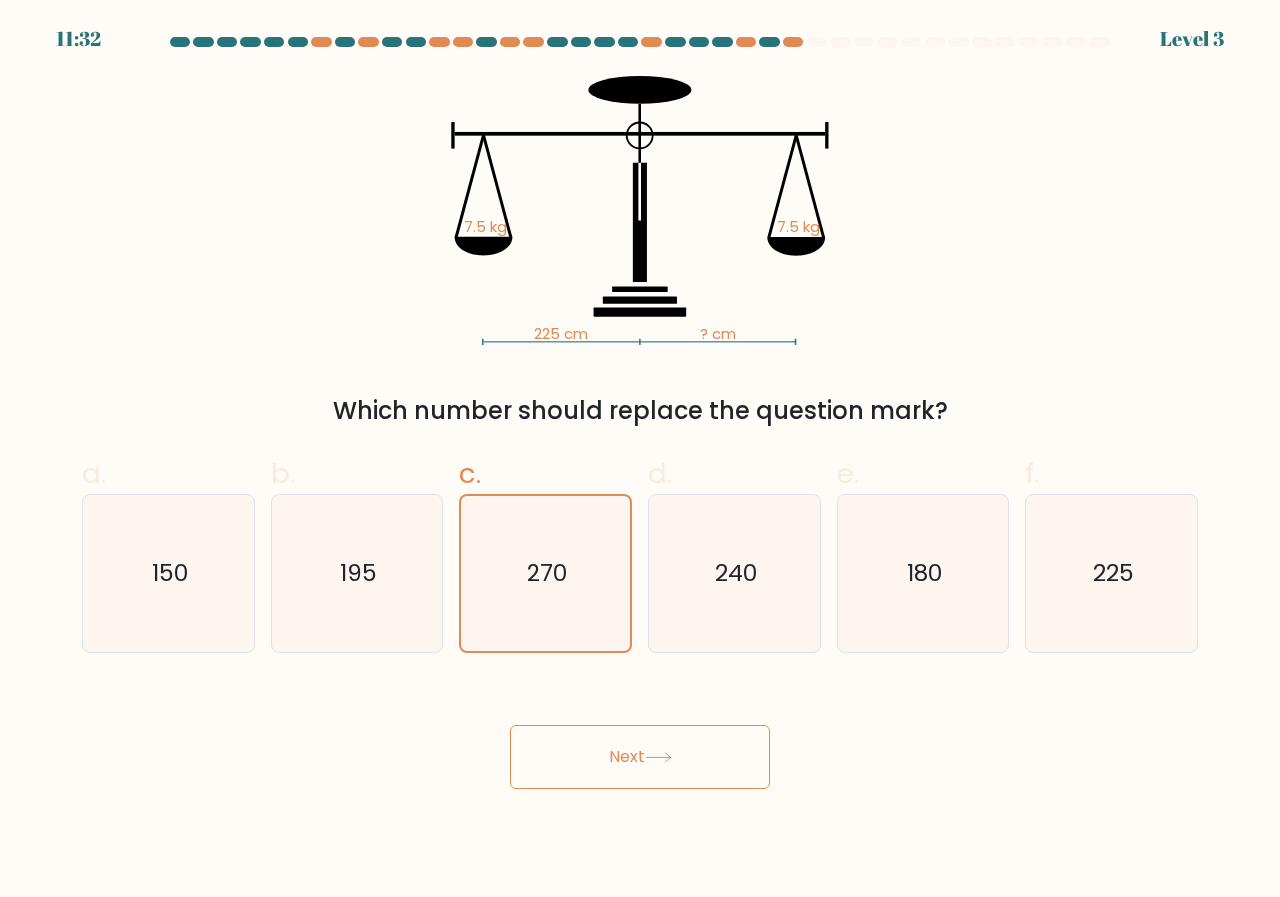 click on "d.
240" at bounding box center [640, 455] 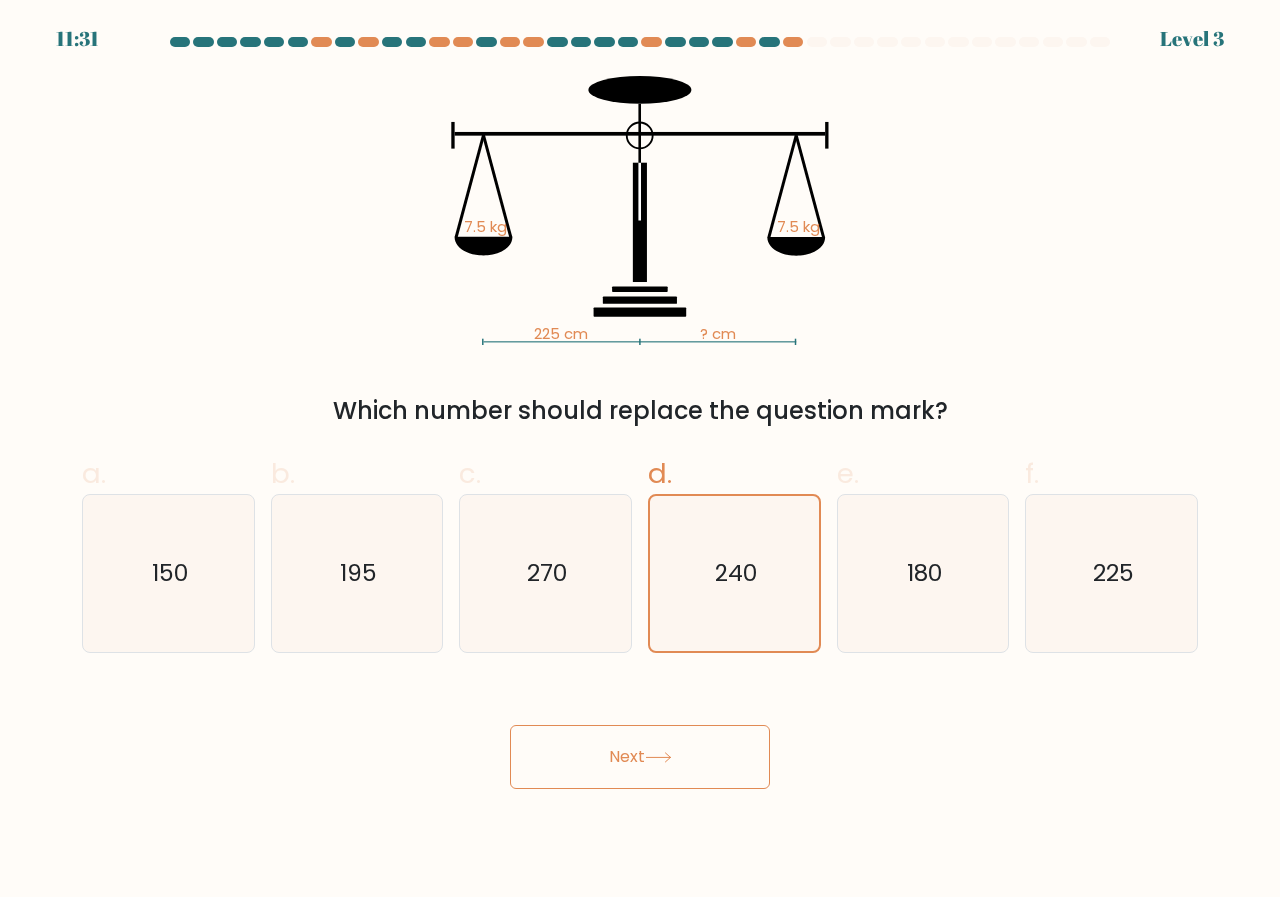 click on "c.
270" at bounding box center [640, 455] 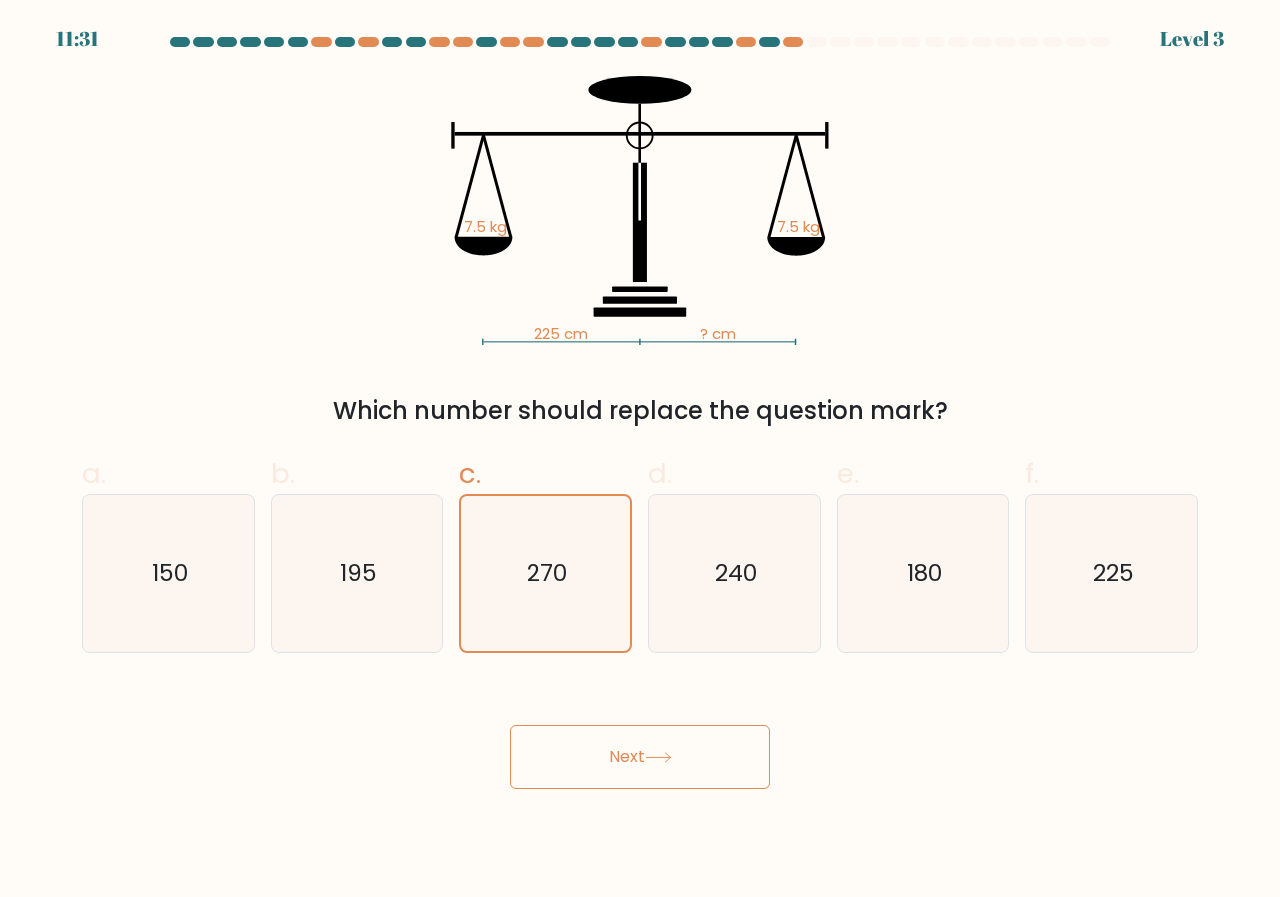 click on "d.
240" at bounding box center (640, 455) 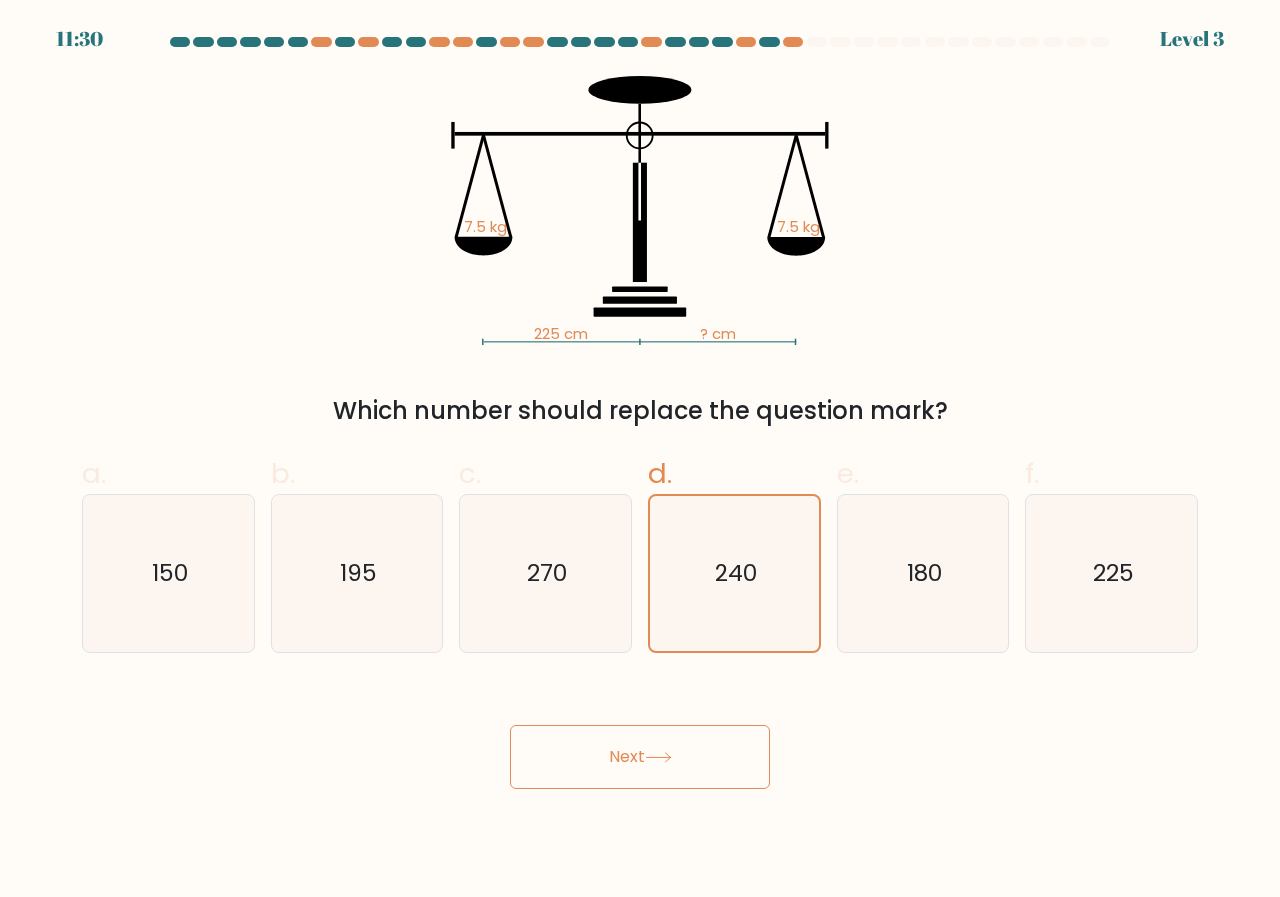 click on "c.
270" at bounding box center (640, 455) 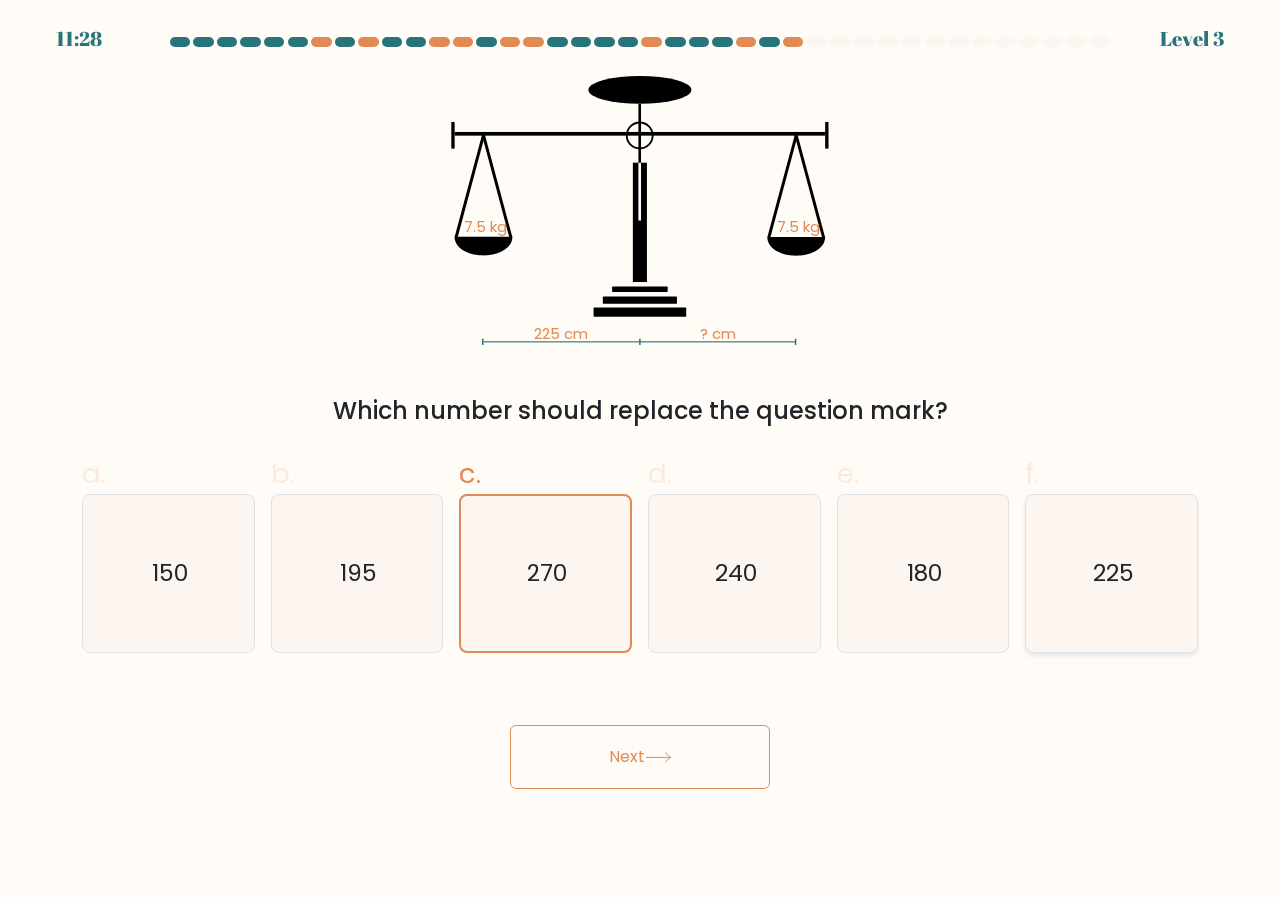 click on "225" 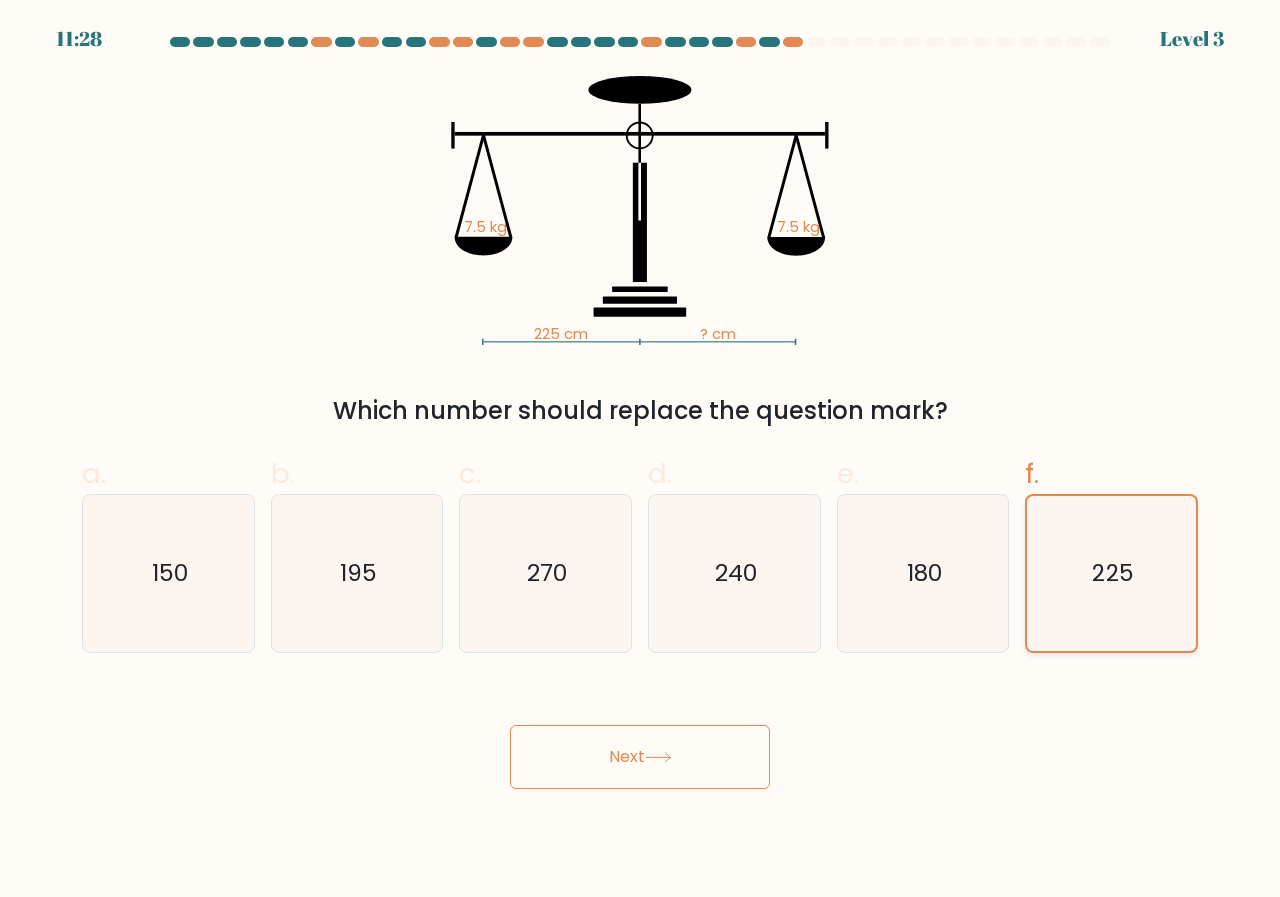 click on "a.
150" at bounding box center [640, 455] 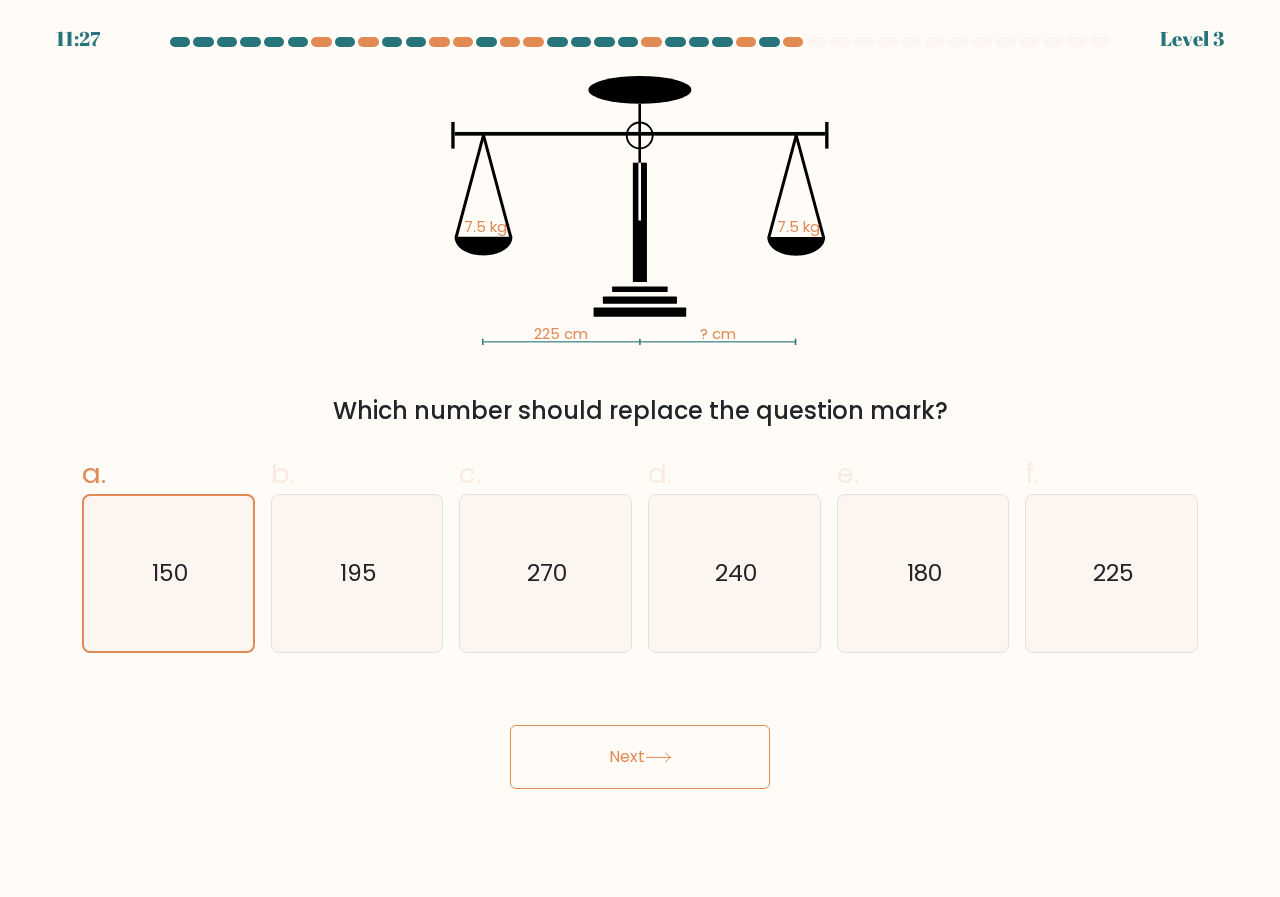 click on "b.
195" at bounding box center [640, 455] 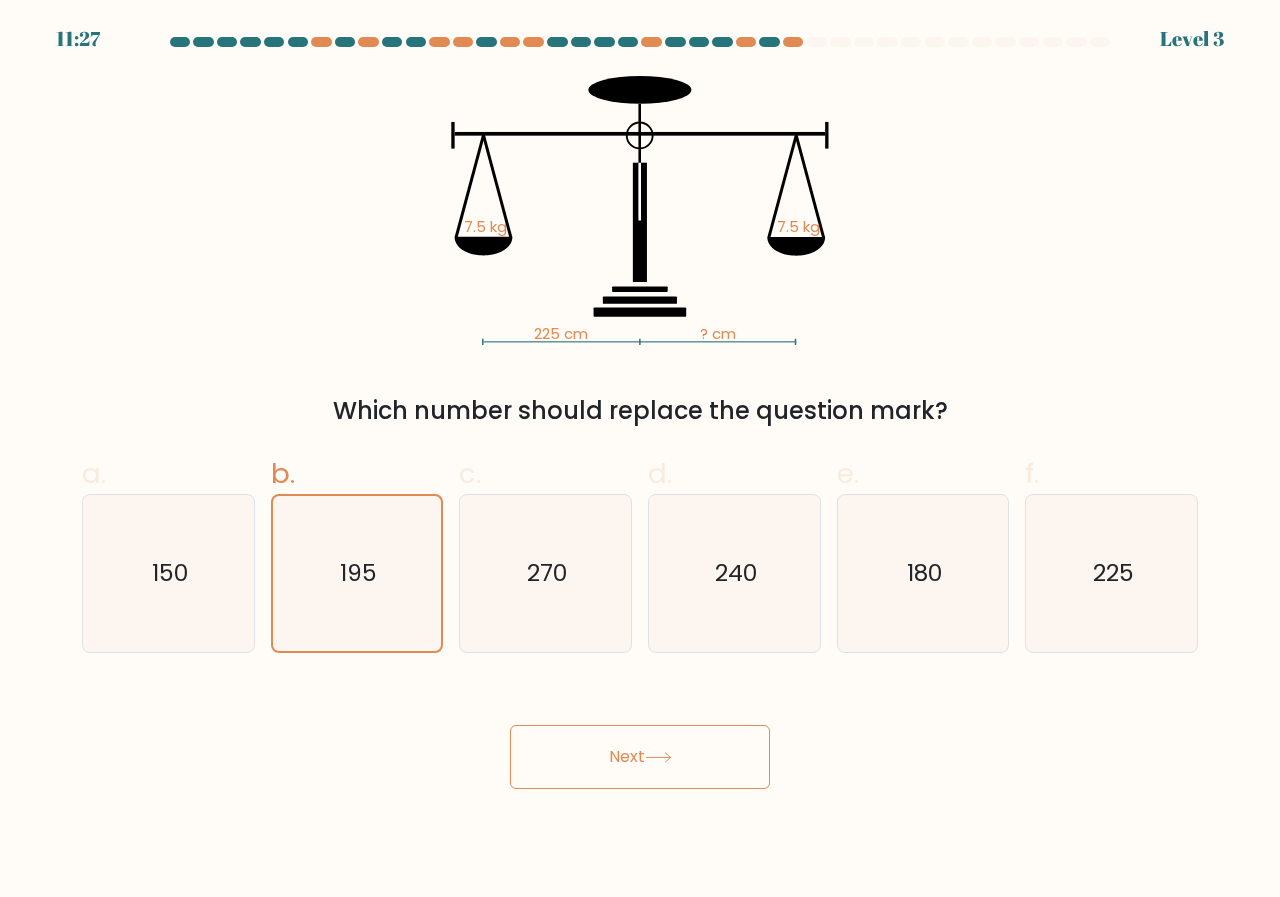 click on "c.
270" at bounding box center [640, 455] 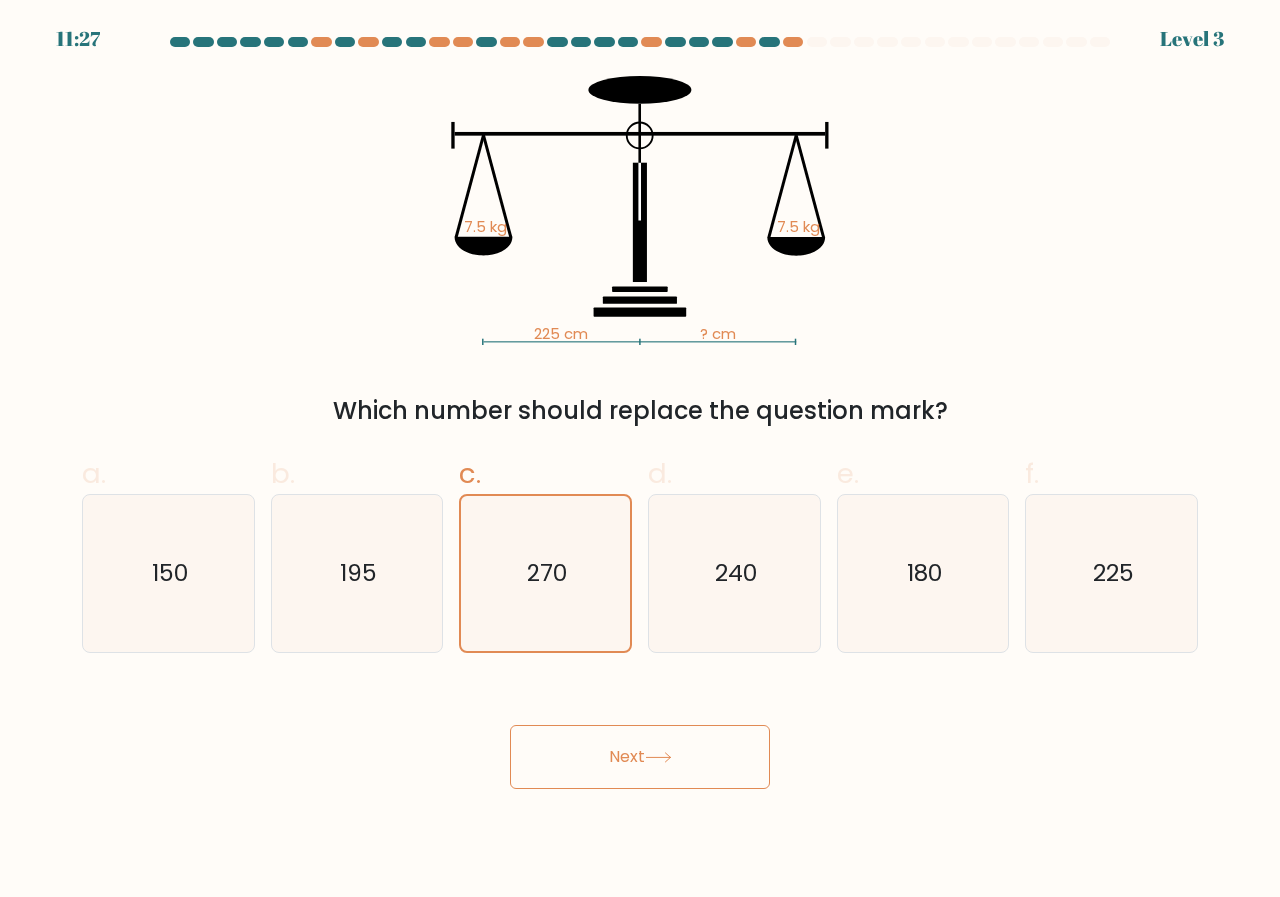 click on "d.
240" at bounding box center (640, 455) 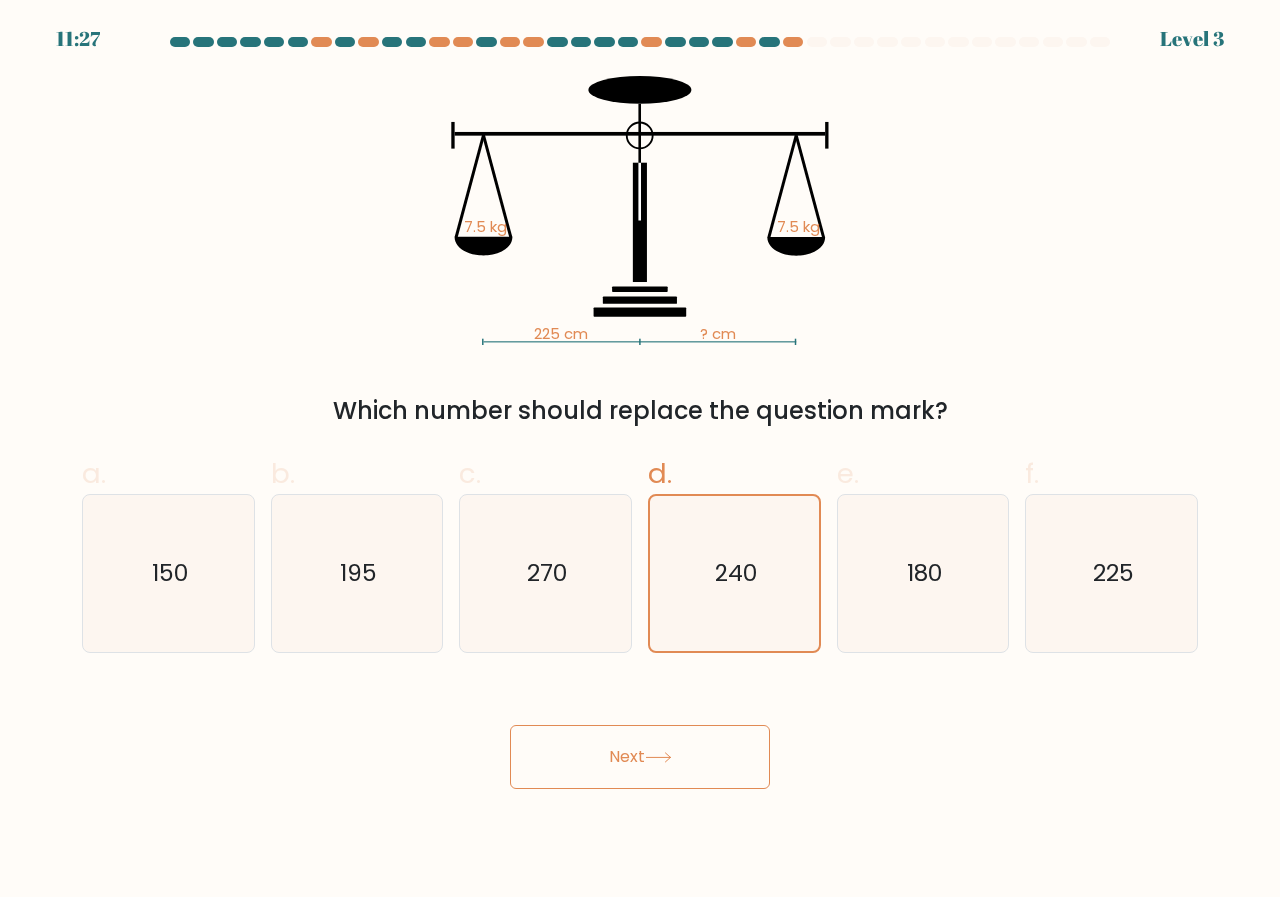 click on "e.
180" at bounding box center [640, 455] 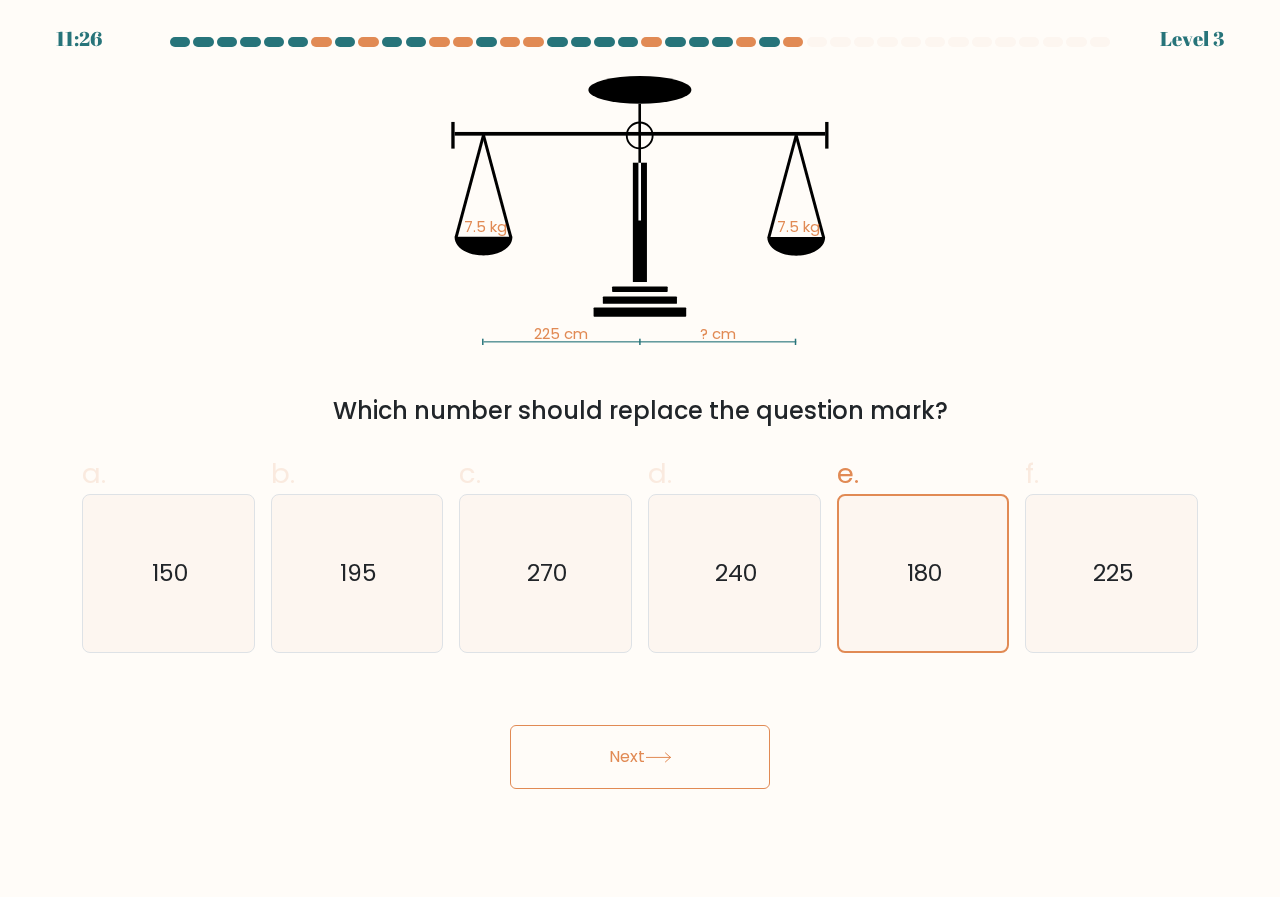 click on "f.
225" at bounding box center (640, 455) 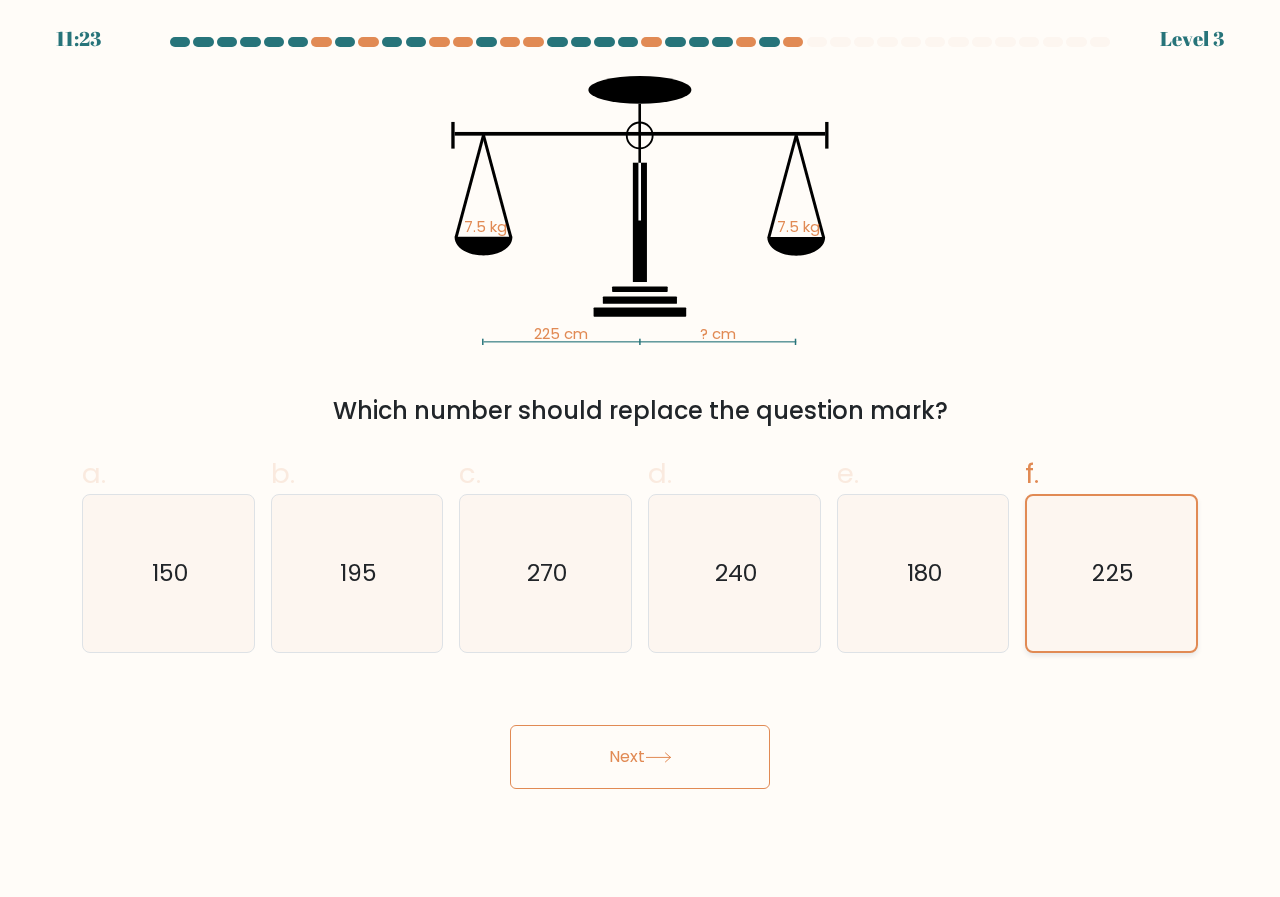 click on "225" 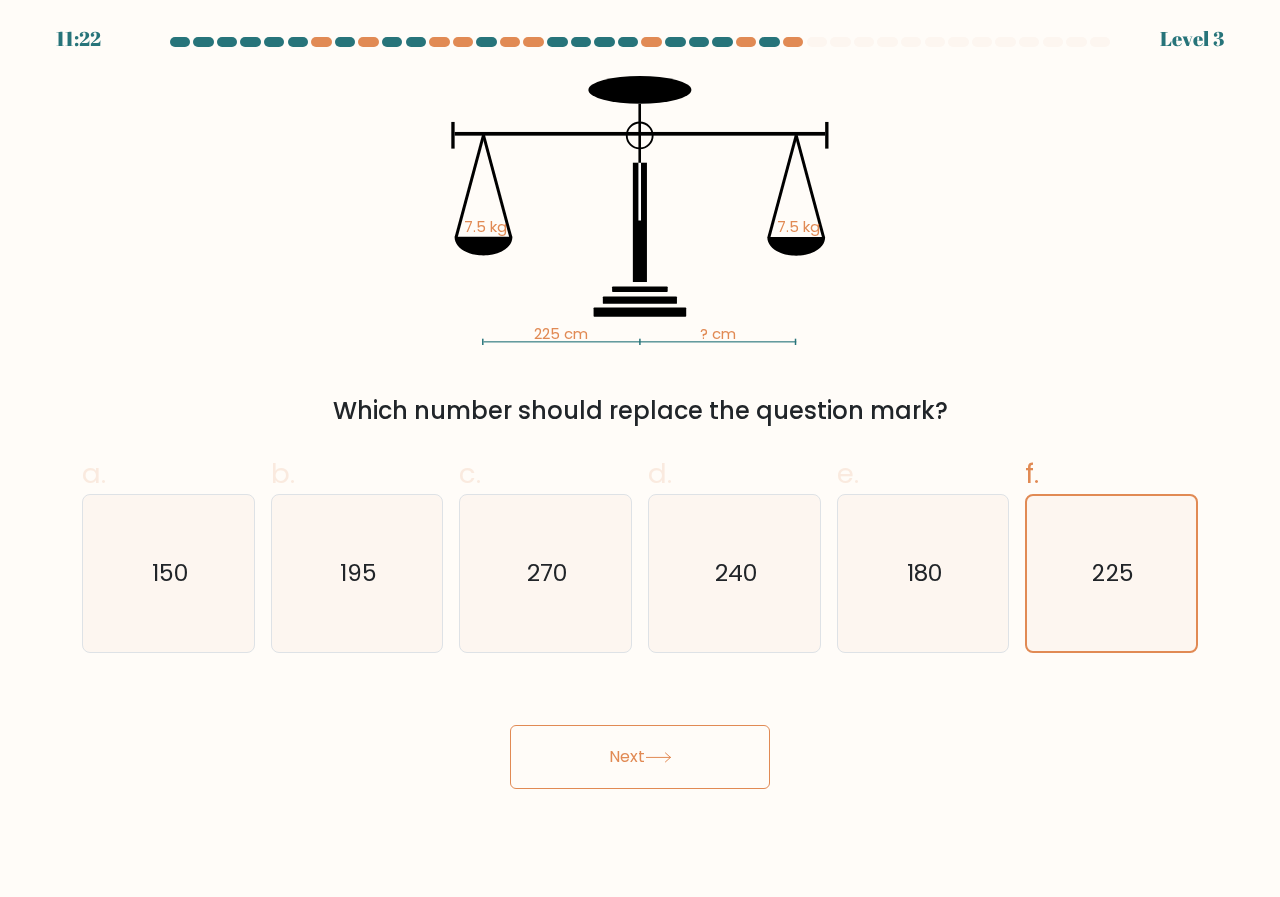 click on "Next" at bounding box center (640, 757) 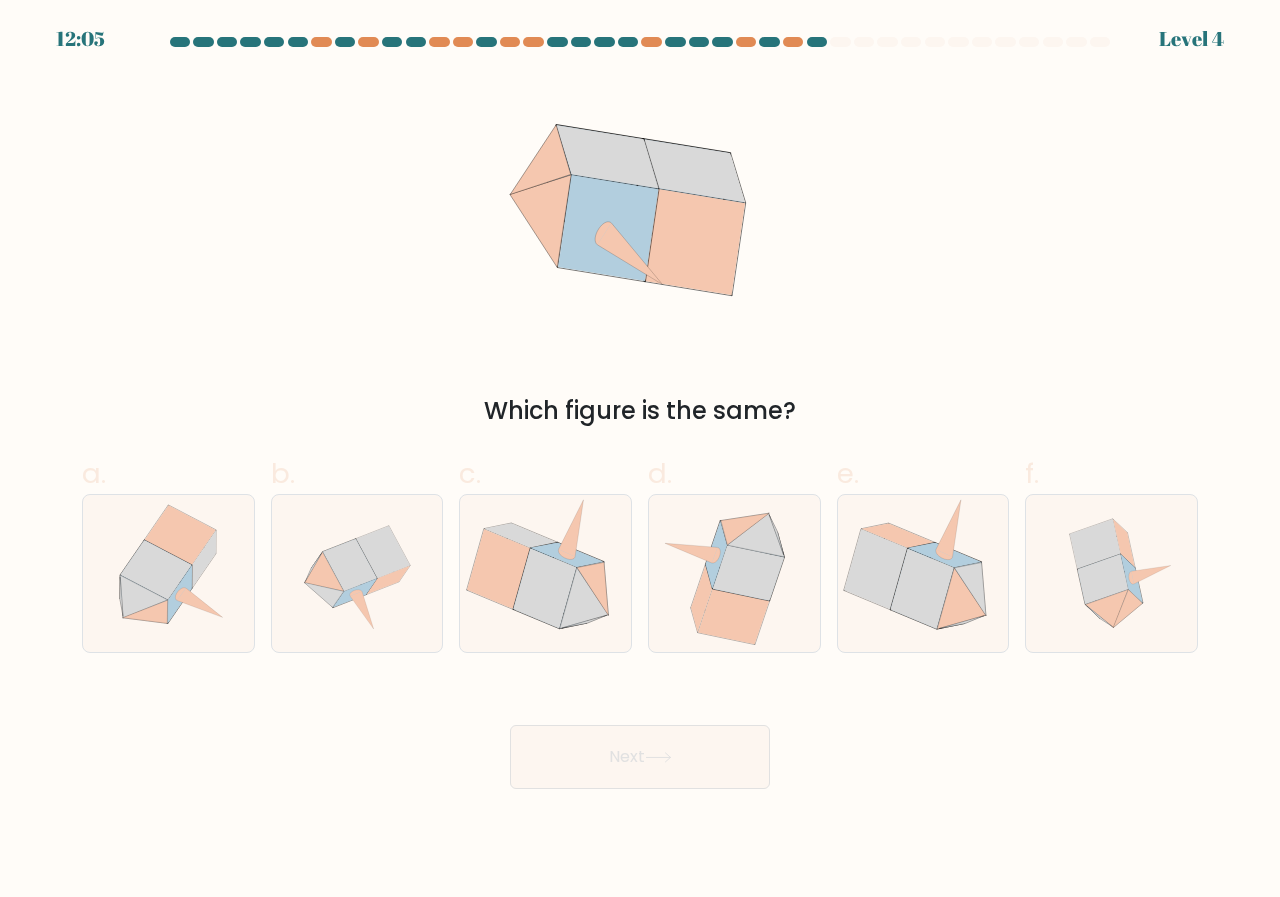type 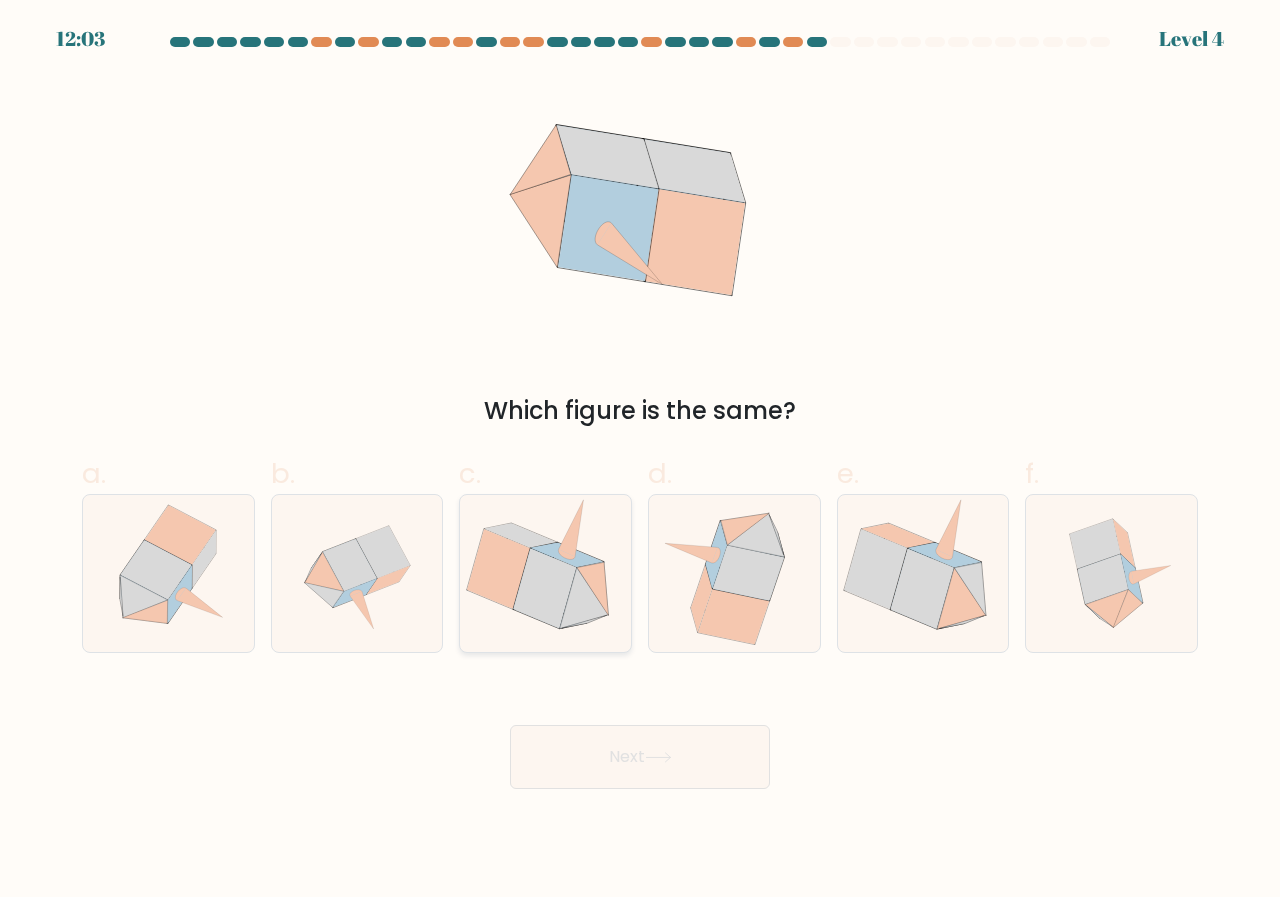click 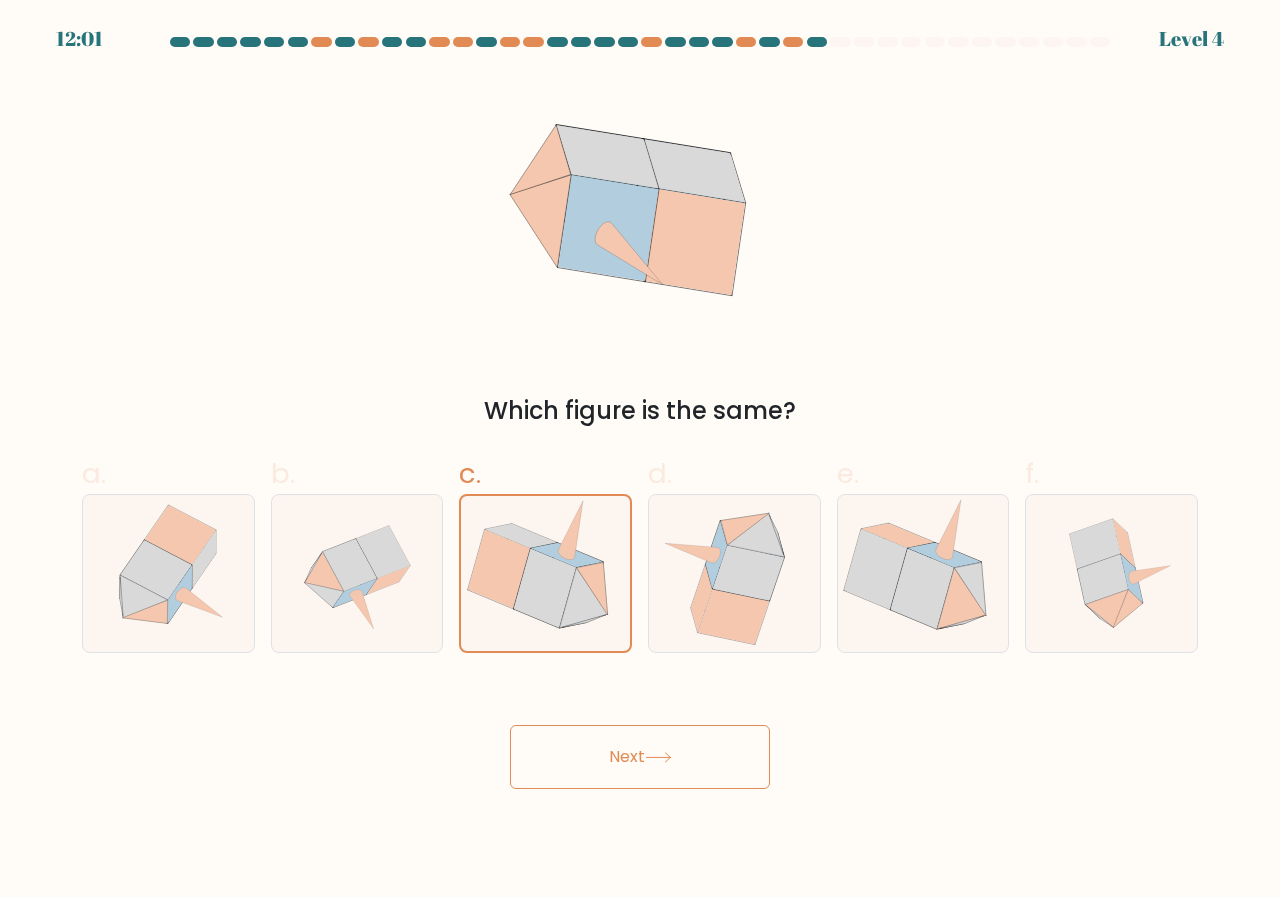 click on "Next" at bounding box center [640, 757] 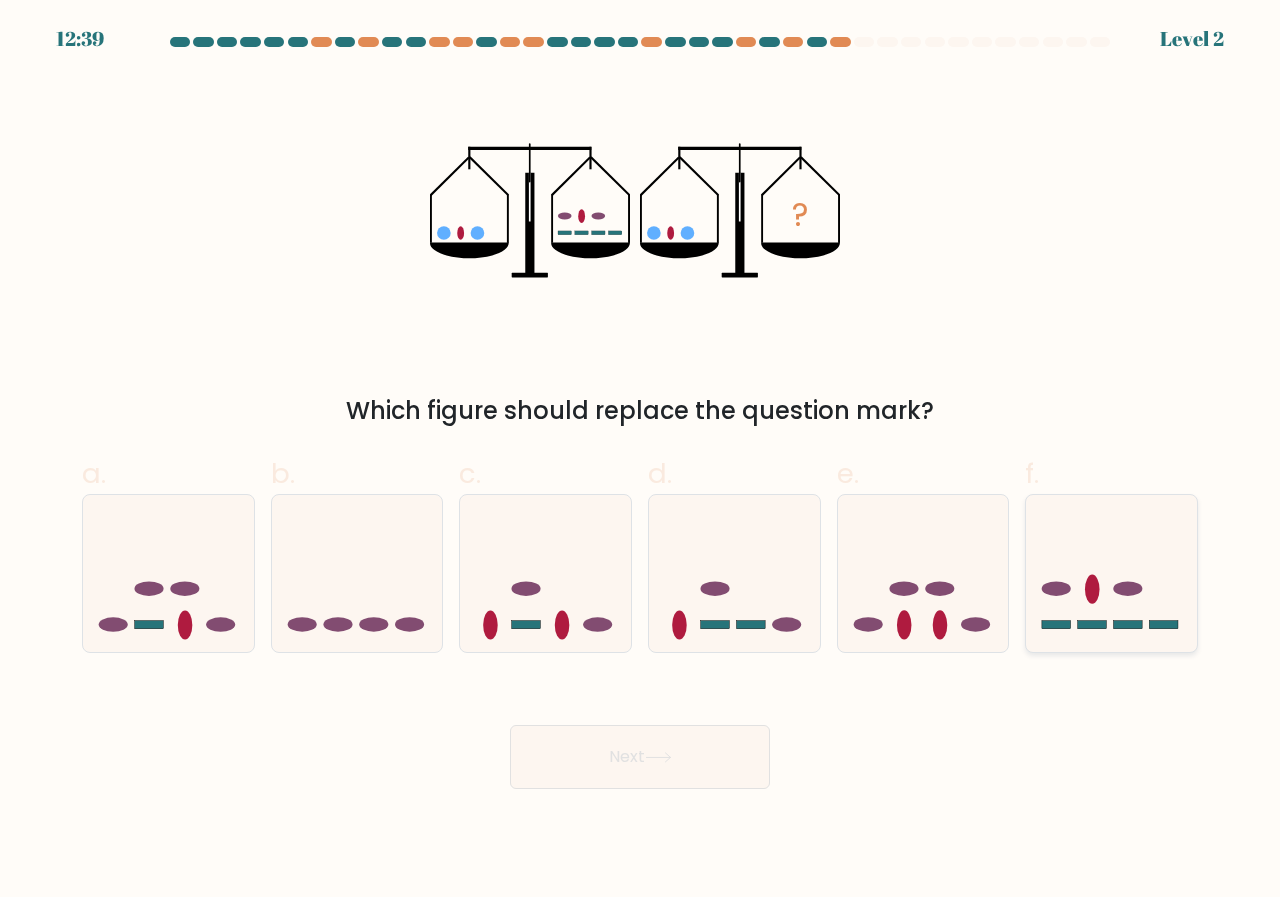 click 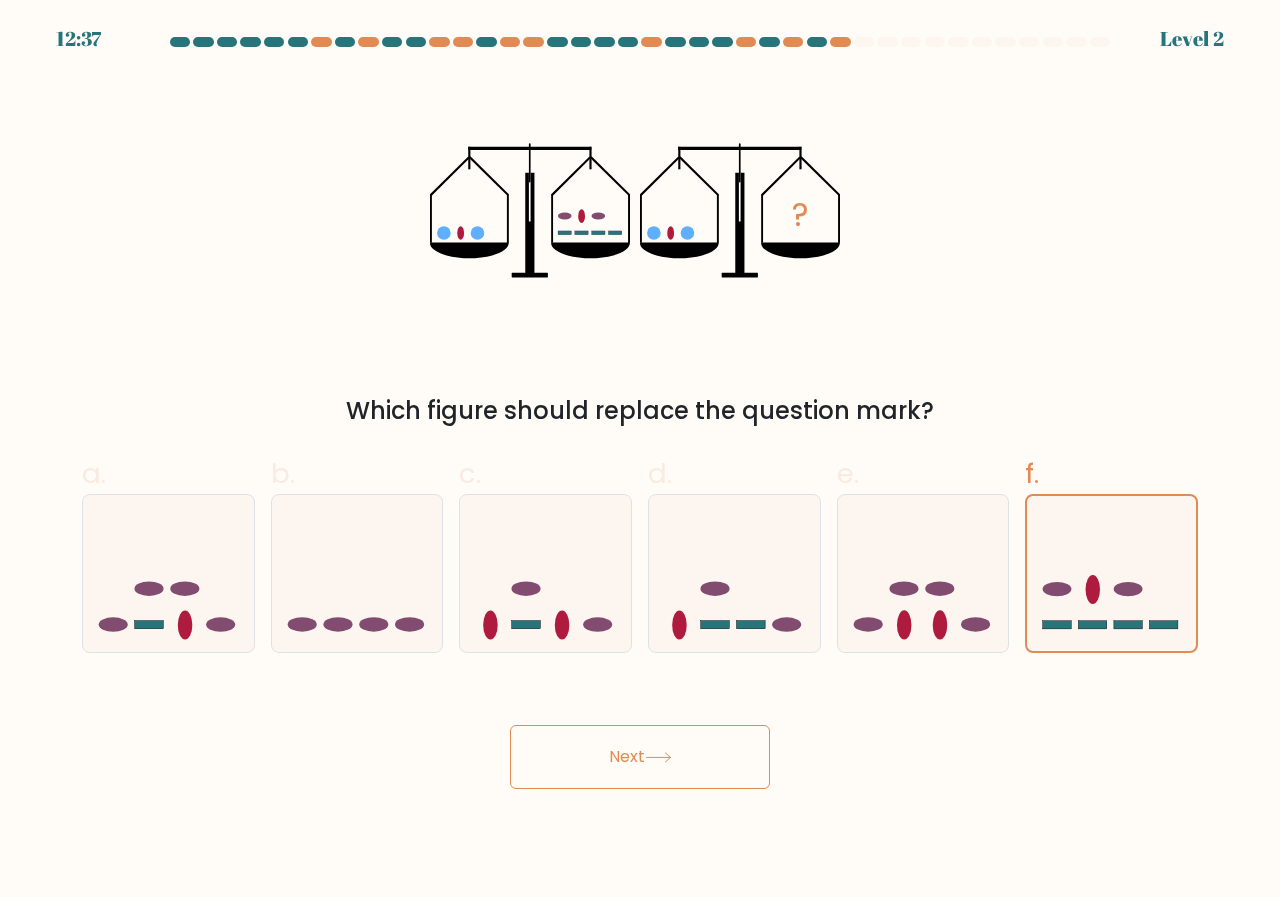 click on "Next" at bounding box center [640, 757] 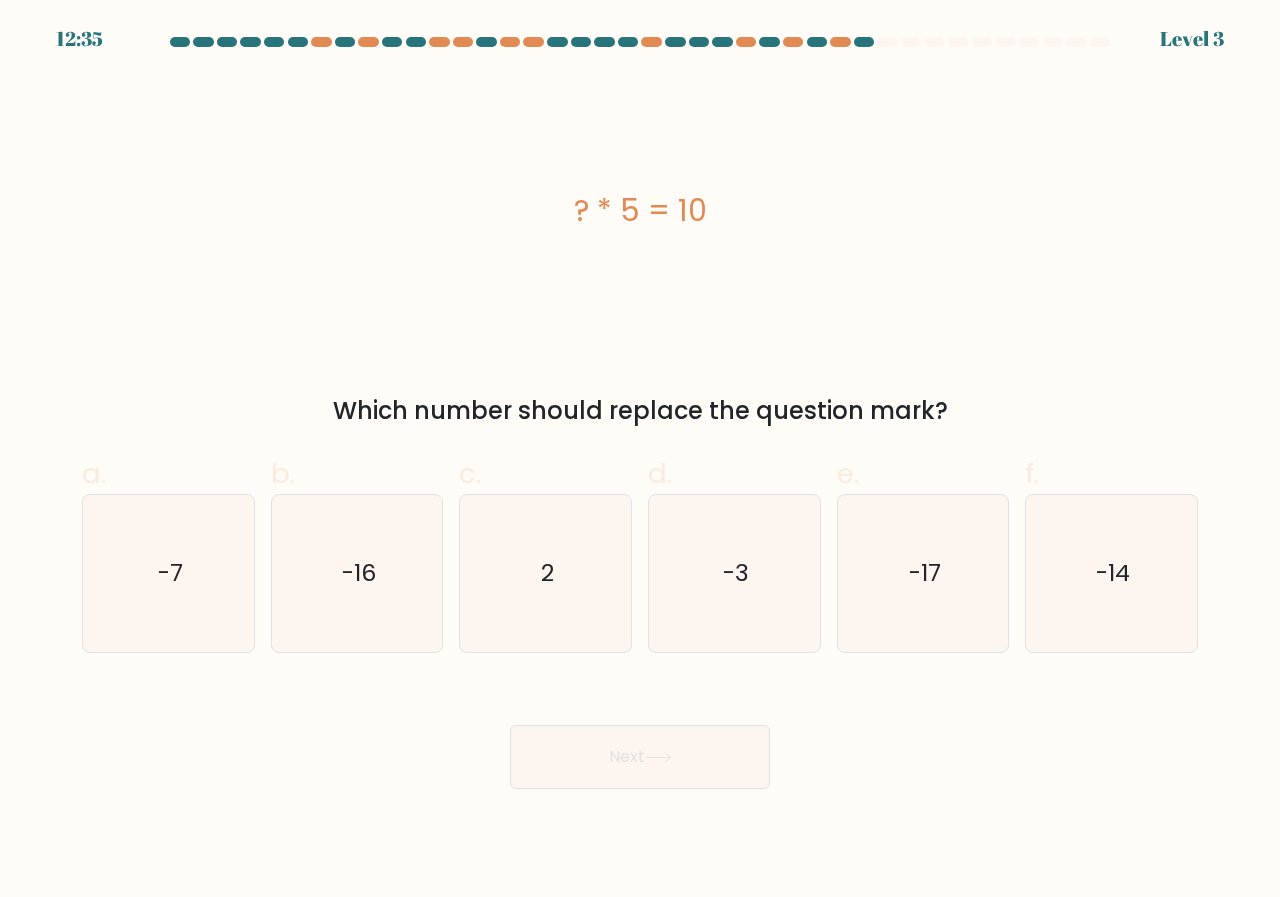click on "Next" at bounding box center [640, 757] 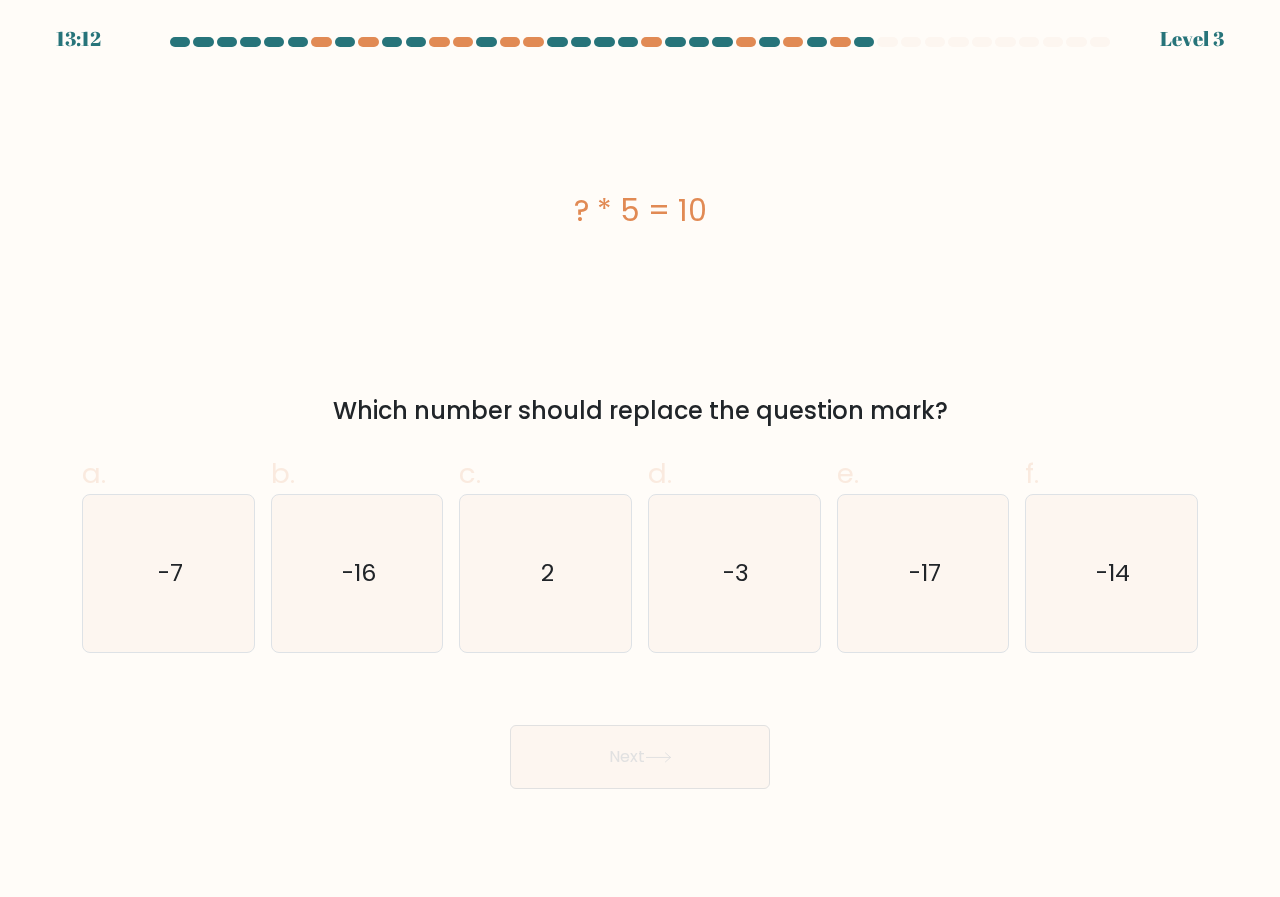 click on "b.
-16" at bounding box center (640, 455) 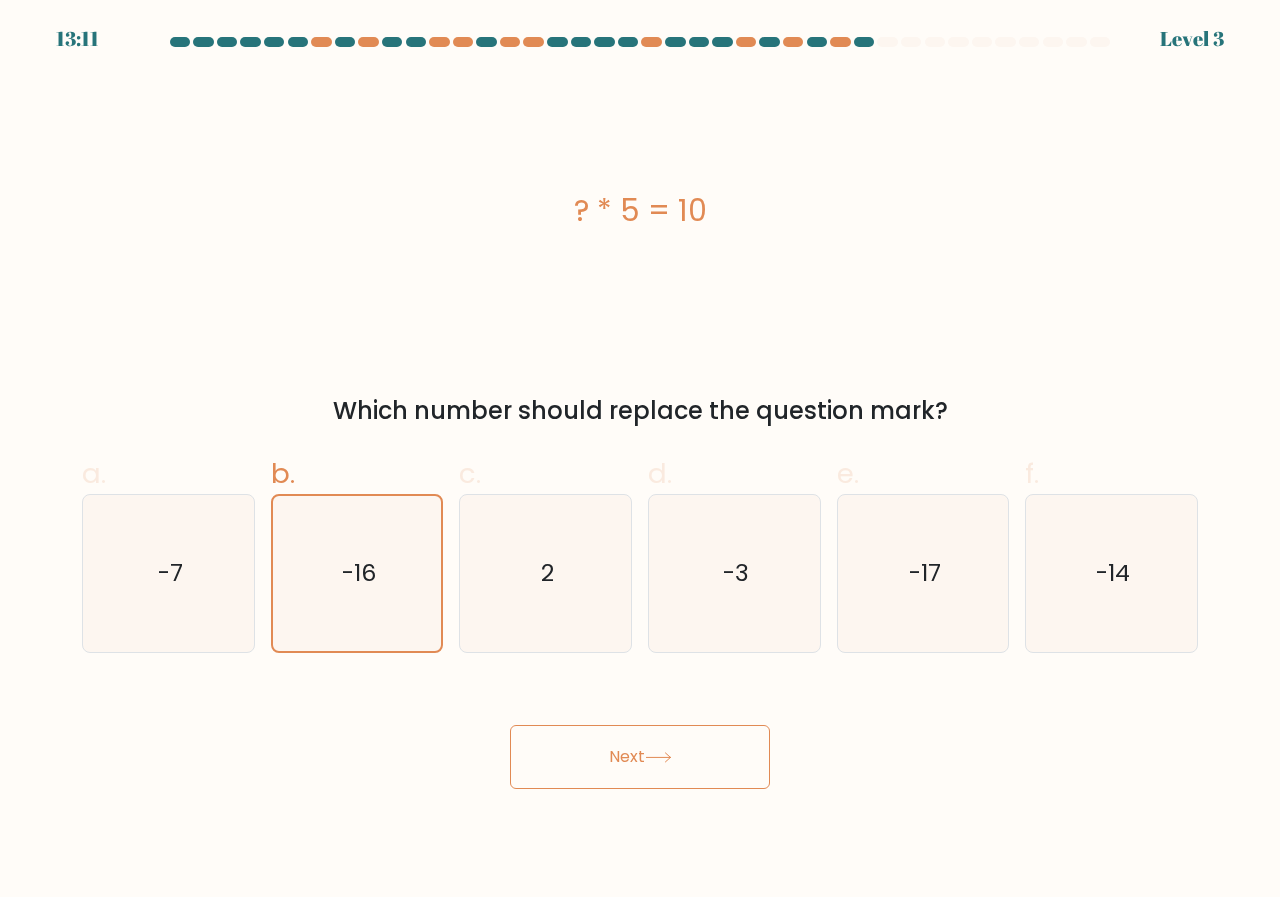 click on "c.
2" at bounding box center (640, 455) 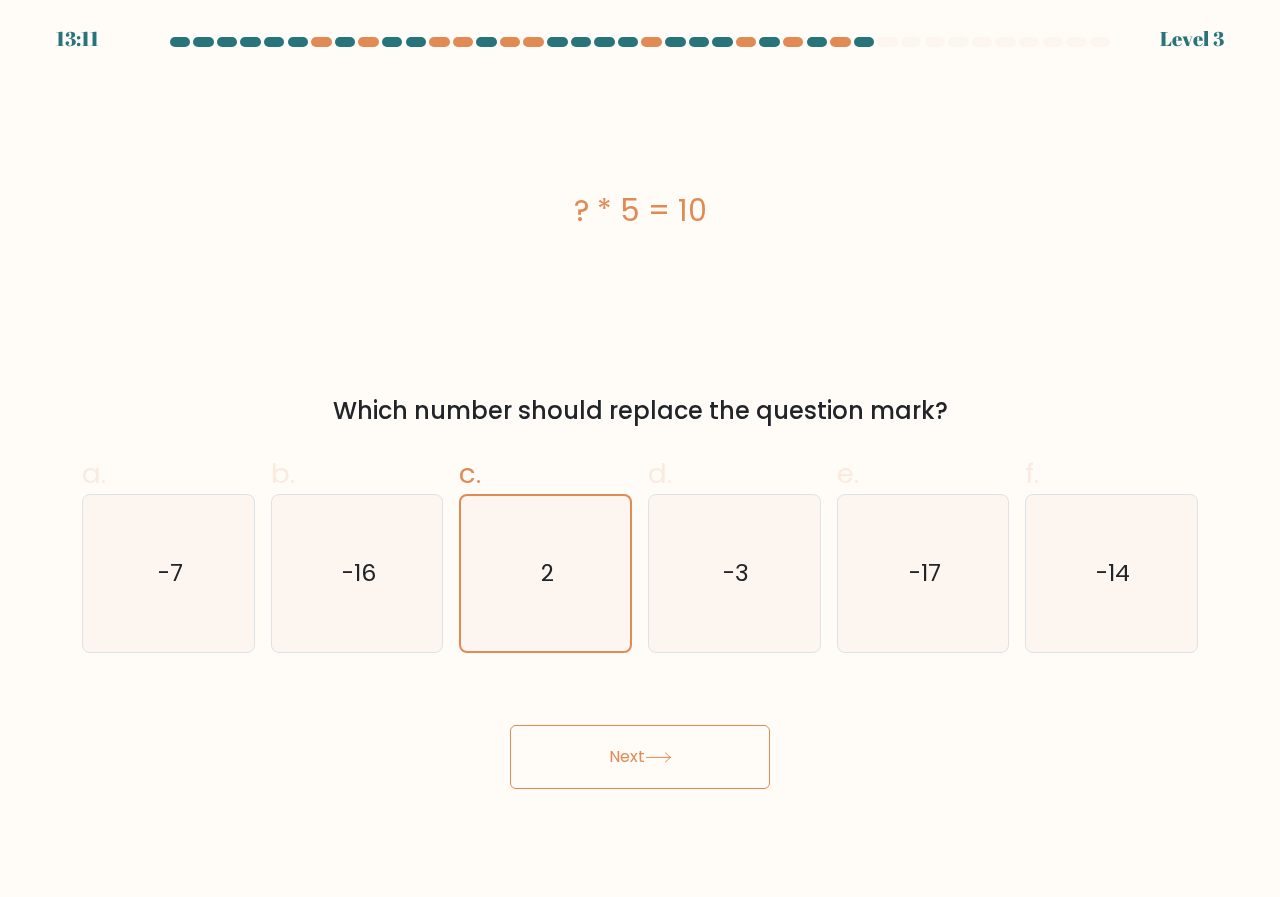 click on "d.
-3" at bounding box center (640, 455) 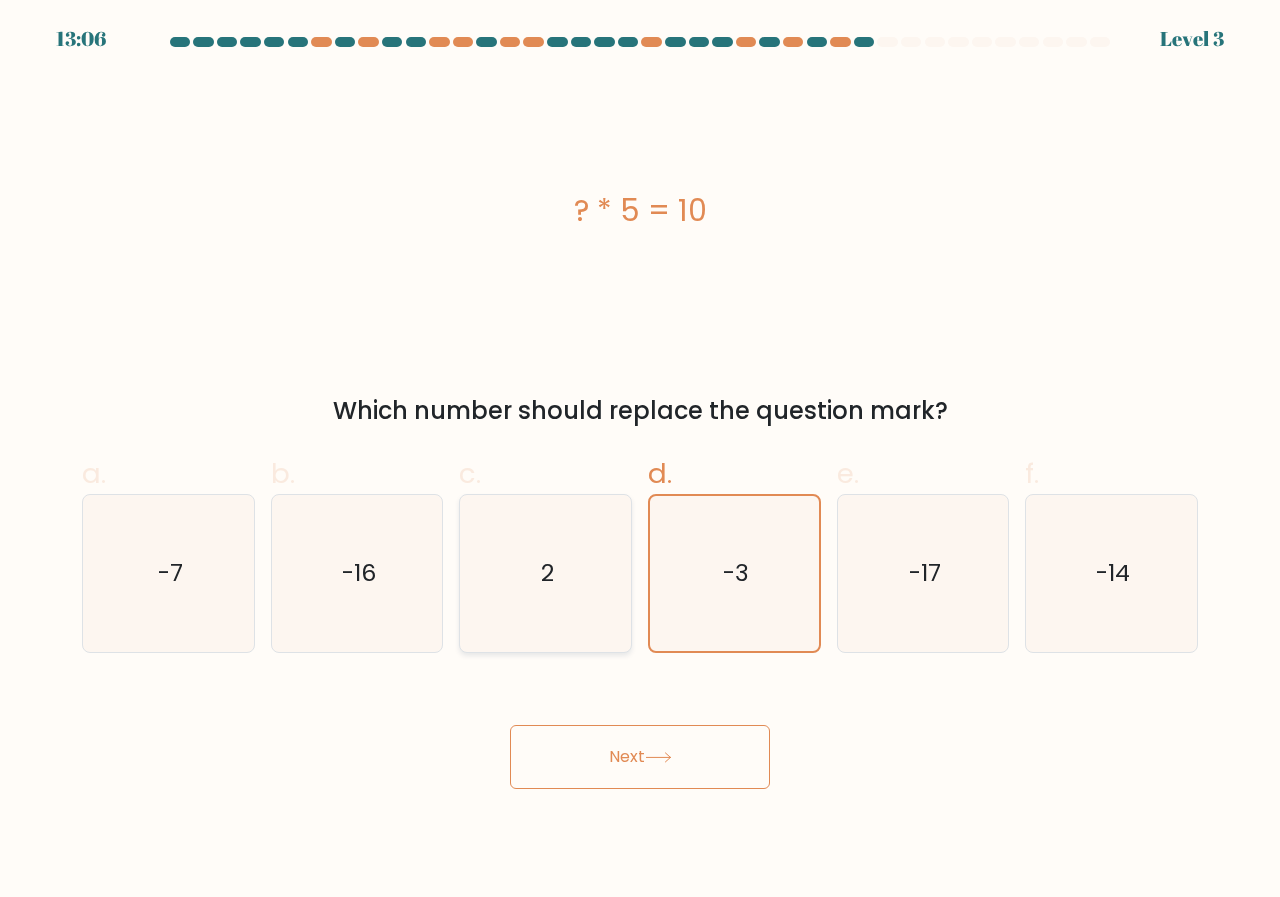 click on "2" 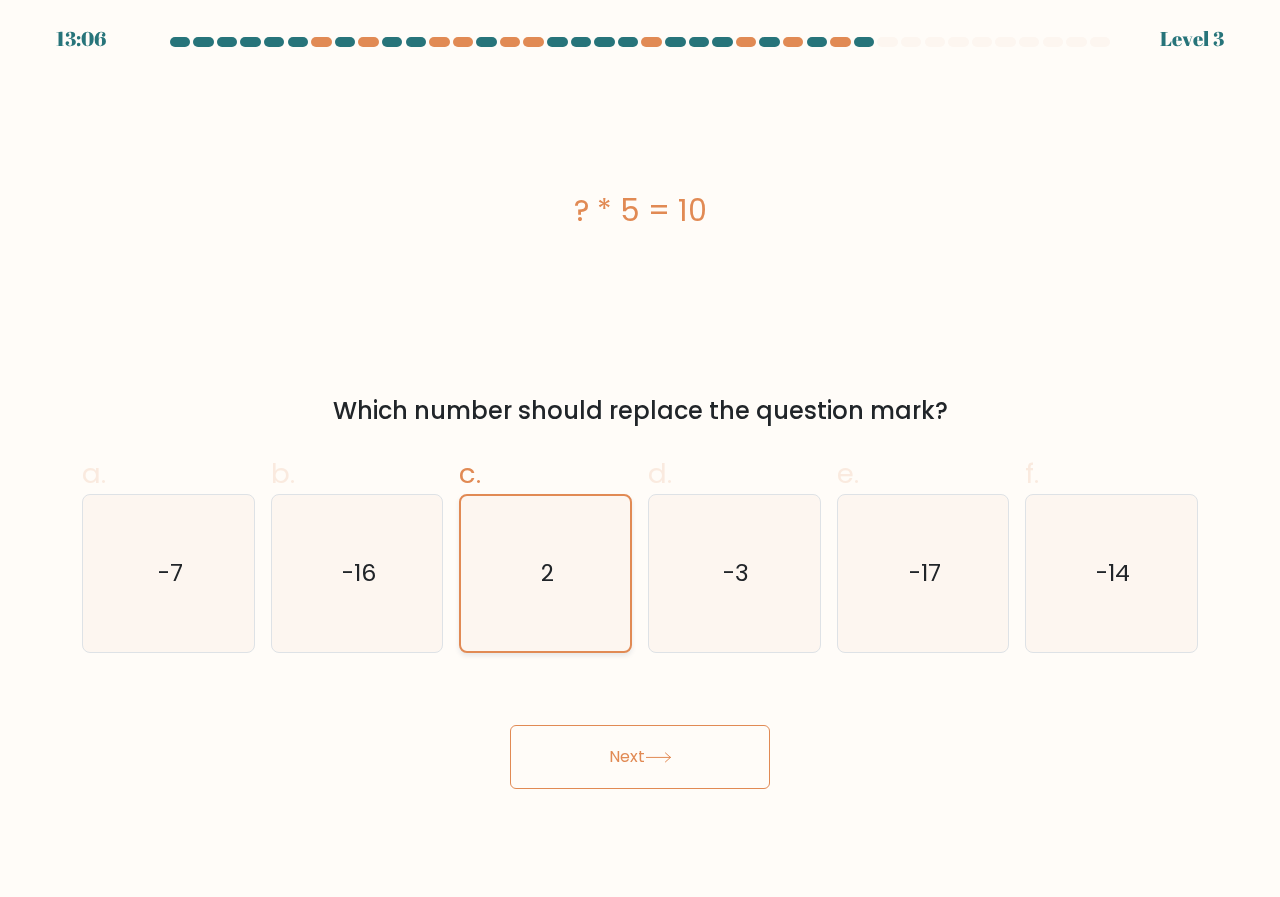 click on "b.
-16" at bounding box center [640, 455] 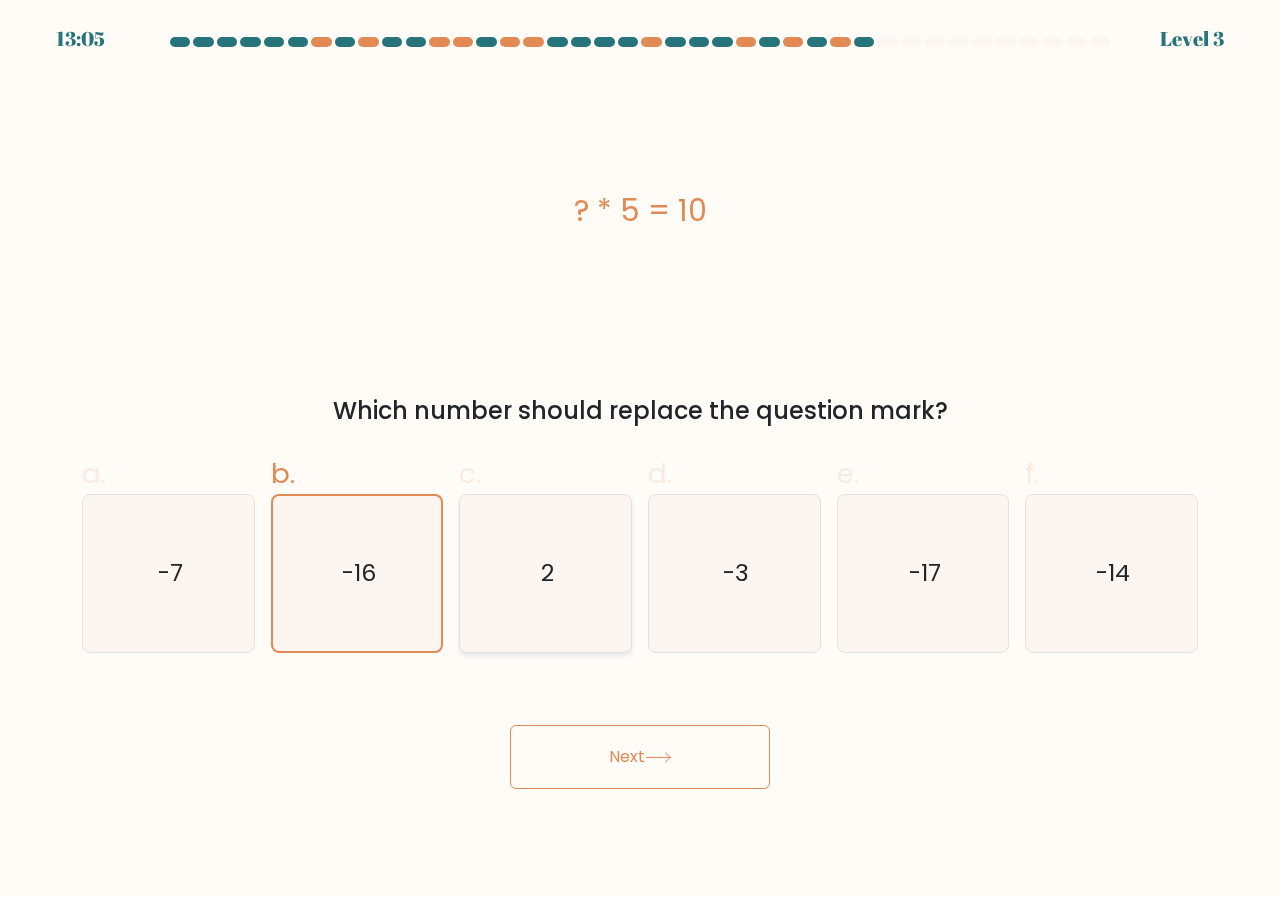 click on "c.
2" at bounding box center (640, 455) 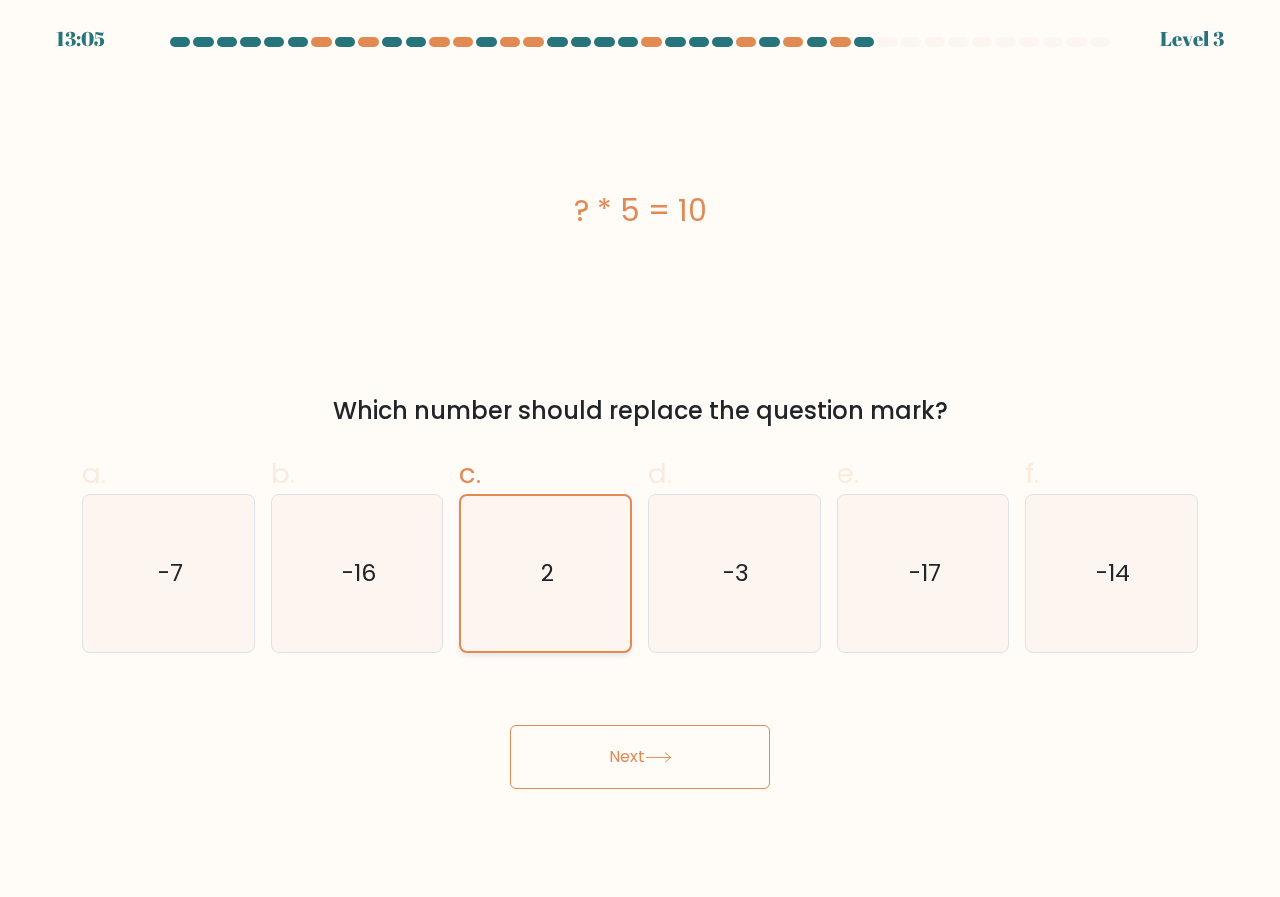 click on "2" 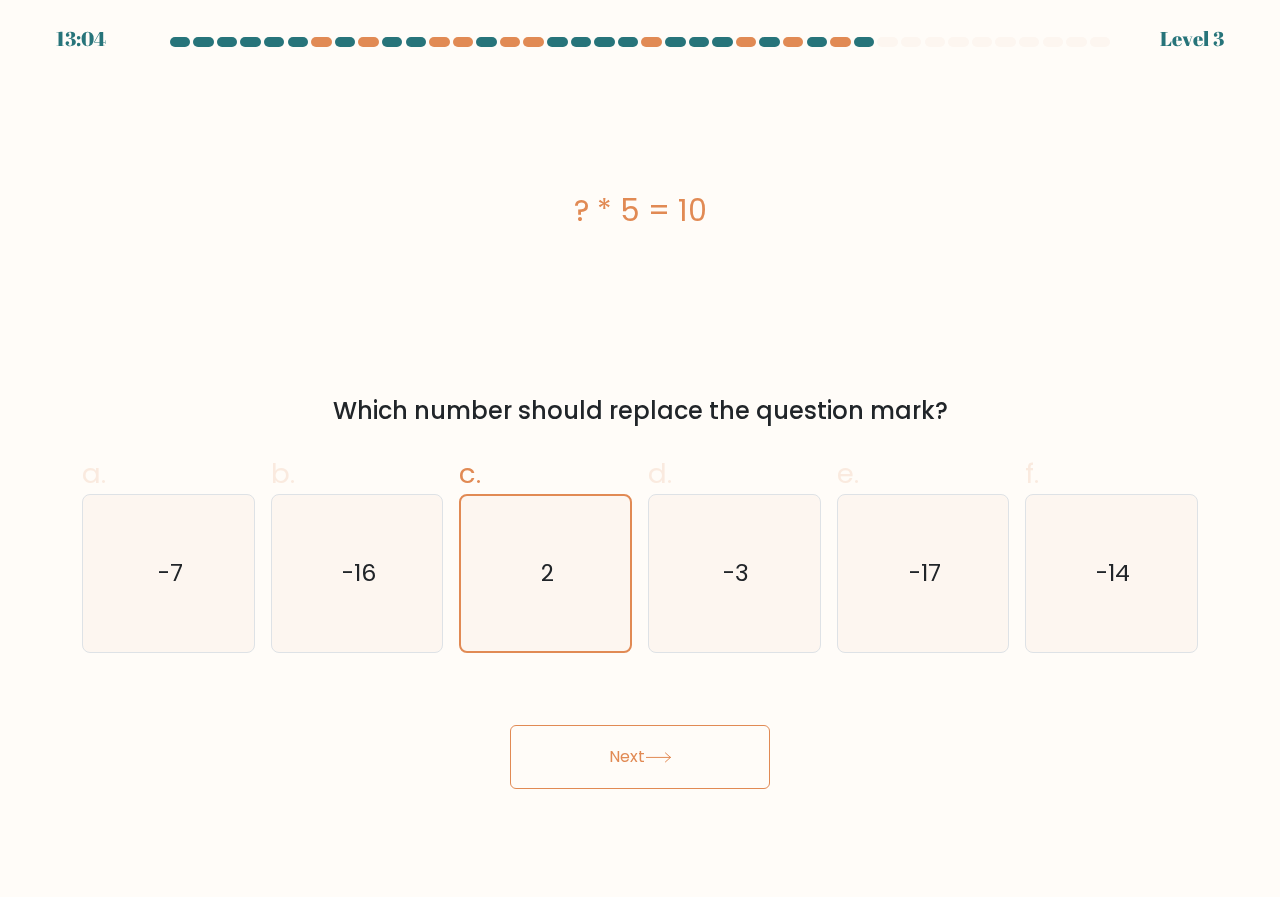 click on "Next" at bounding box center (640, 757) 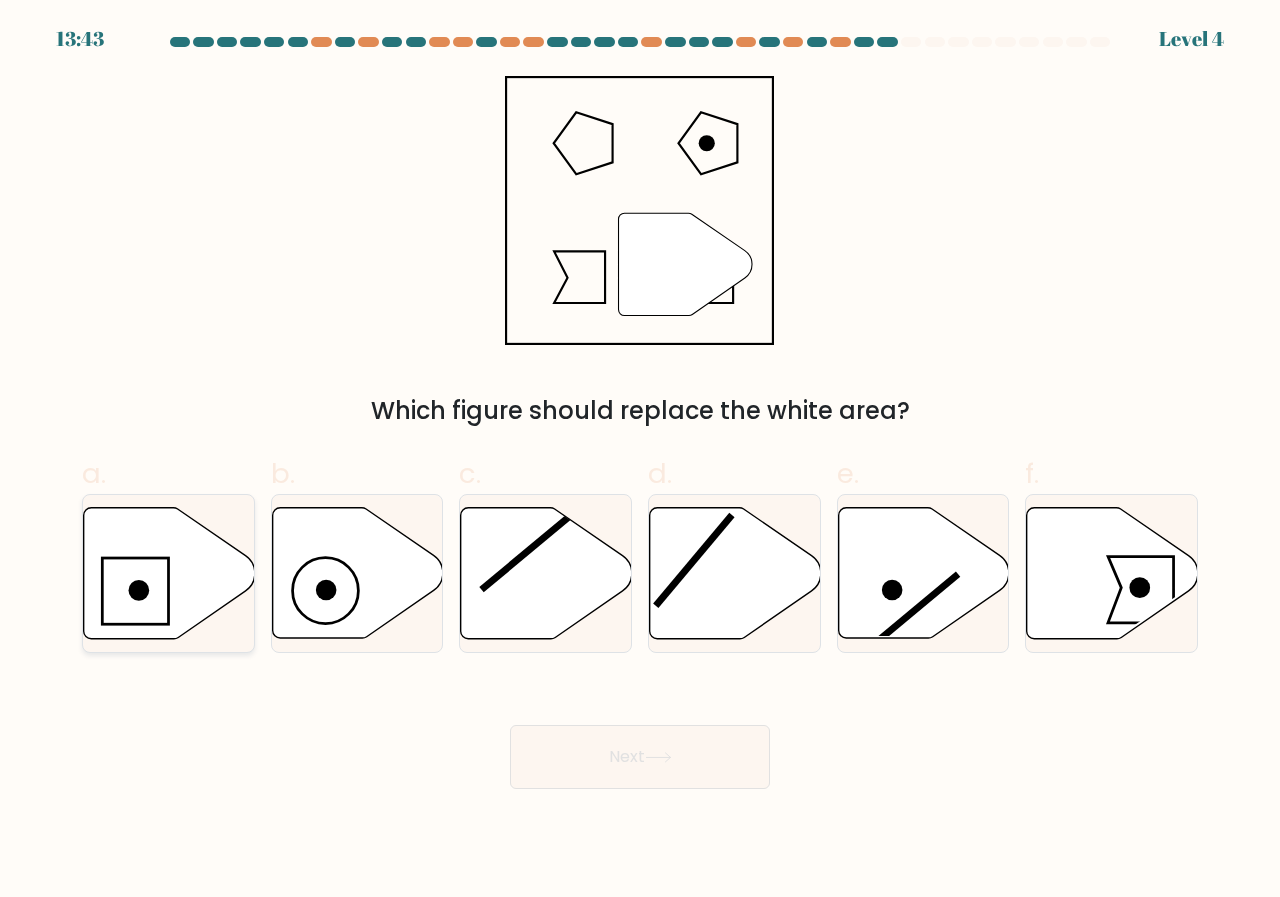 click 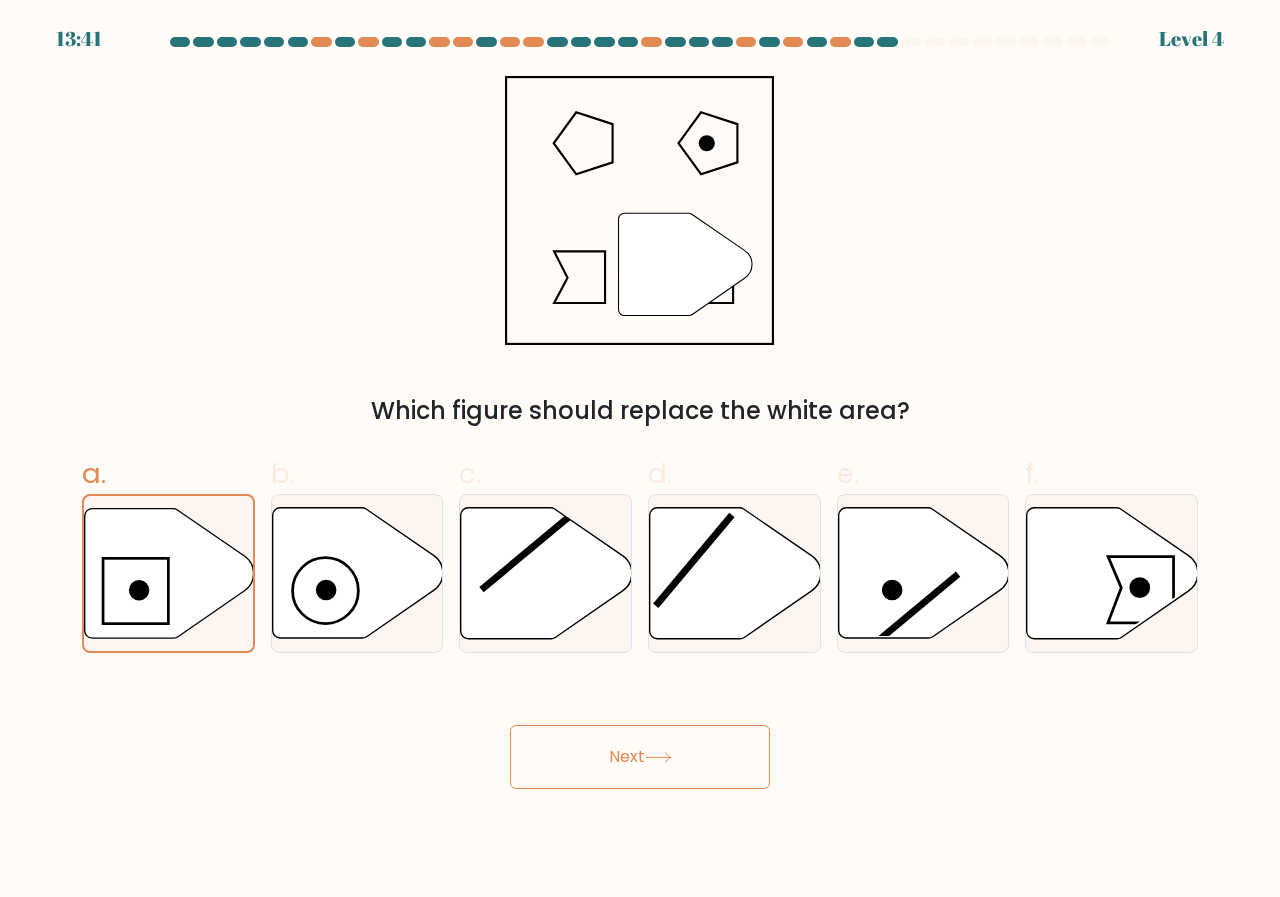 click on "Next" at bounding box center [640, 757] 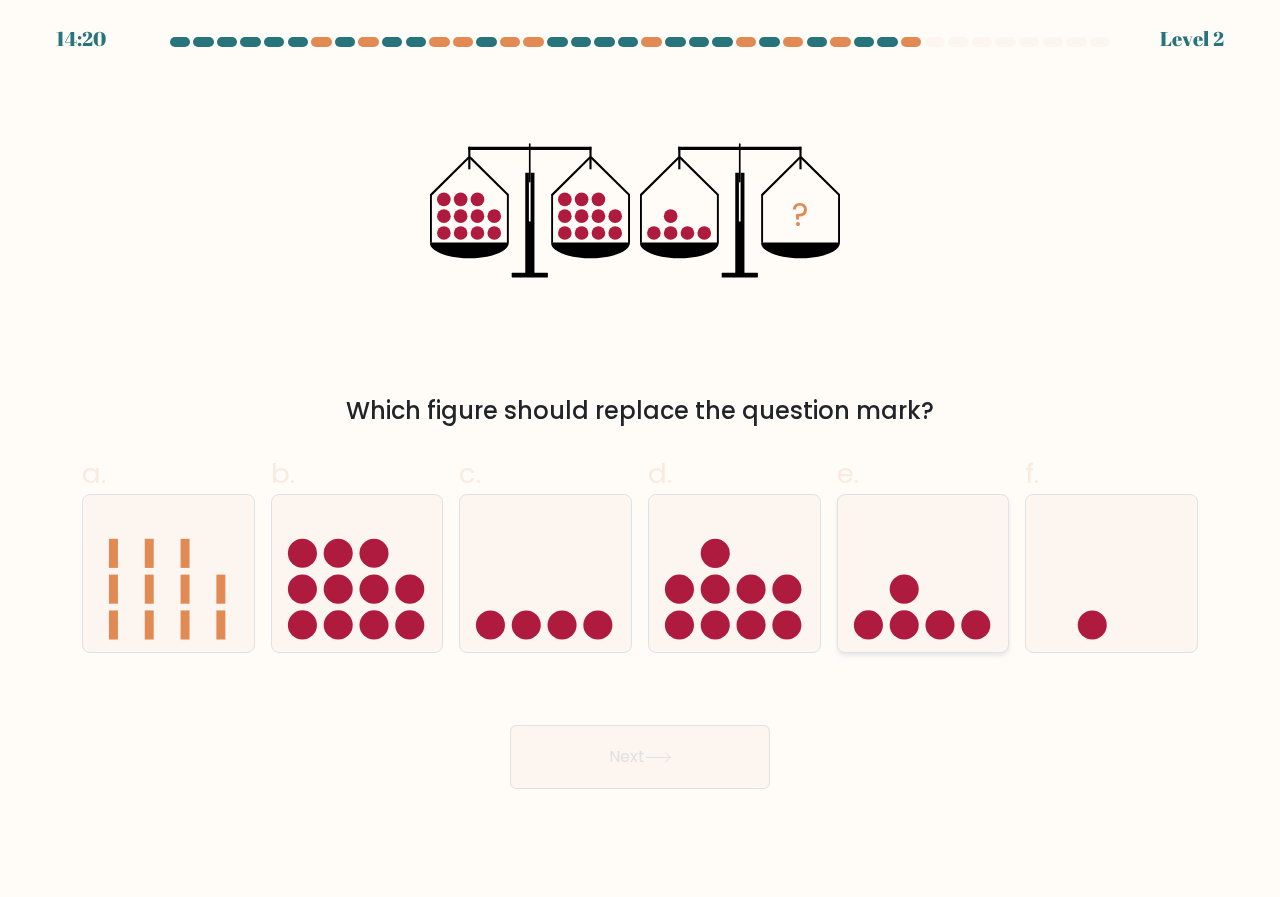 click 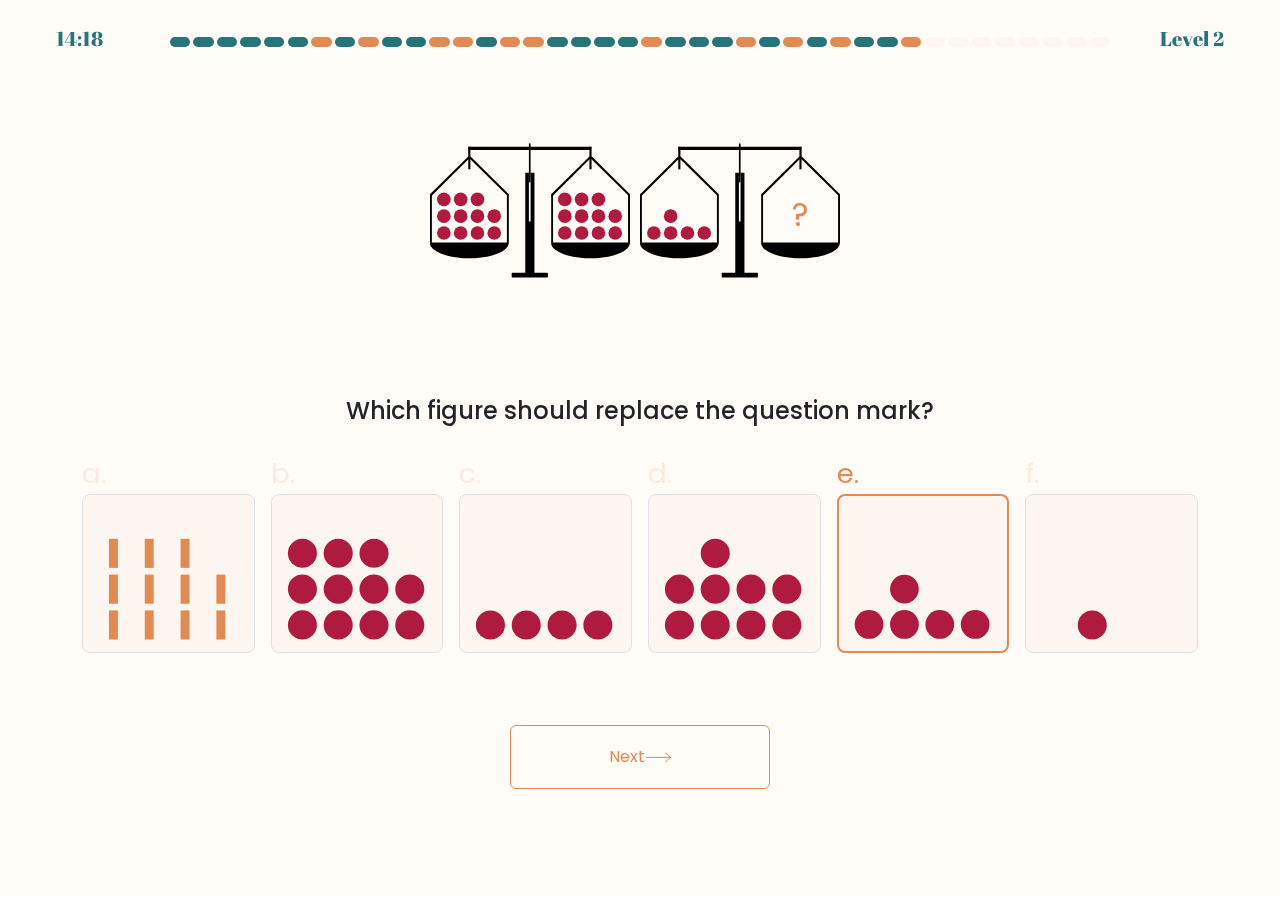 click on "Next" at bounding box center [640, 757] 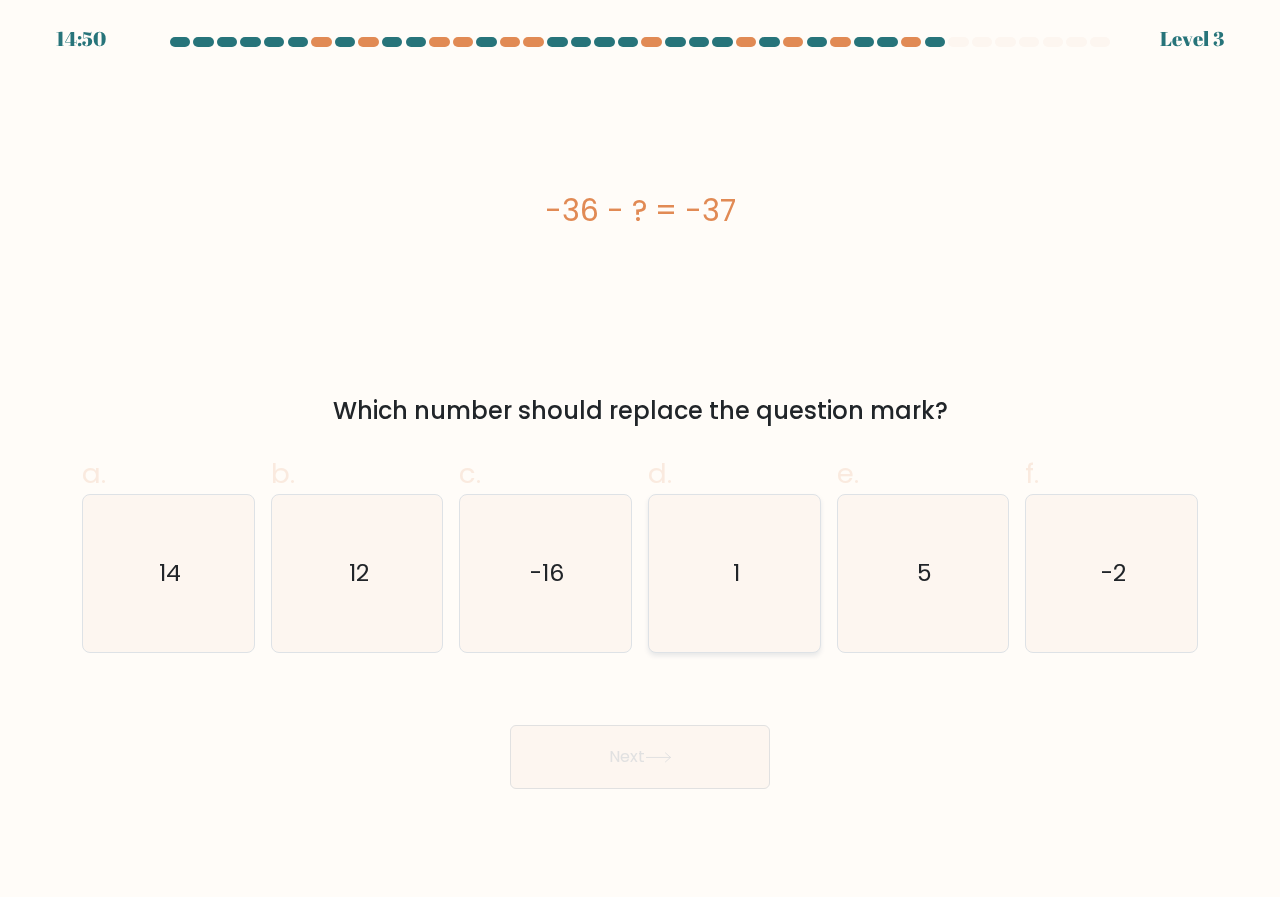 click on "1" 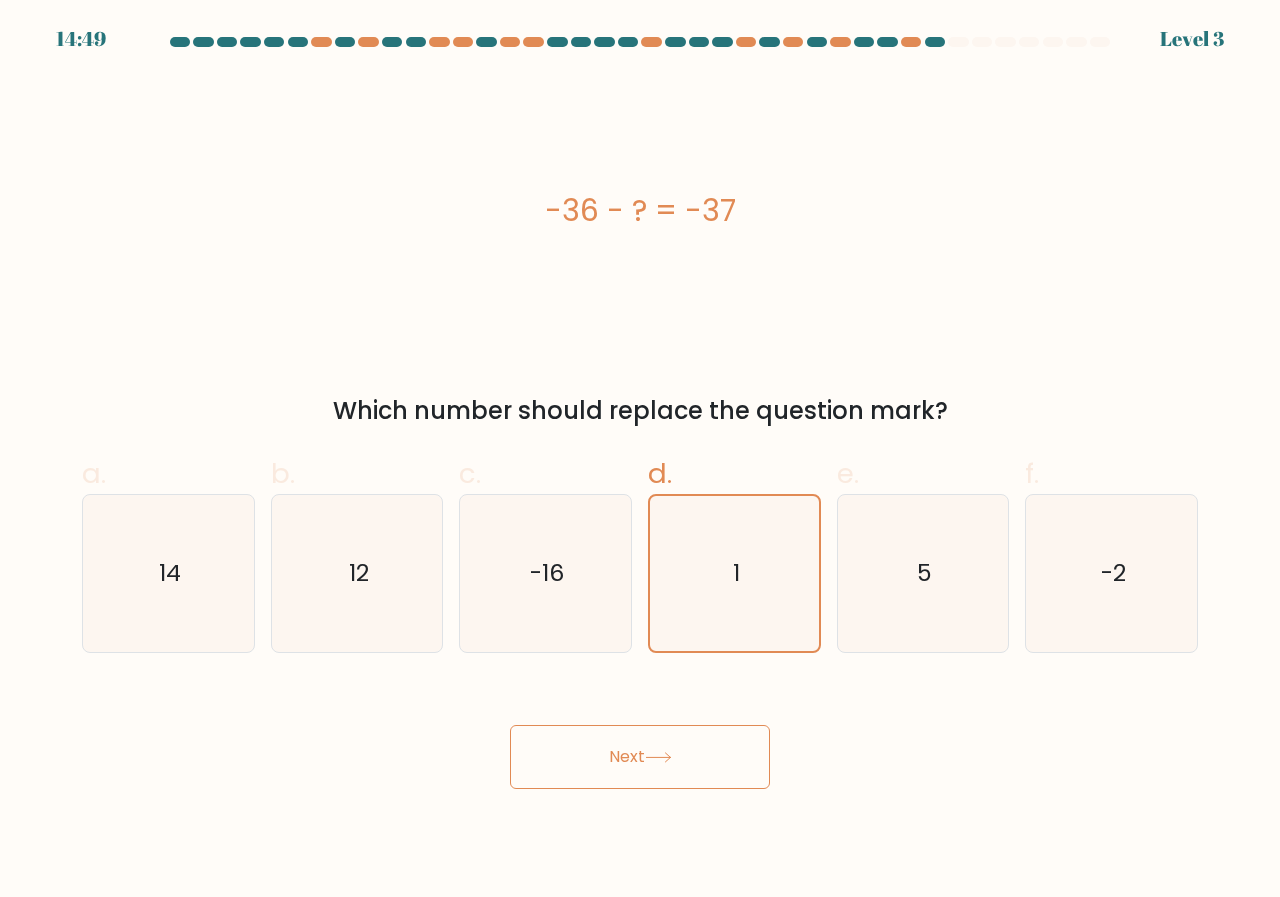 click on "14:49
Level 3
1" at bounding box center [640, 448] 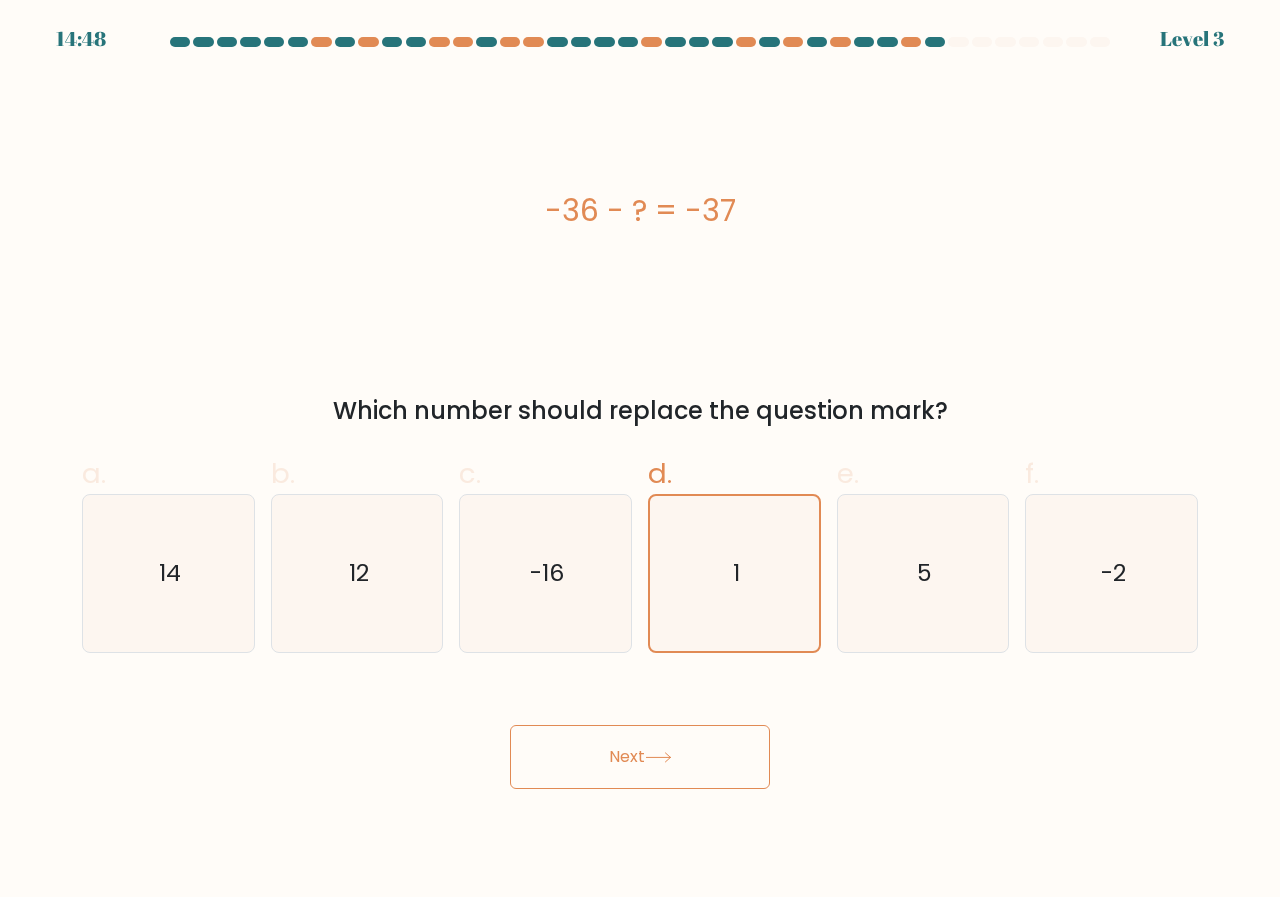 click on "Next" at bounding box center [640, 757] 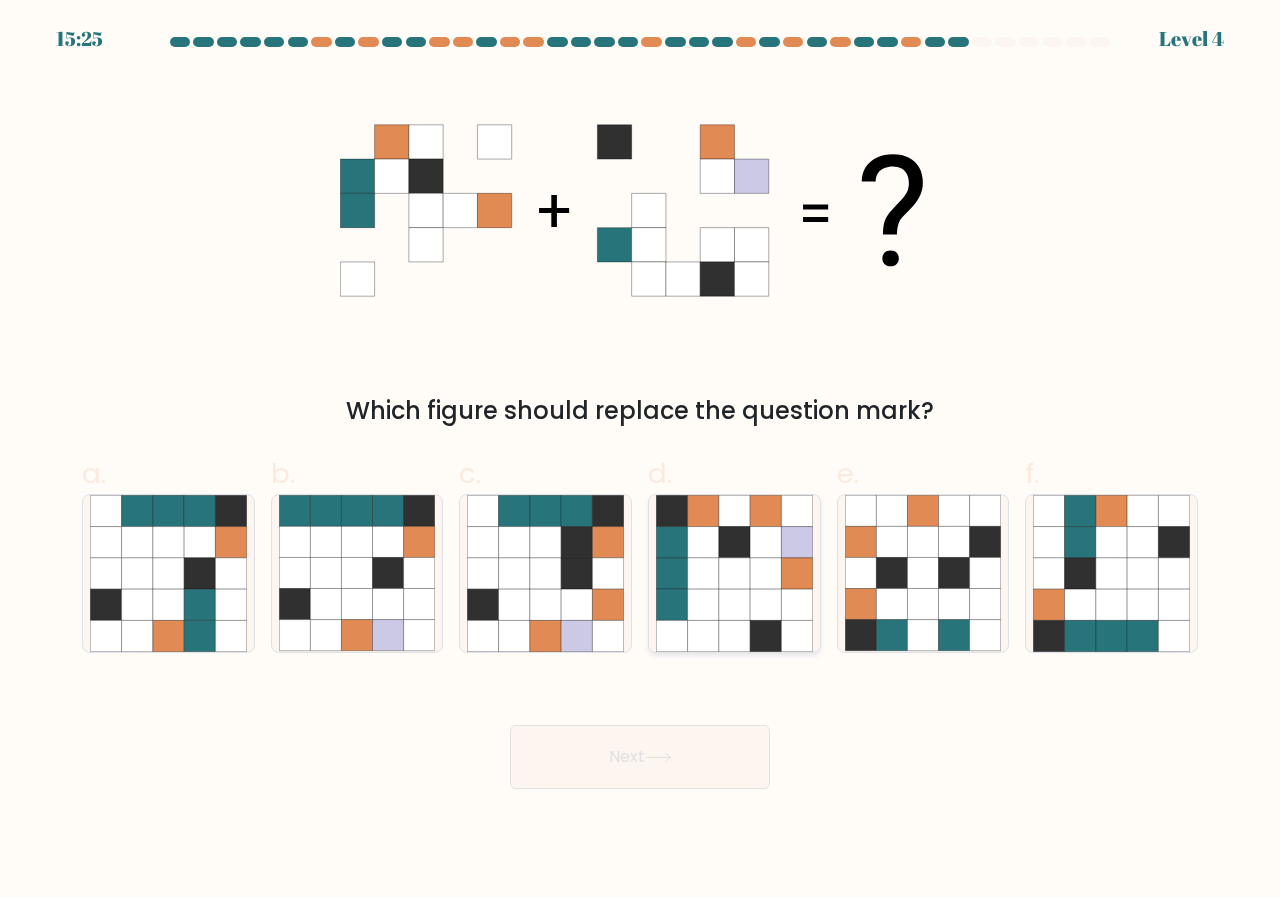 type 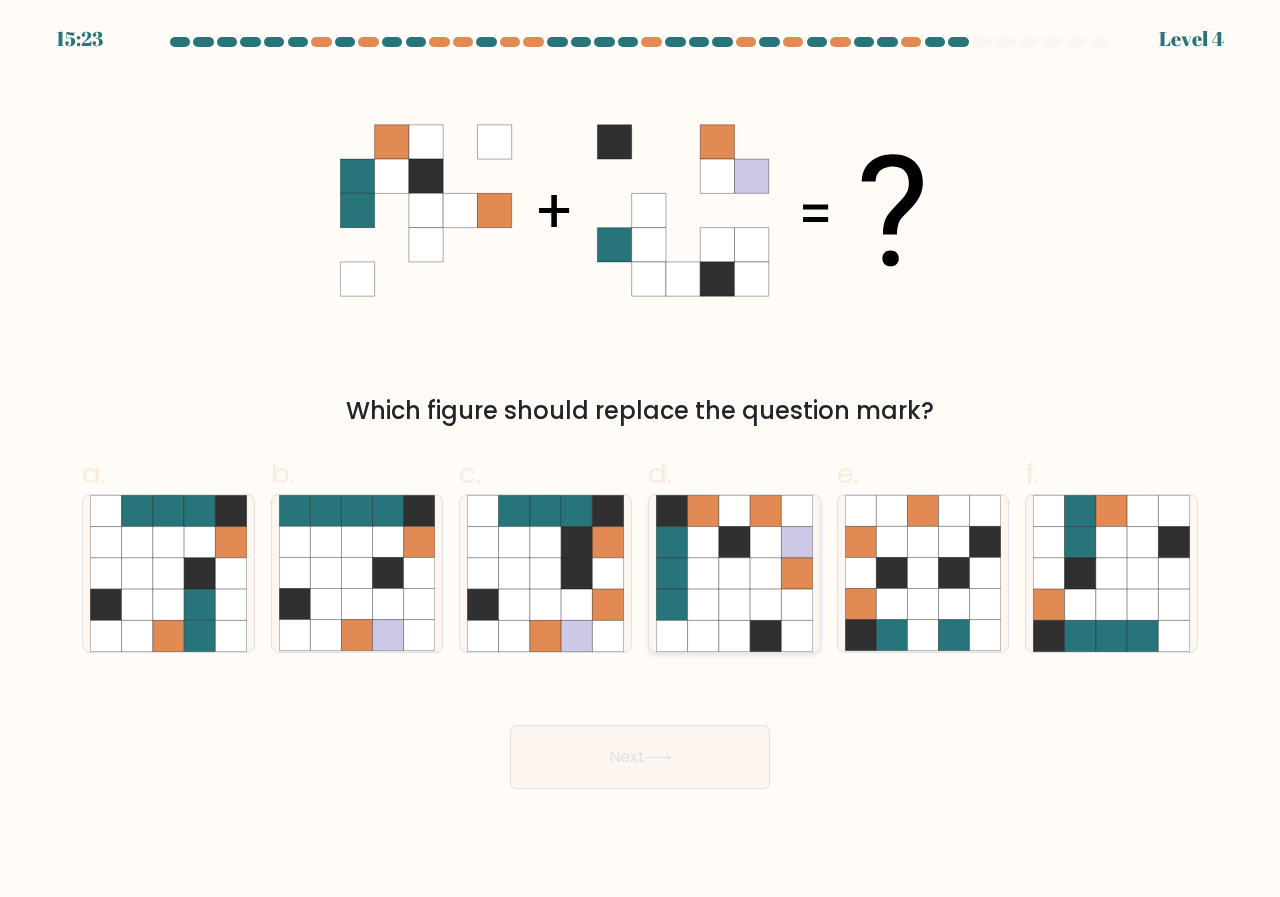 click 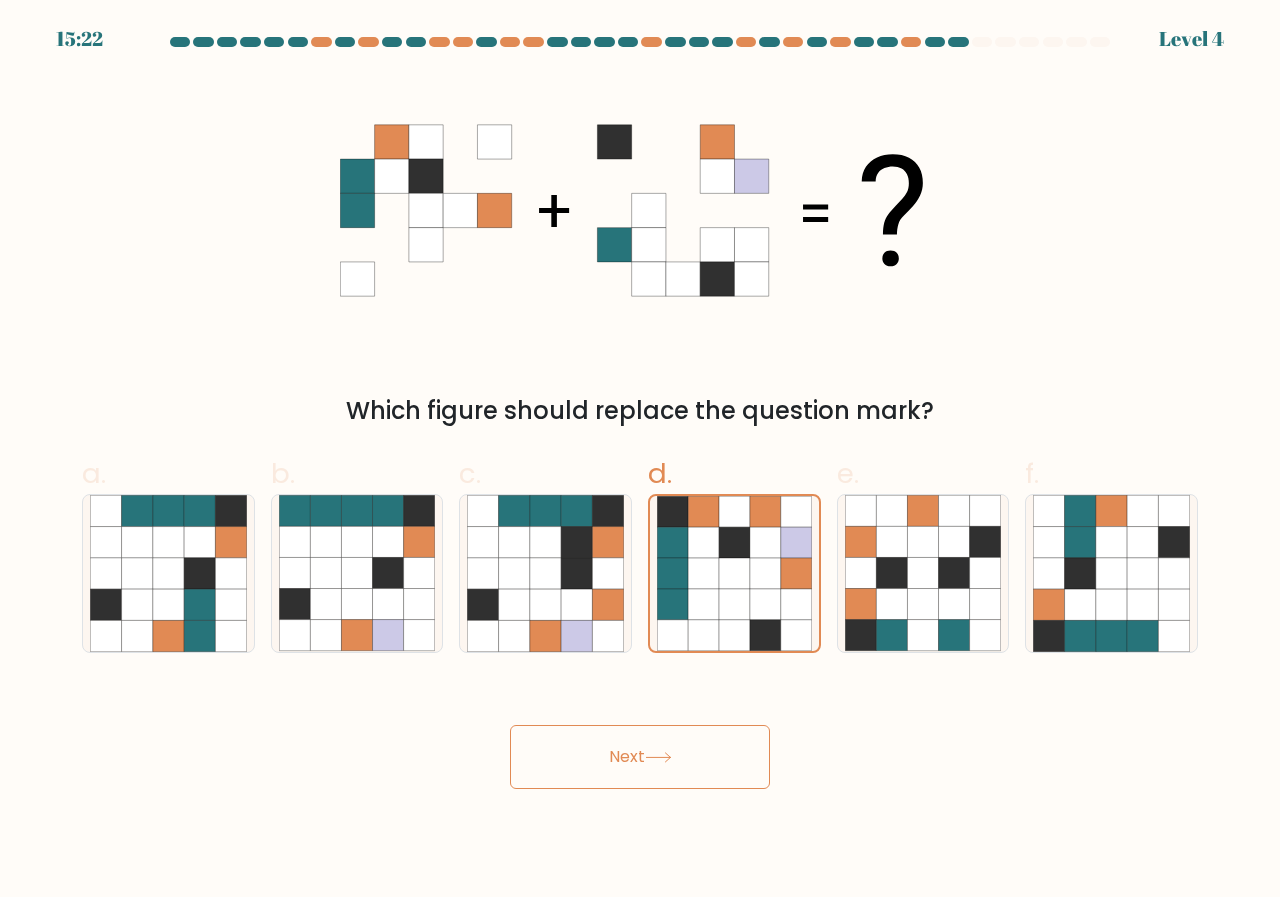 click on "Next" at bounding box center (640, 757) 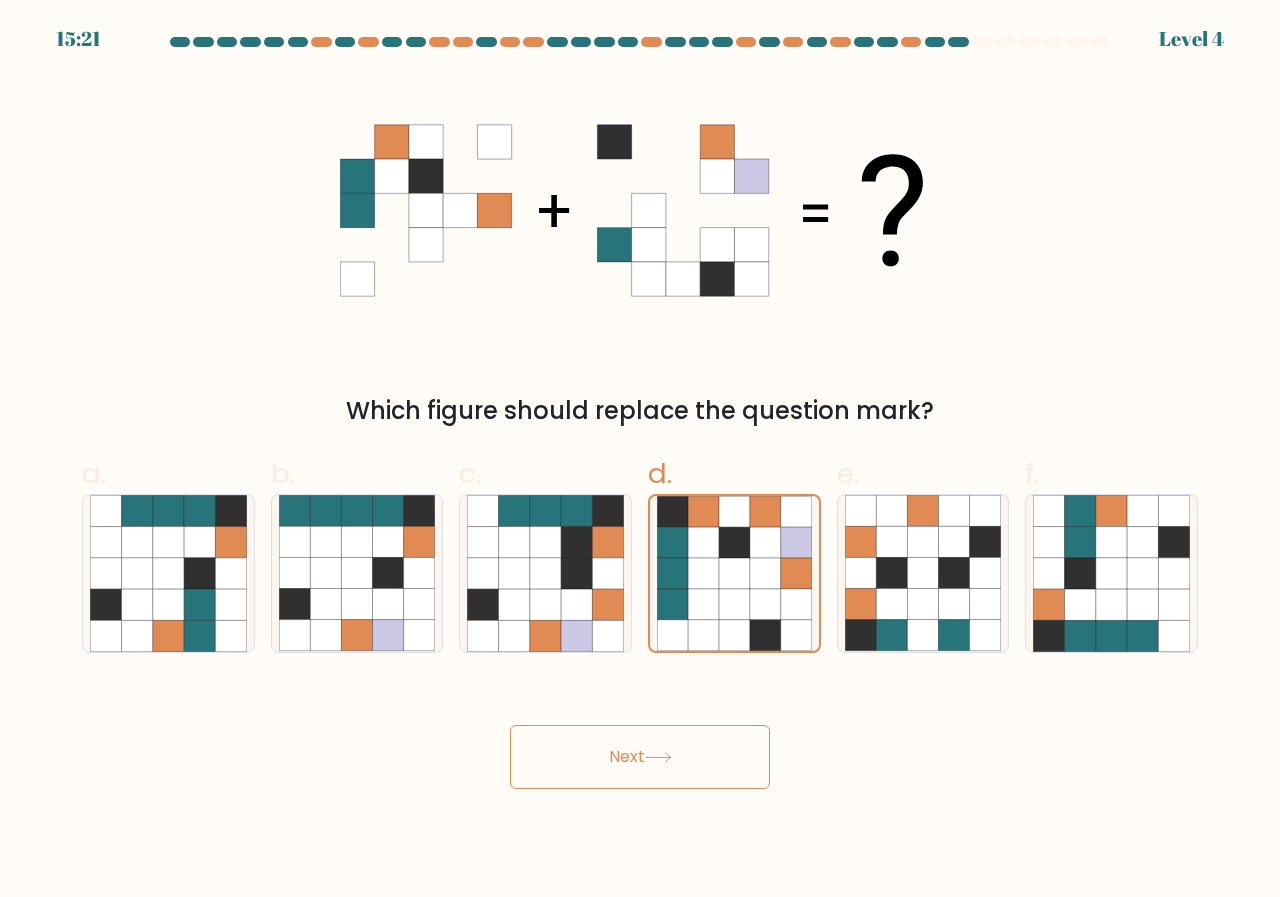 click on "Next" at bounding box center [640, 757] 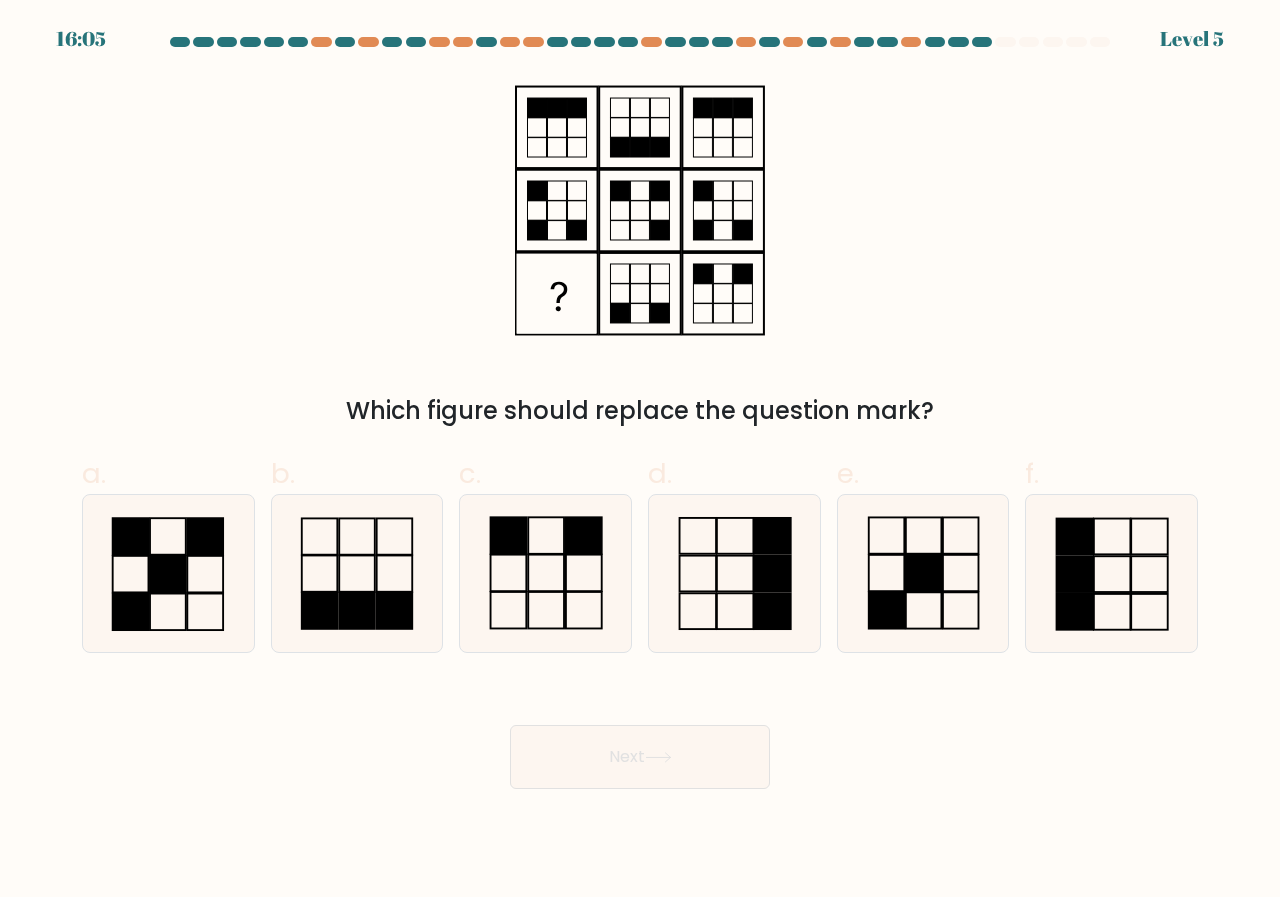 click on "Next" at bounding box center (640, 757) 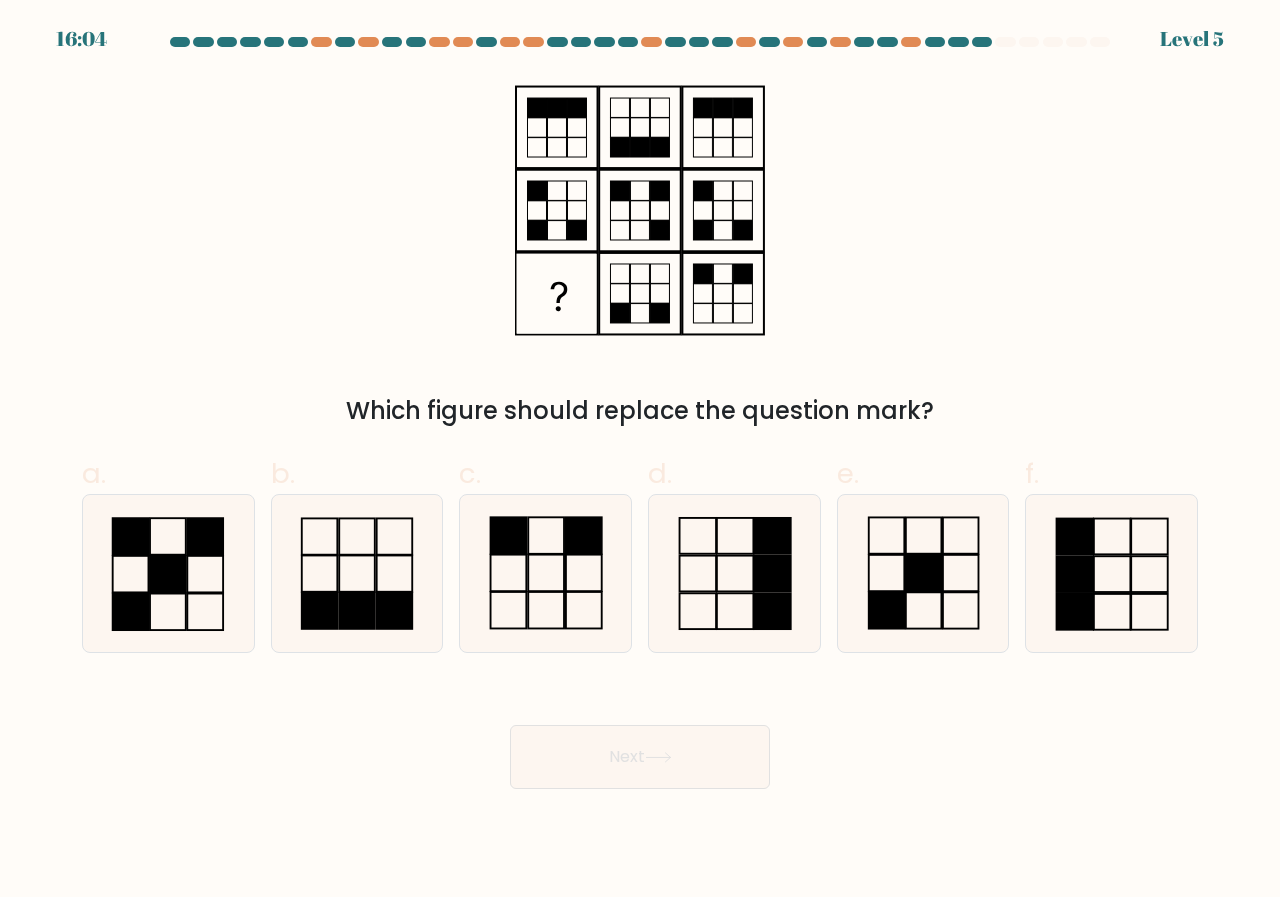 click on "b." at bounding box center [640, 455] 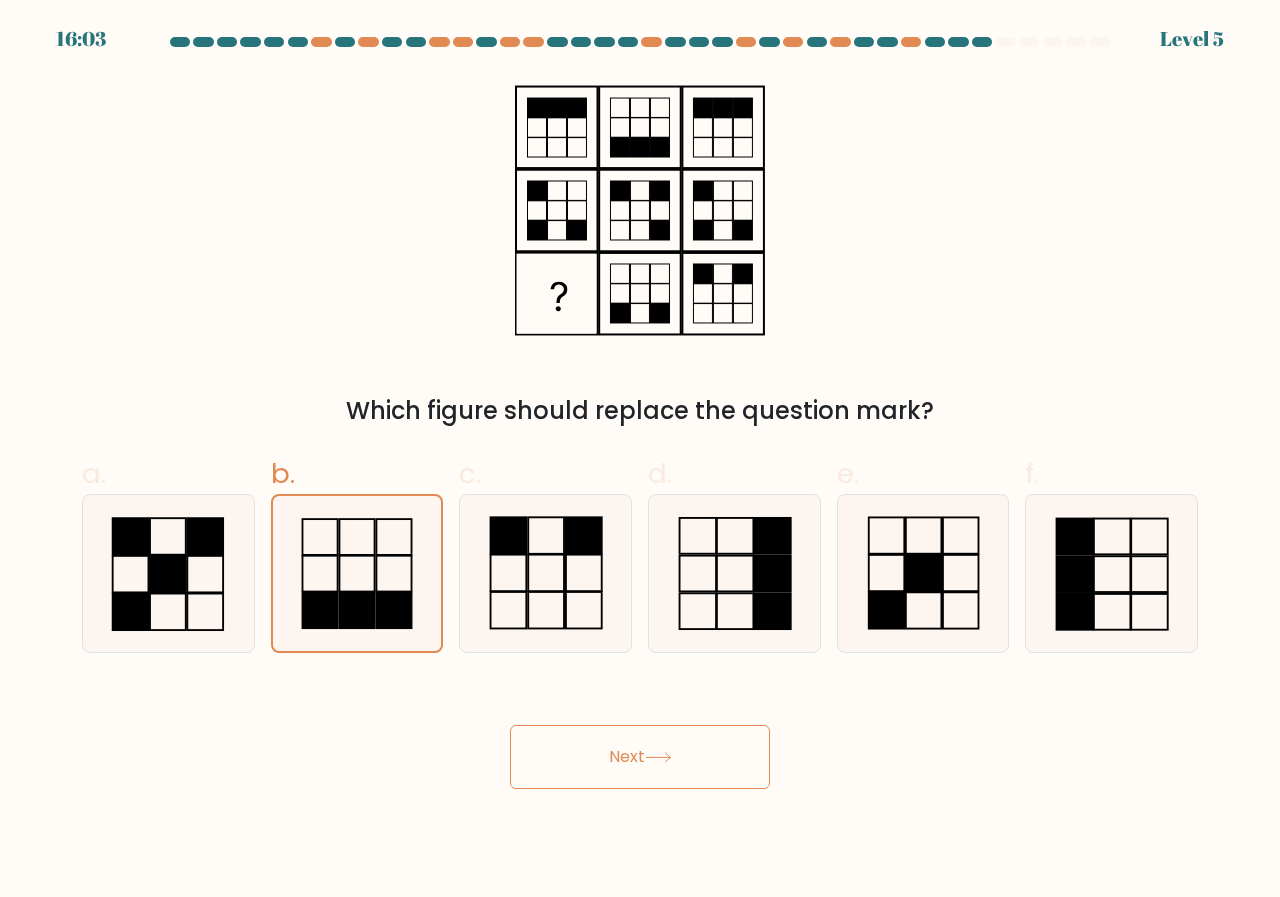 click on "c." at bounding box center (640, 455) 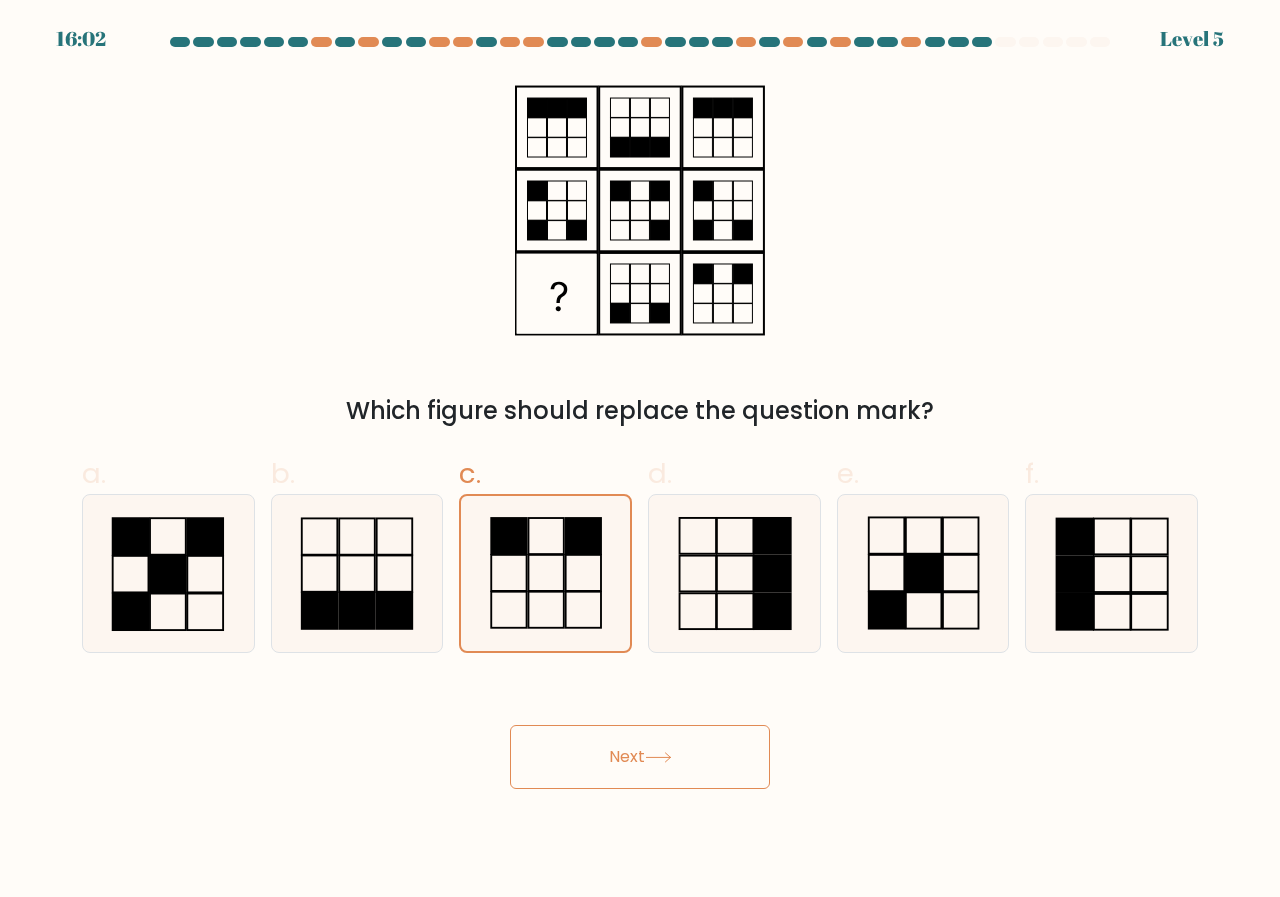click on "d." at bounding box center [640, 455] 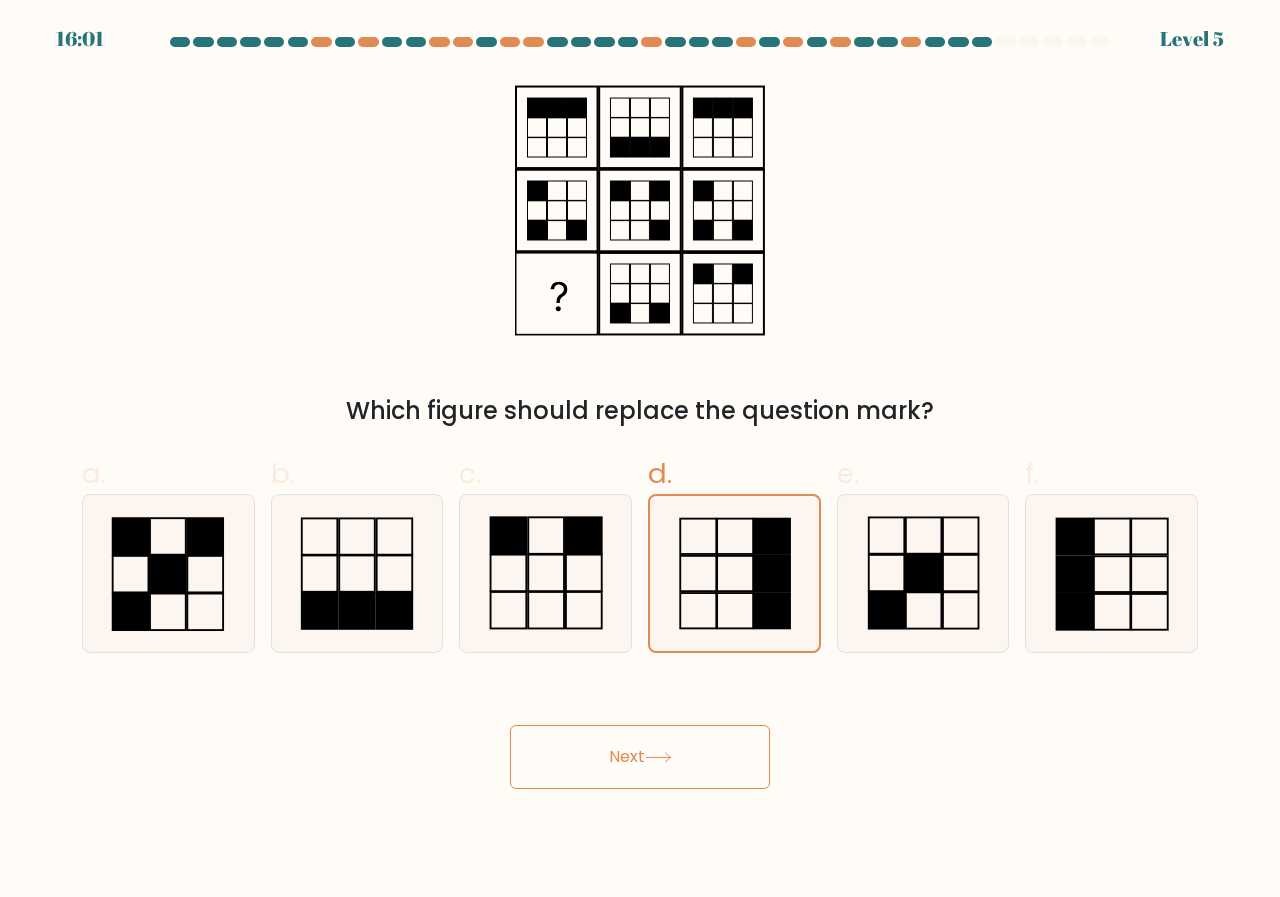 click on "c." at bounding box center (640, 455) 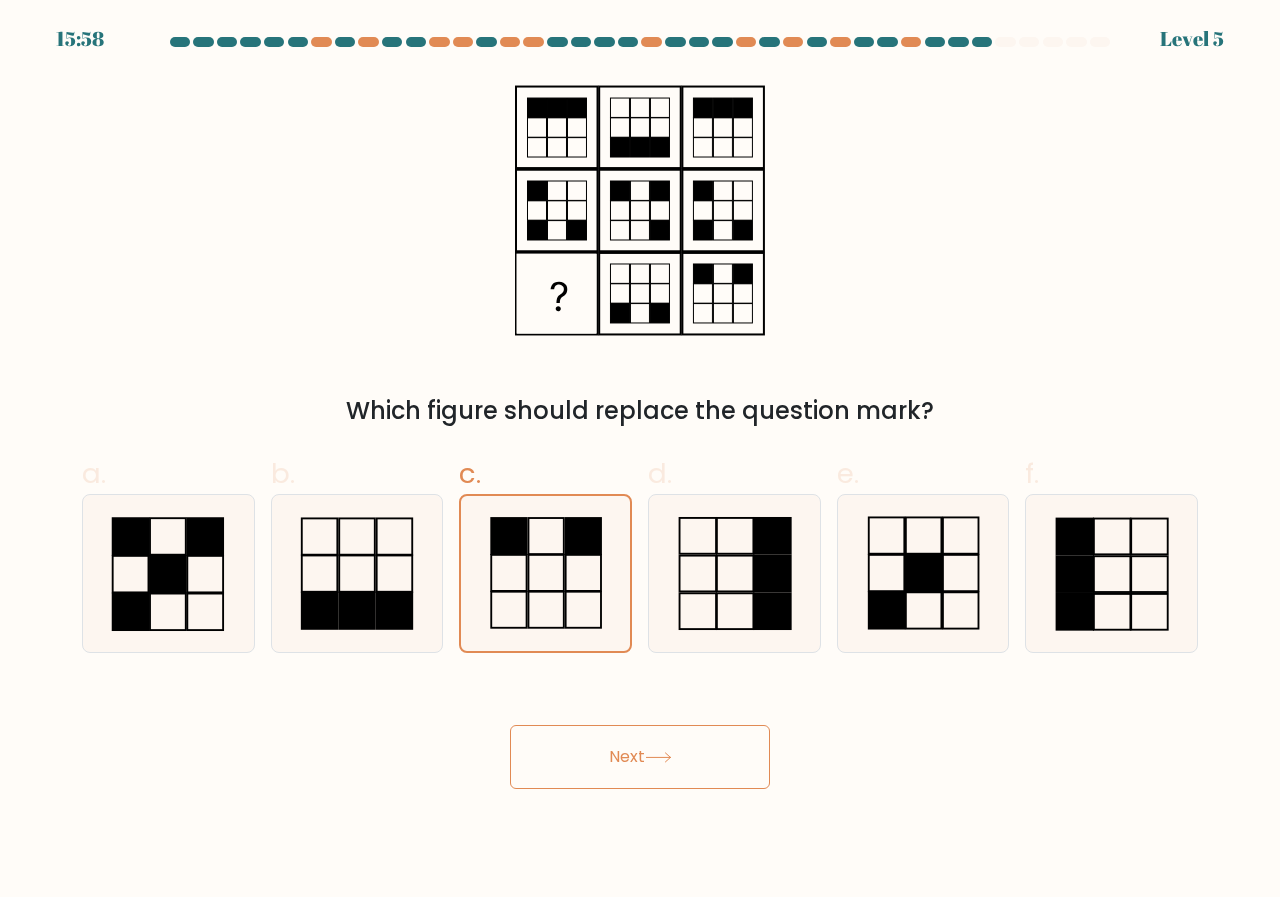 click on "d." at bounding box center [640, 455] 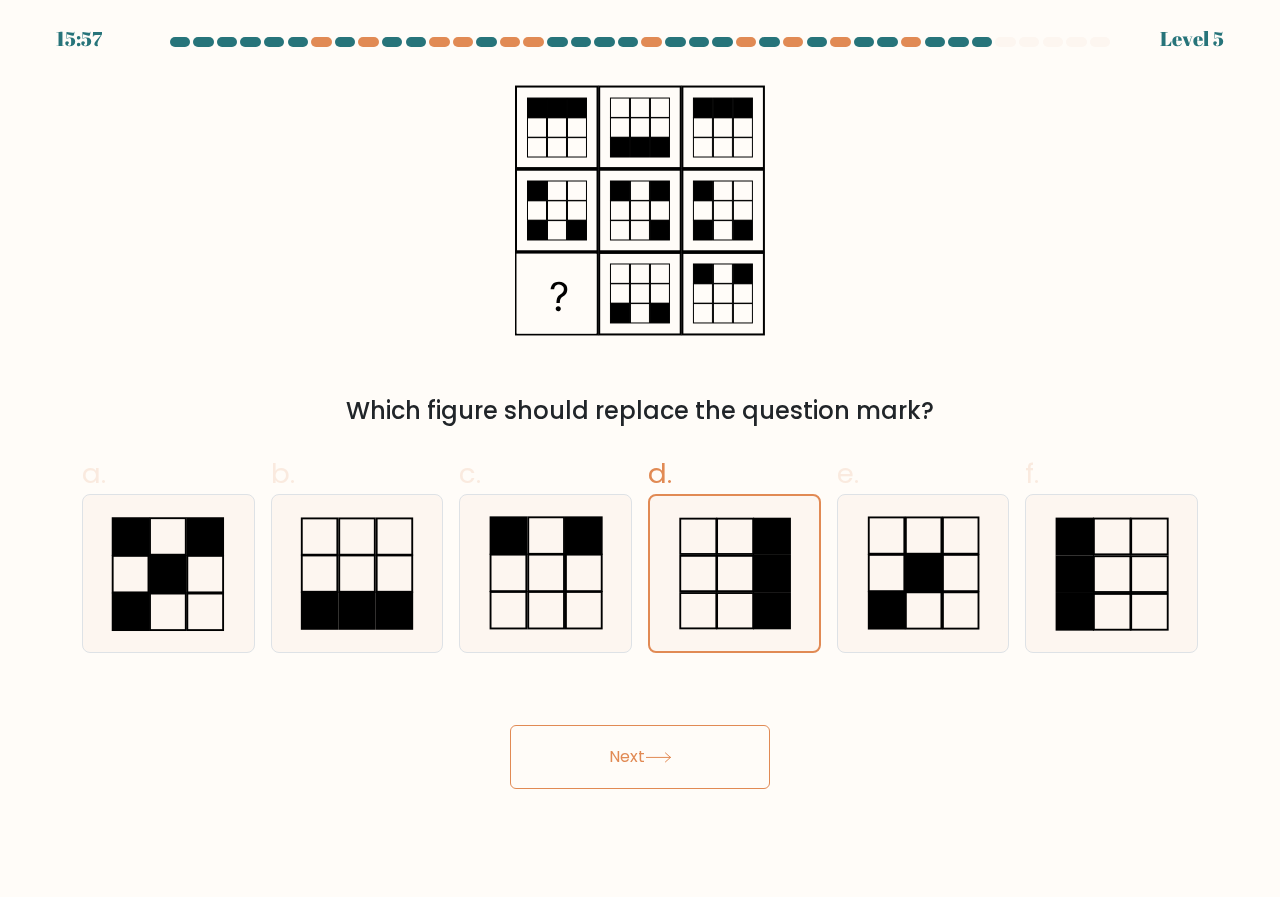 click on "c." at bounding box center [640, 455] 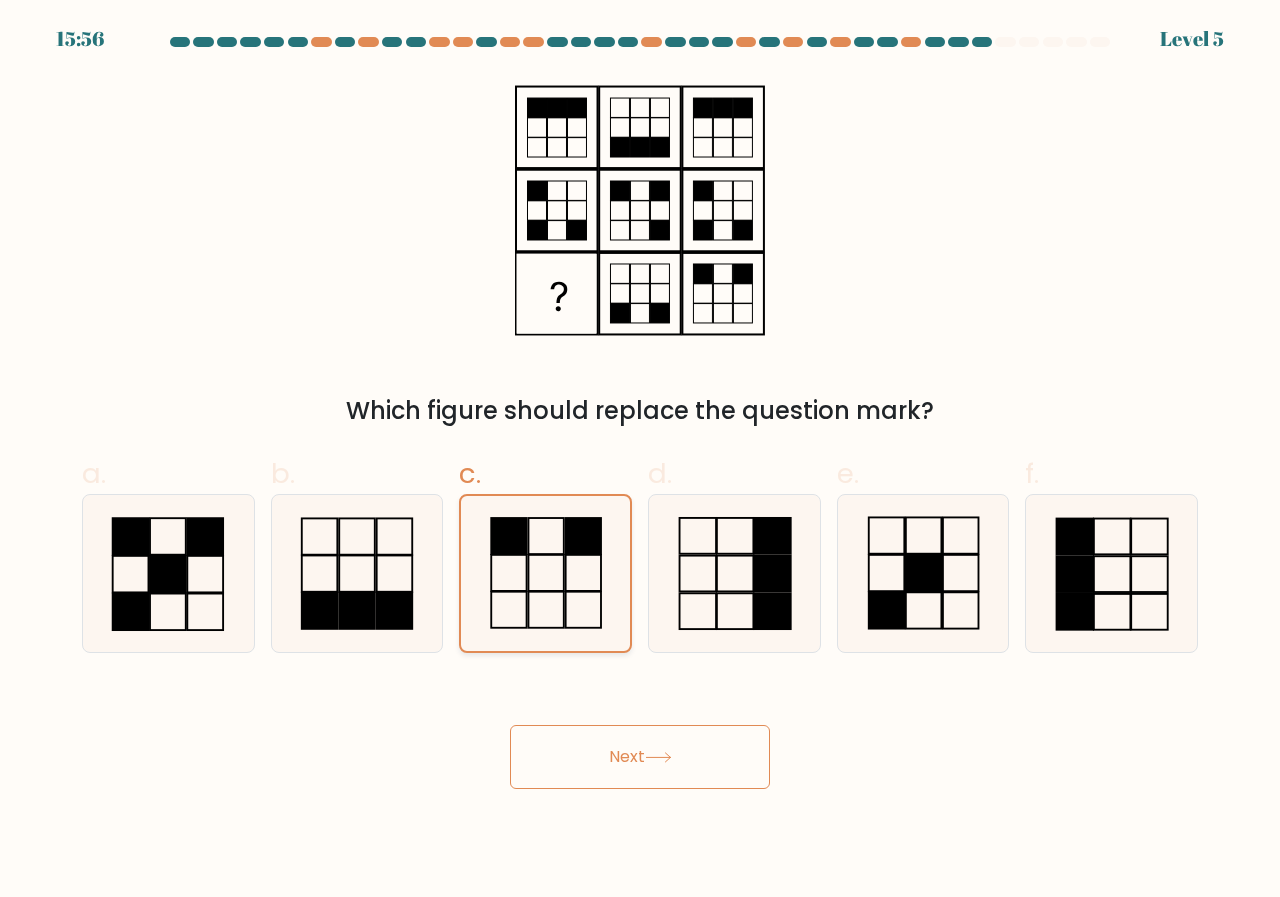 click on "d." at bounding box center (640, 455) 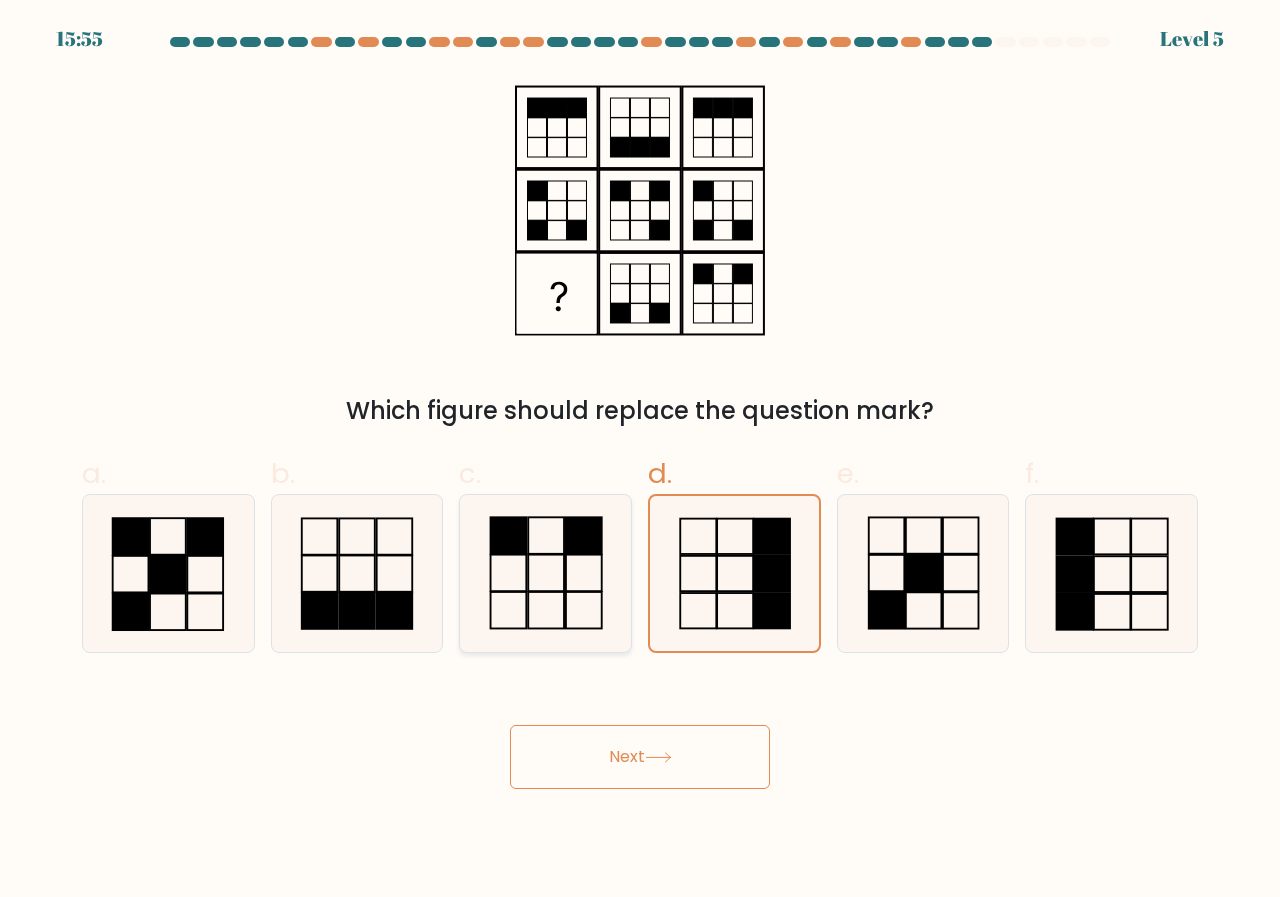 click on "c." at bounding box center [640, 455] 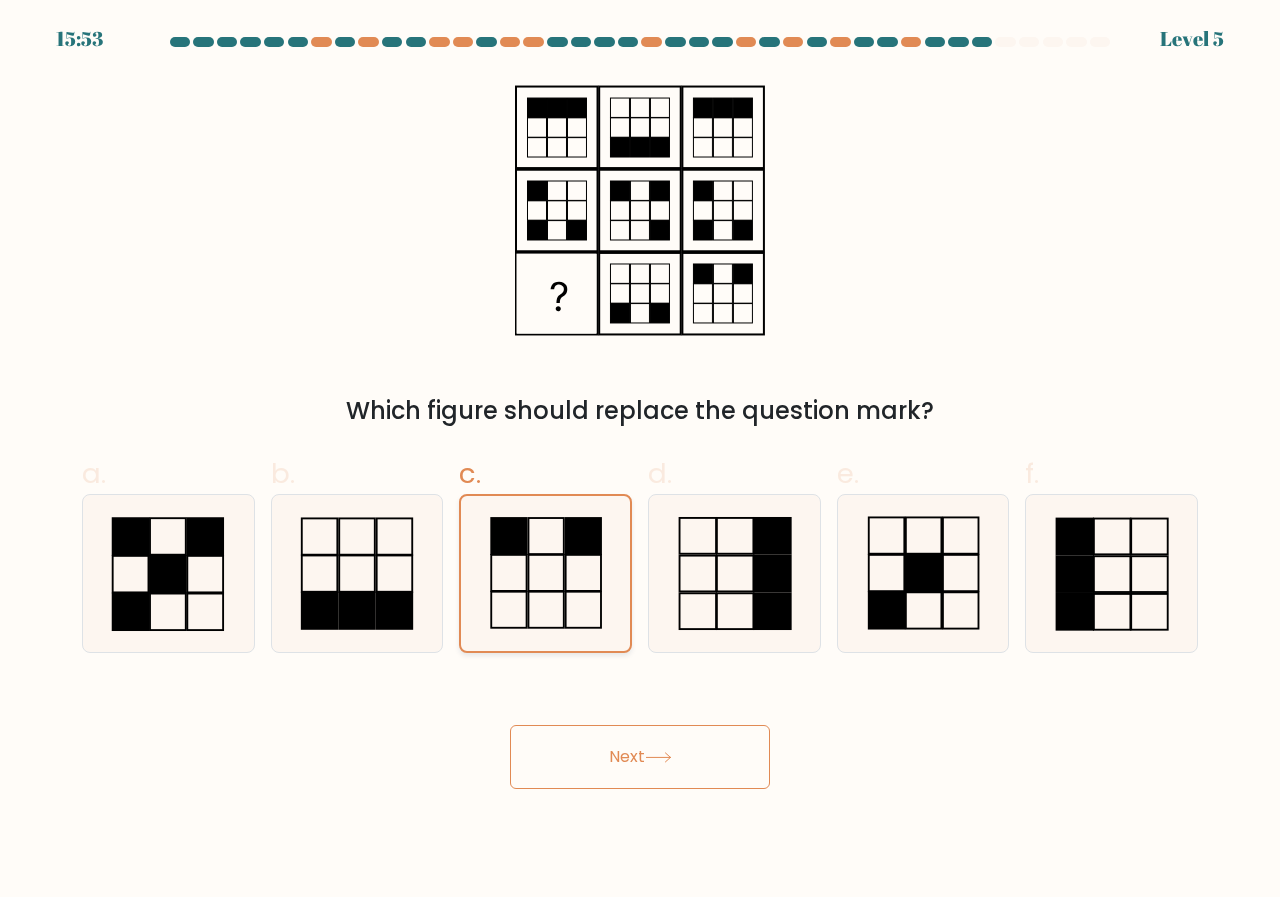 click on "b." at bounding box center (640, 455) 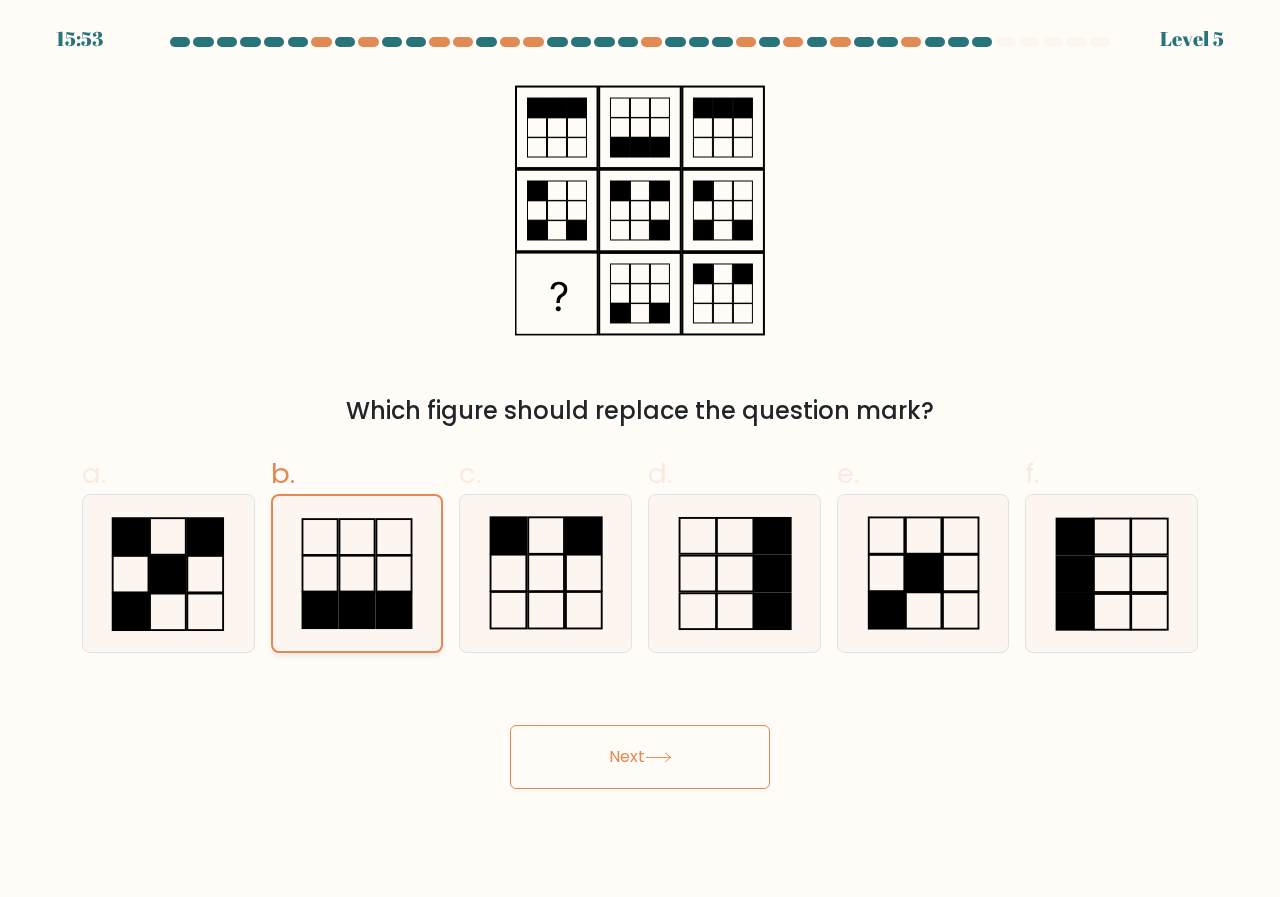 click on "c." at bounding box center [640, 455] 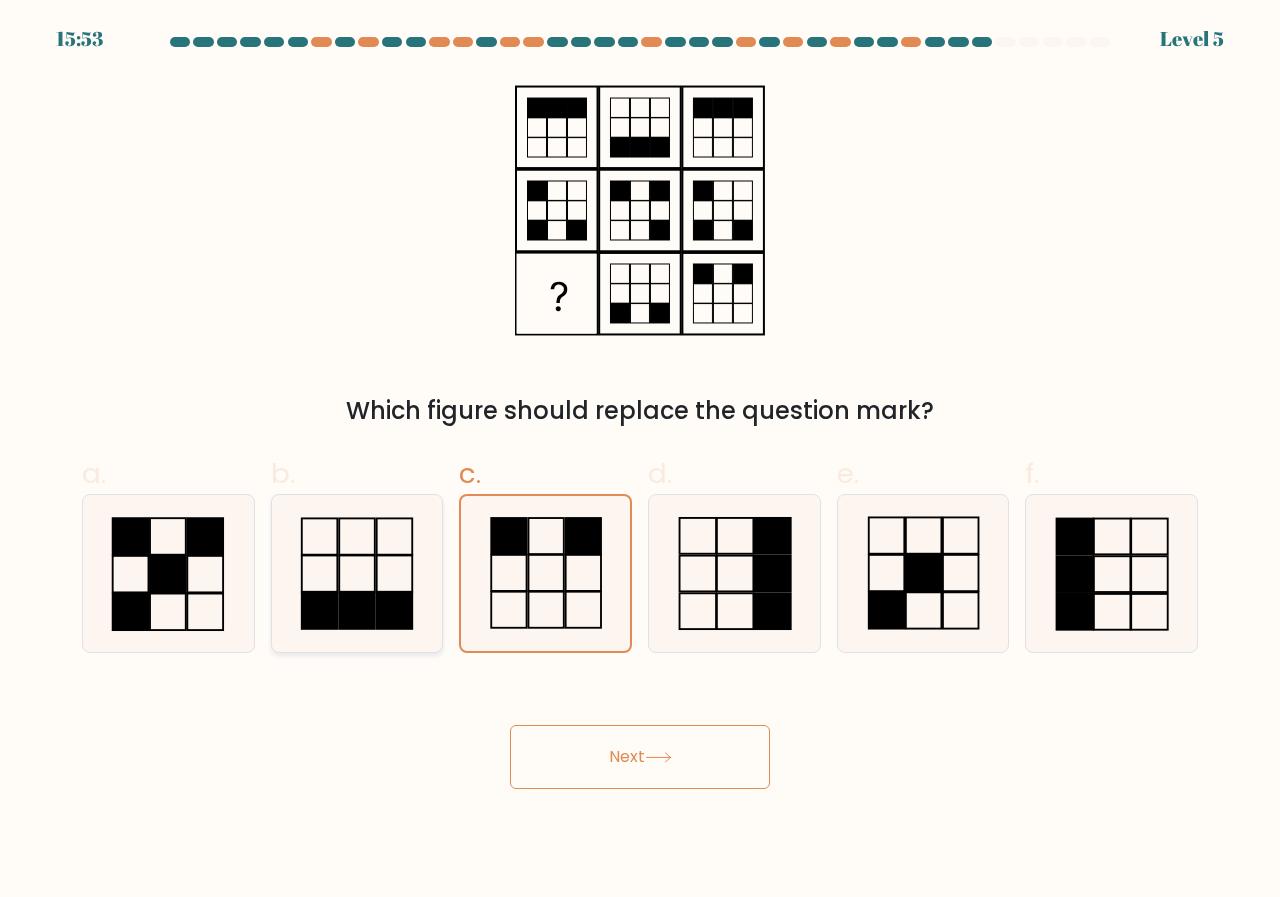 click 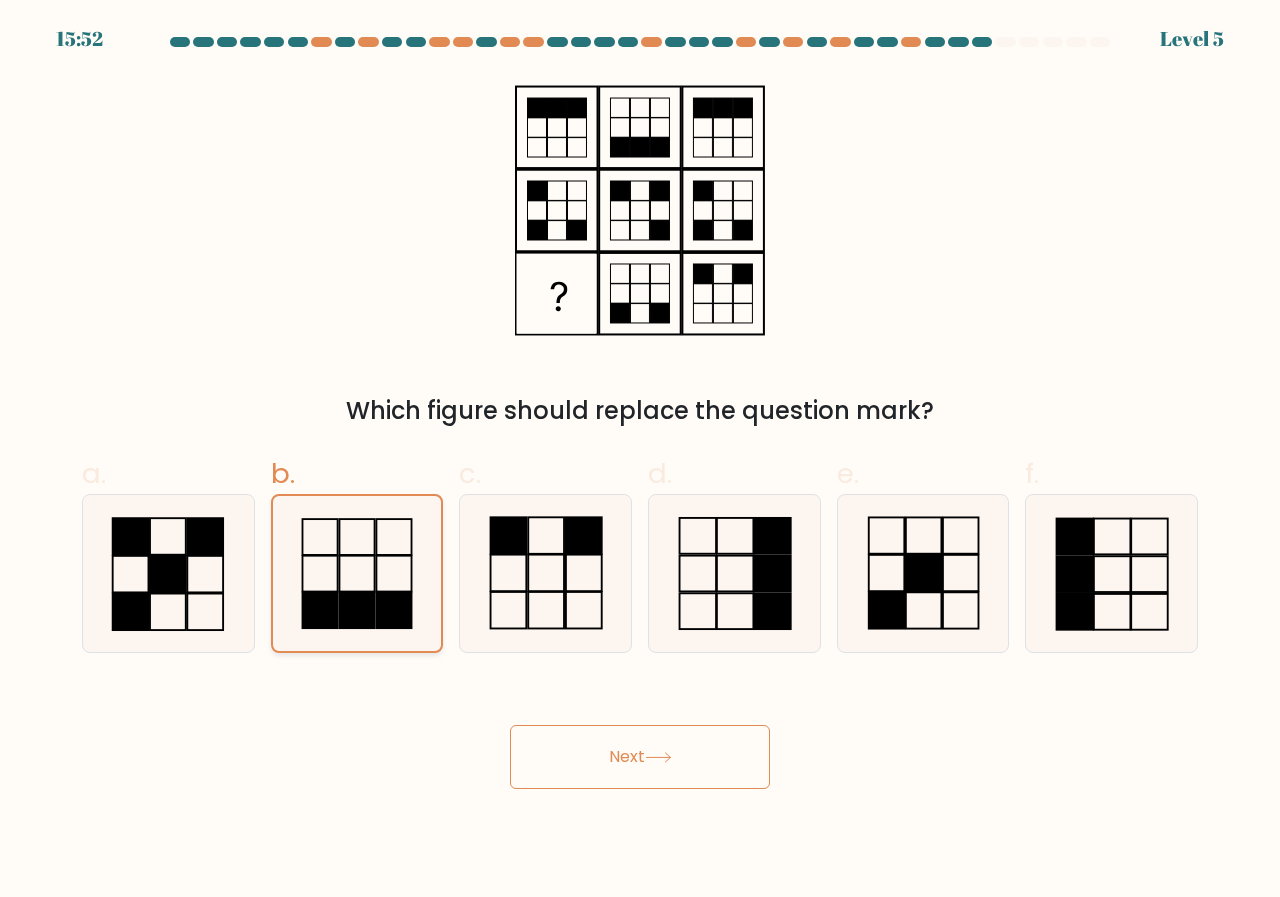 click on "a." at bounding box center (640, 455) 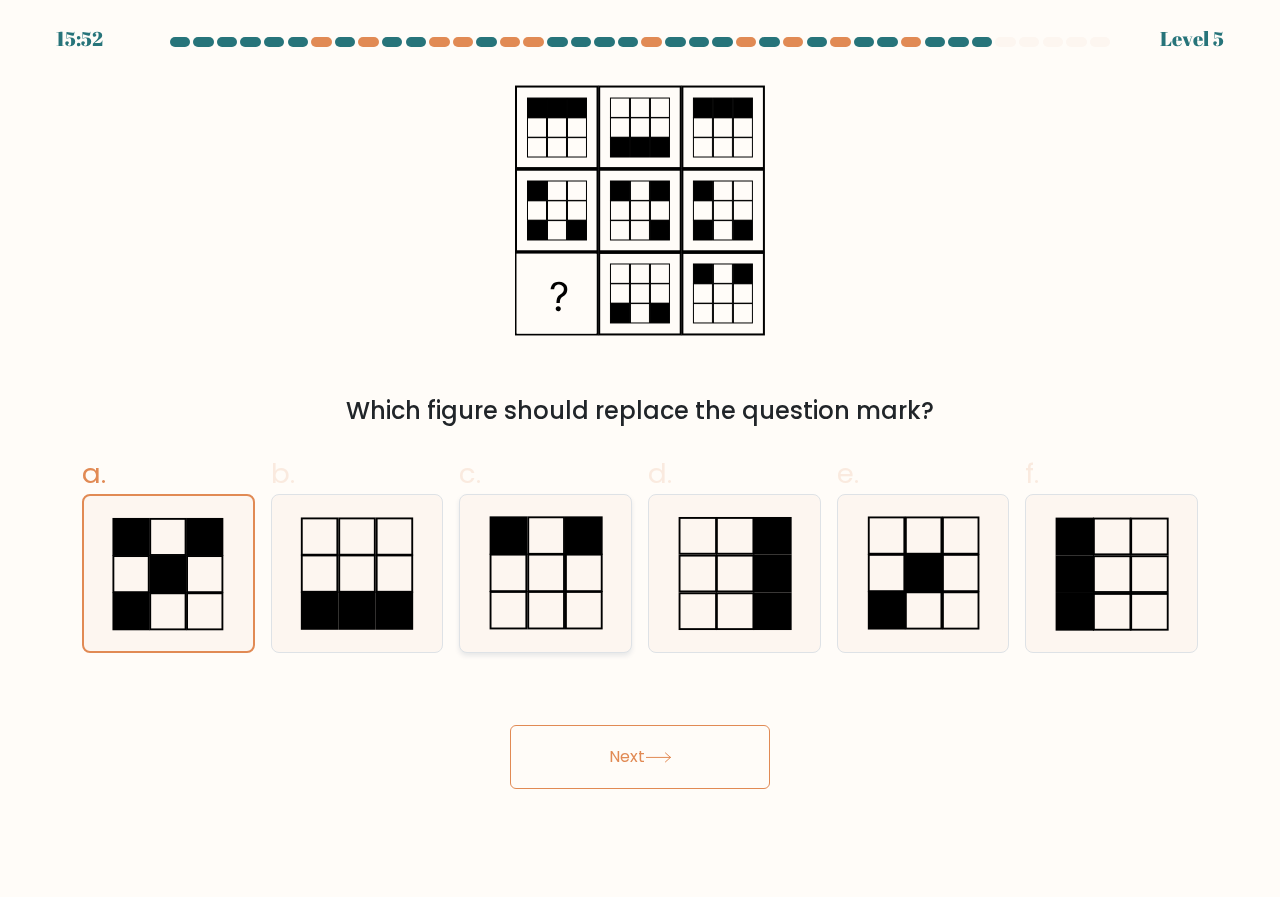 click on "b." at bounding box center [640, 455] 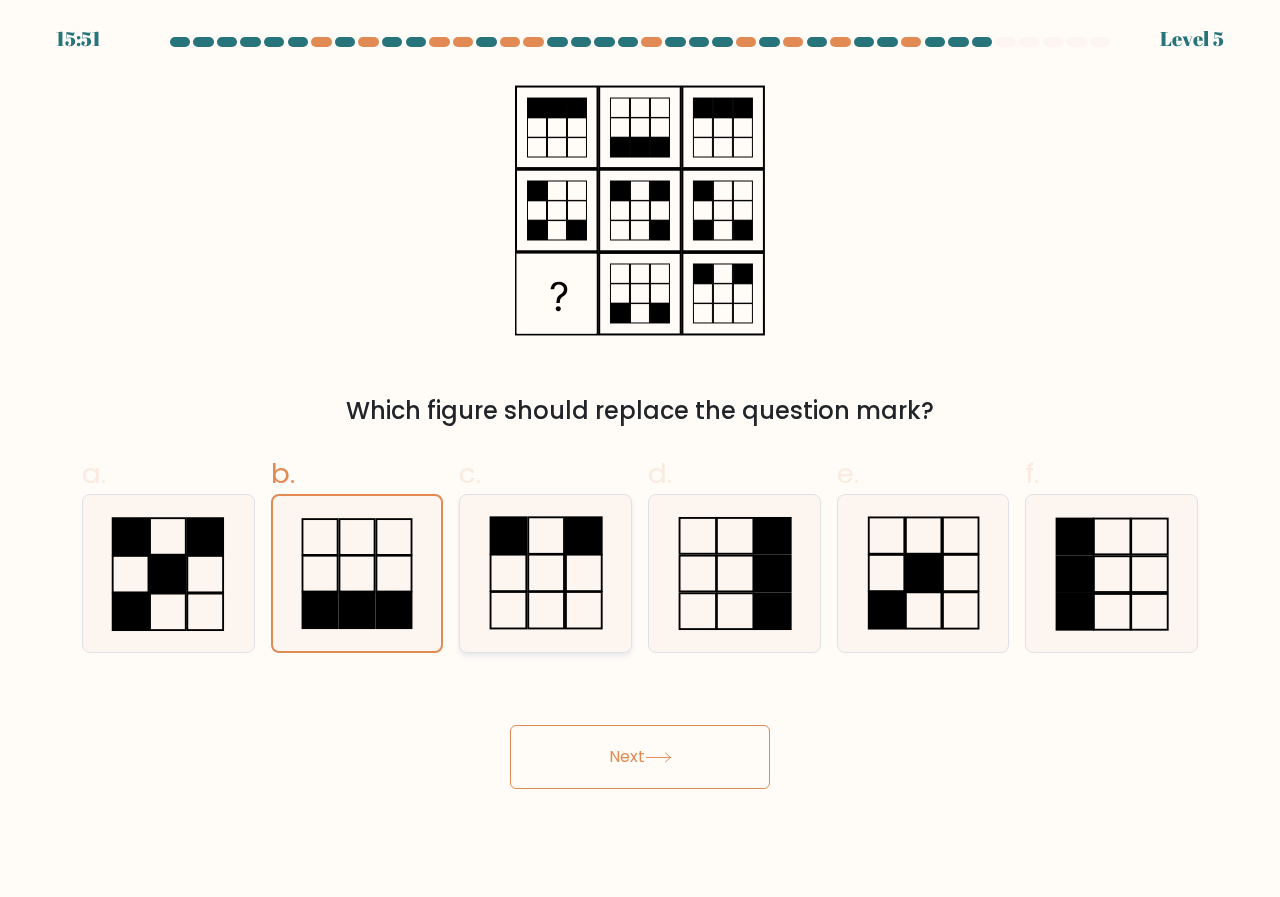 click 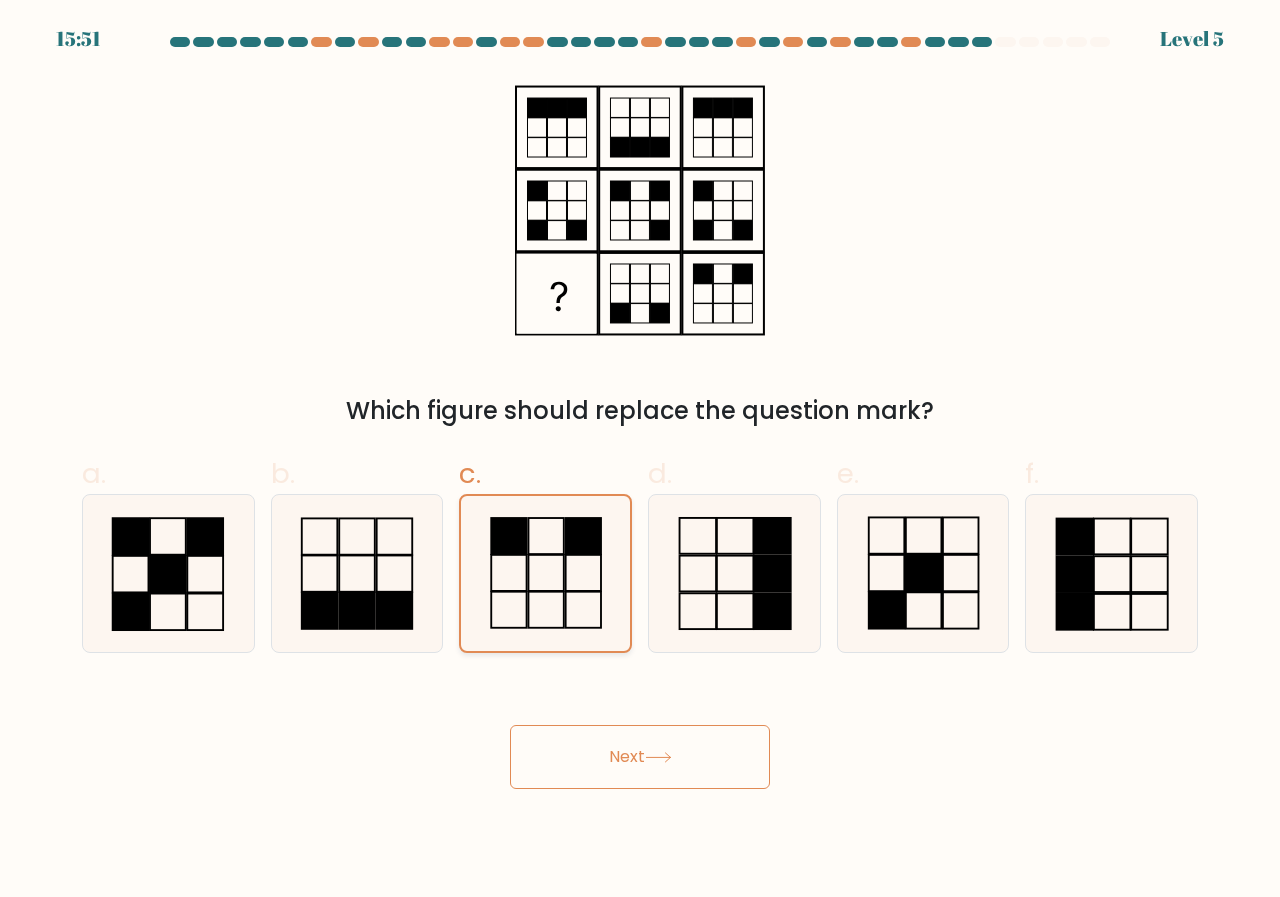 click 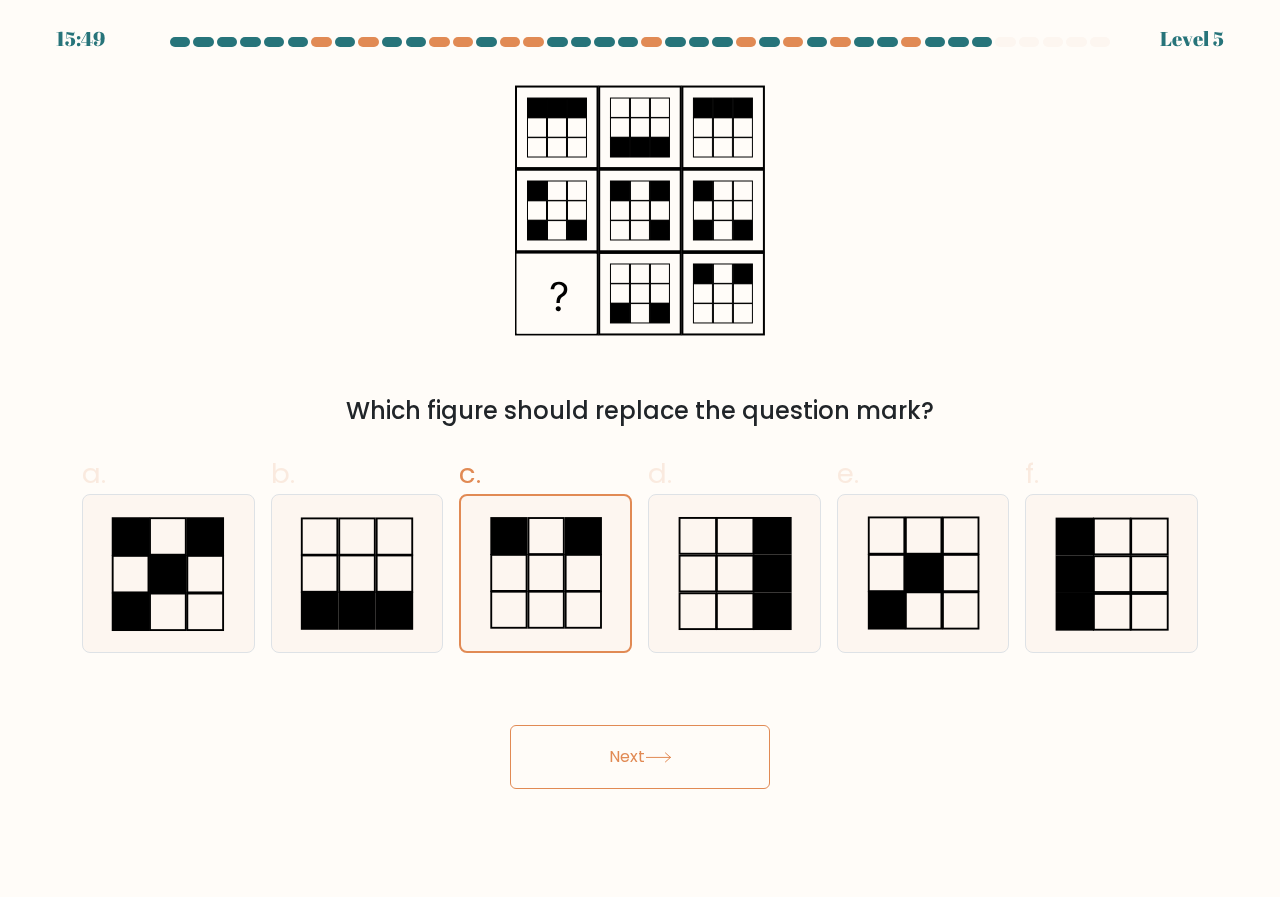 click on "Next" at bounding box center [640, 757] 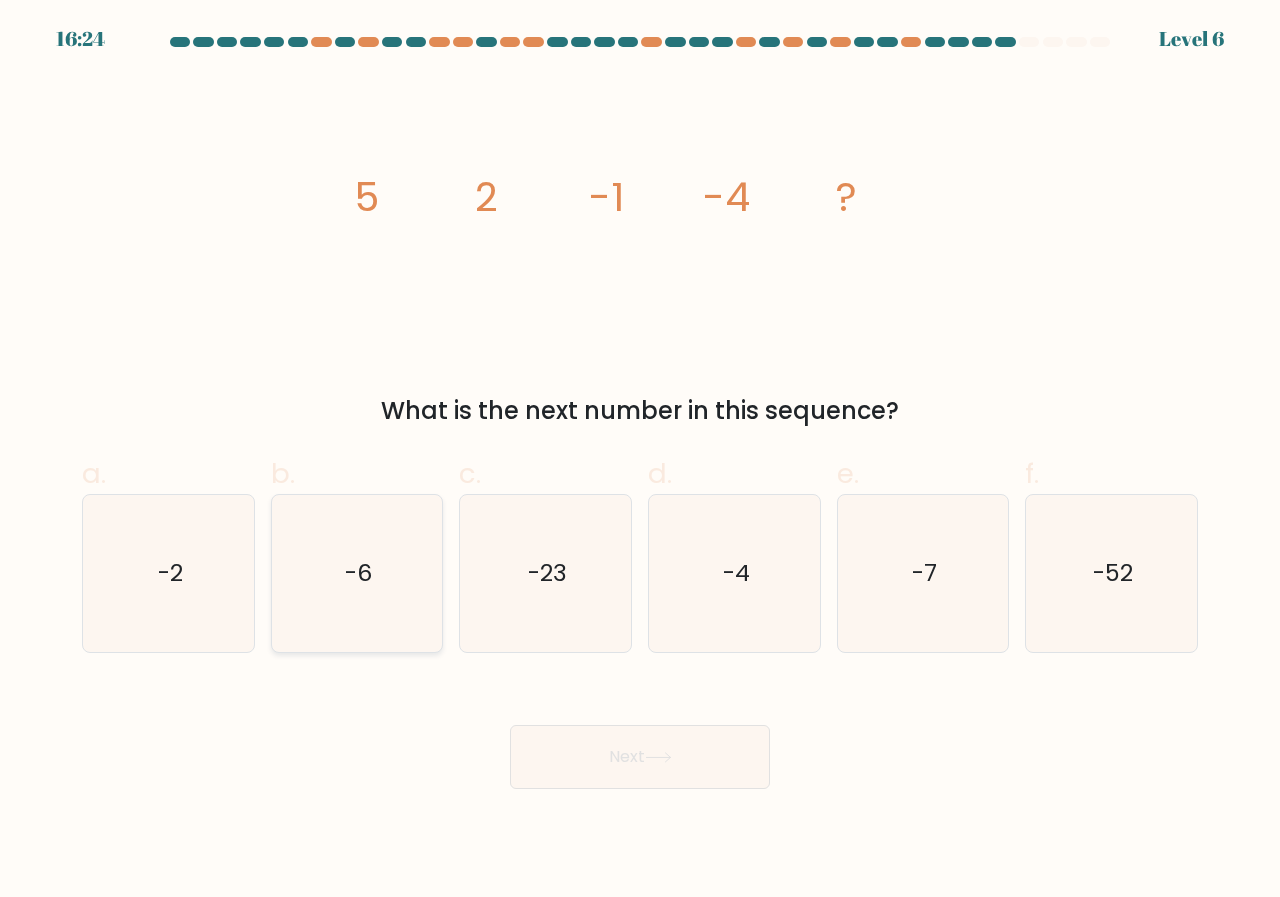click on "-6" 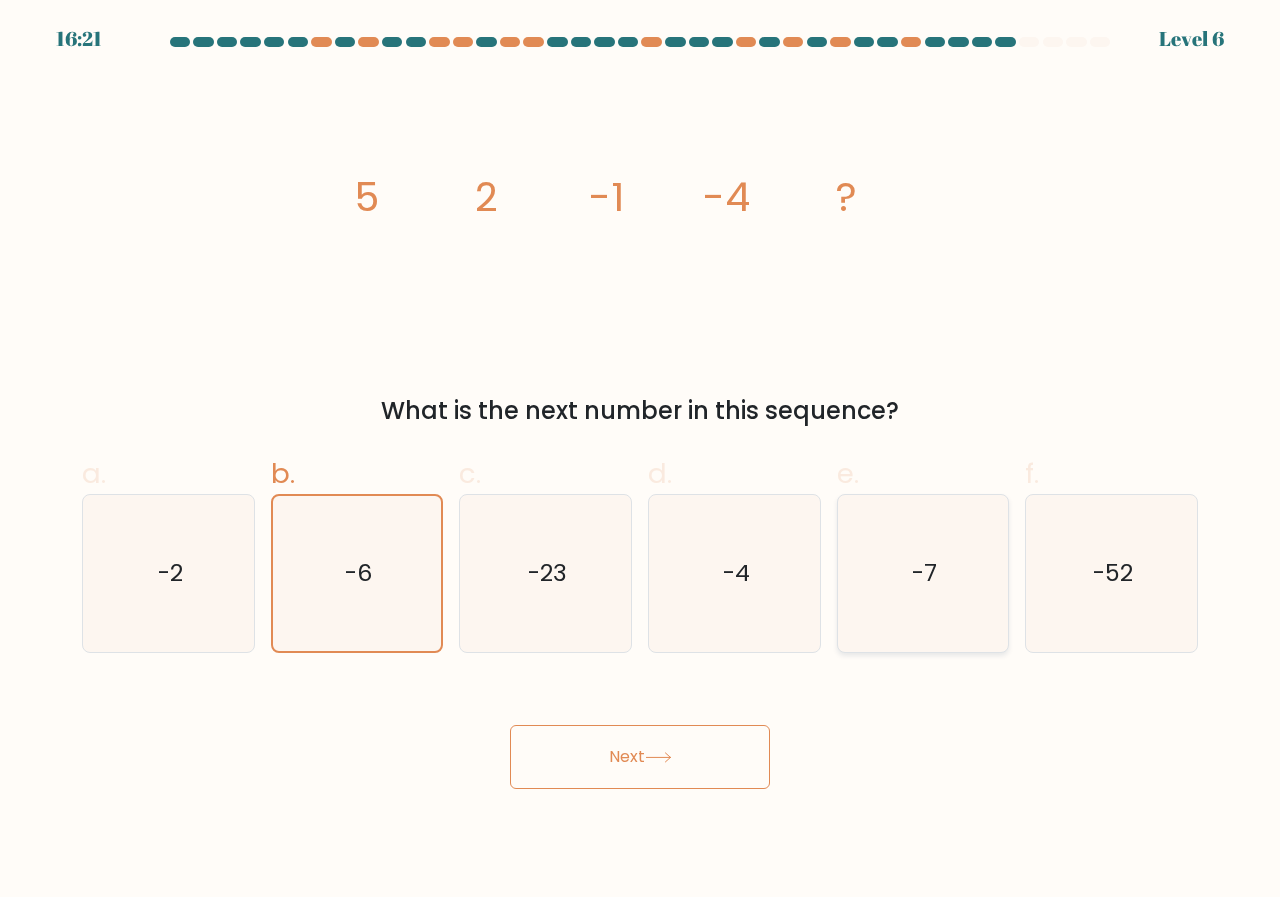 click on "-7" 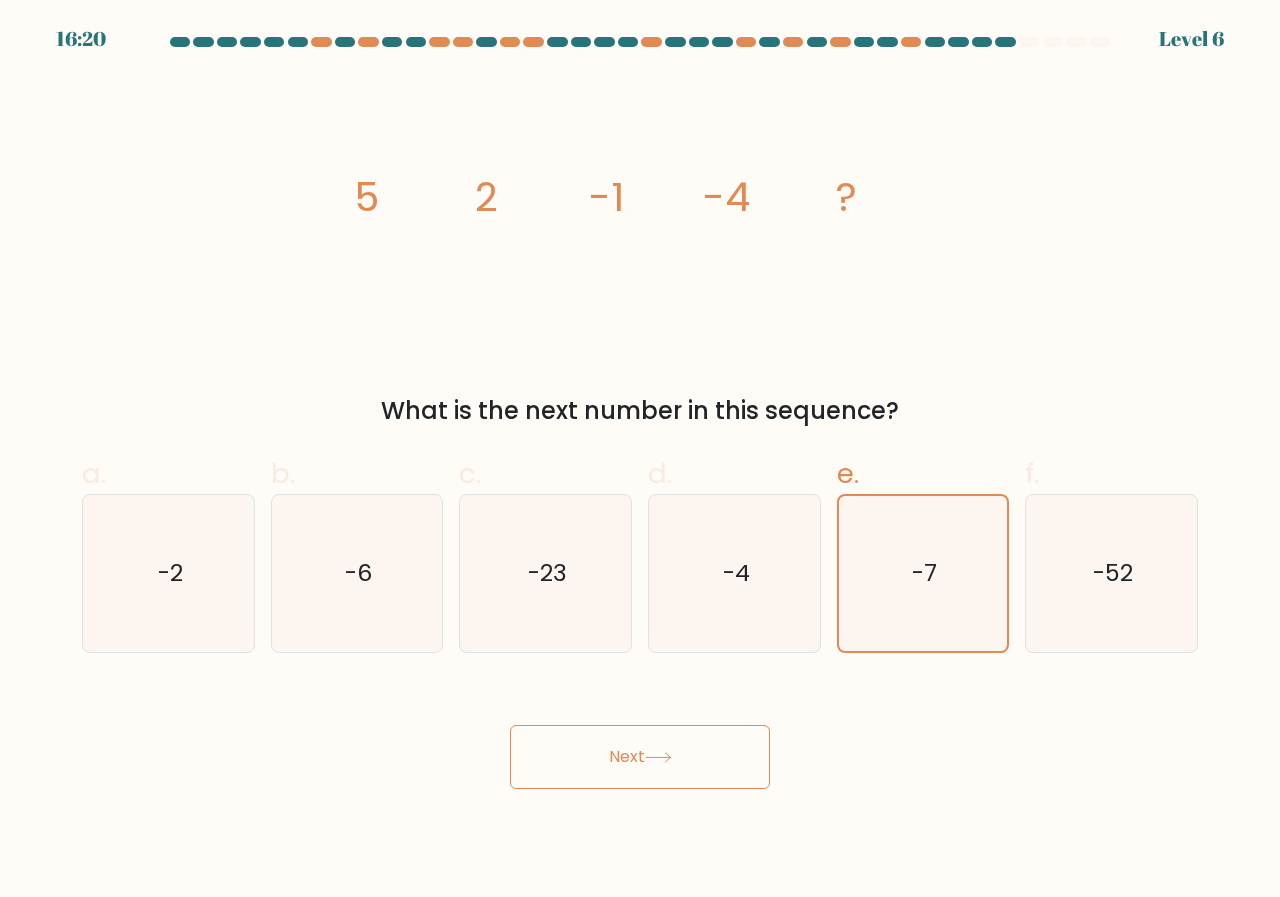 click on "Next" at bounding box center [640, 757] 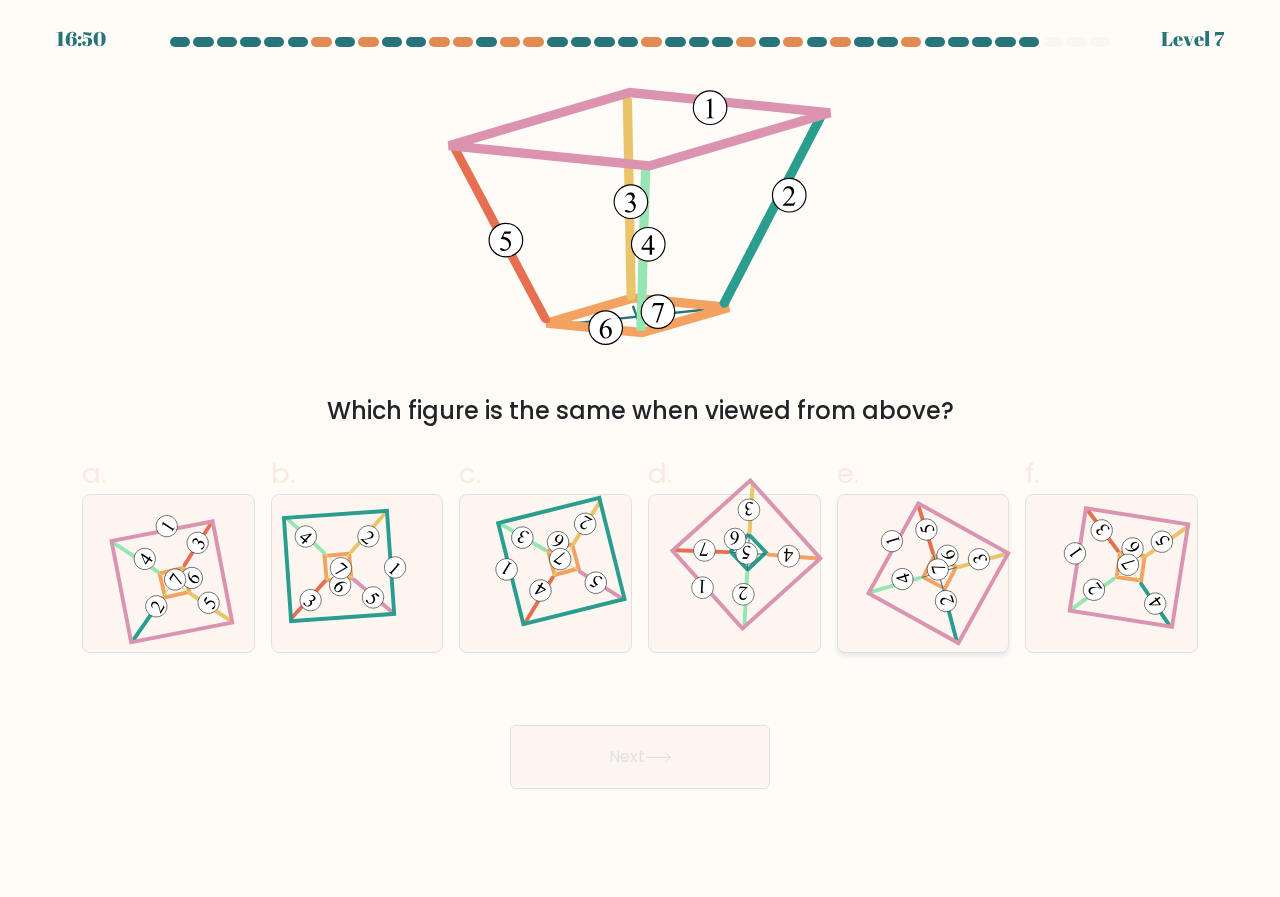 click 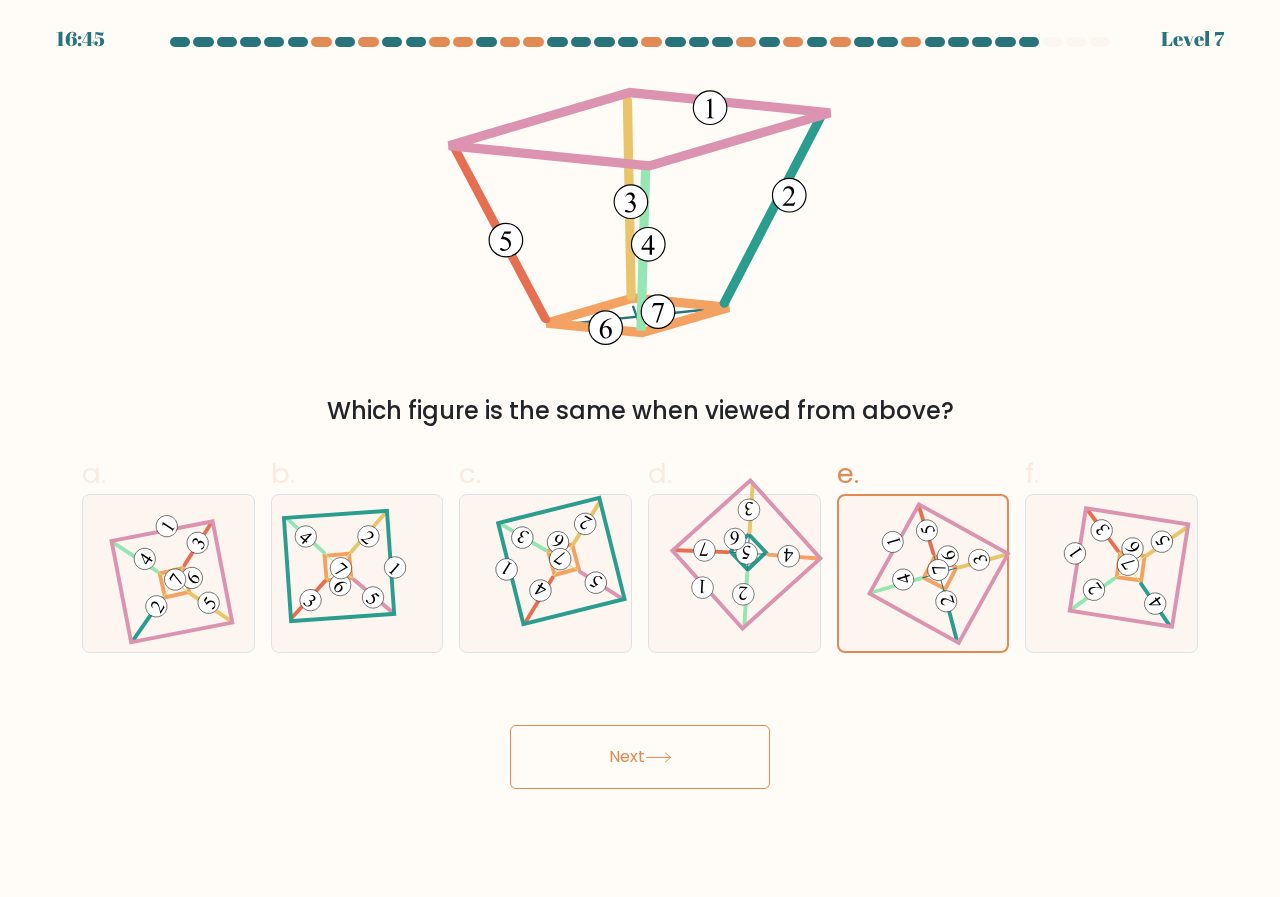 click on "Next" at bounding box center (640, 757) 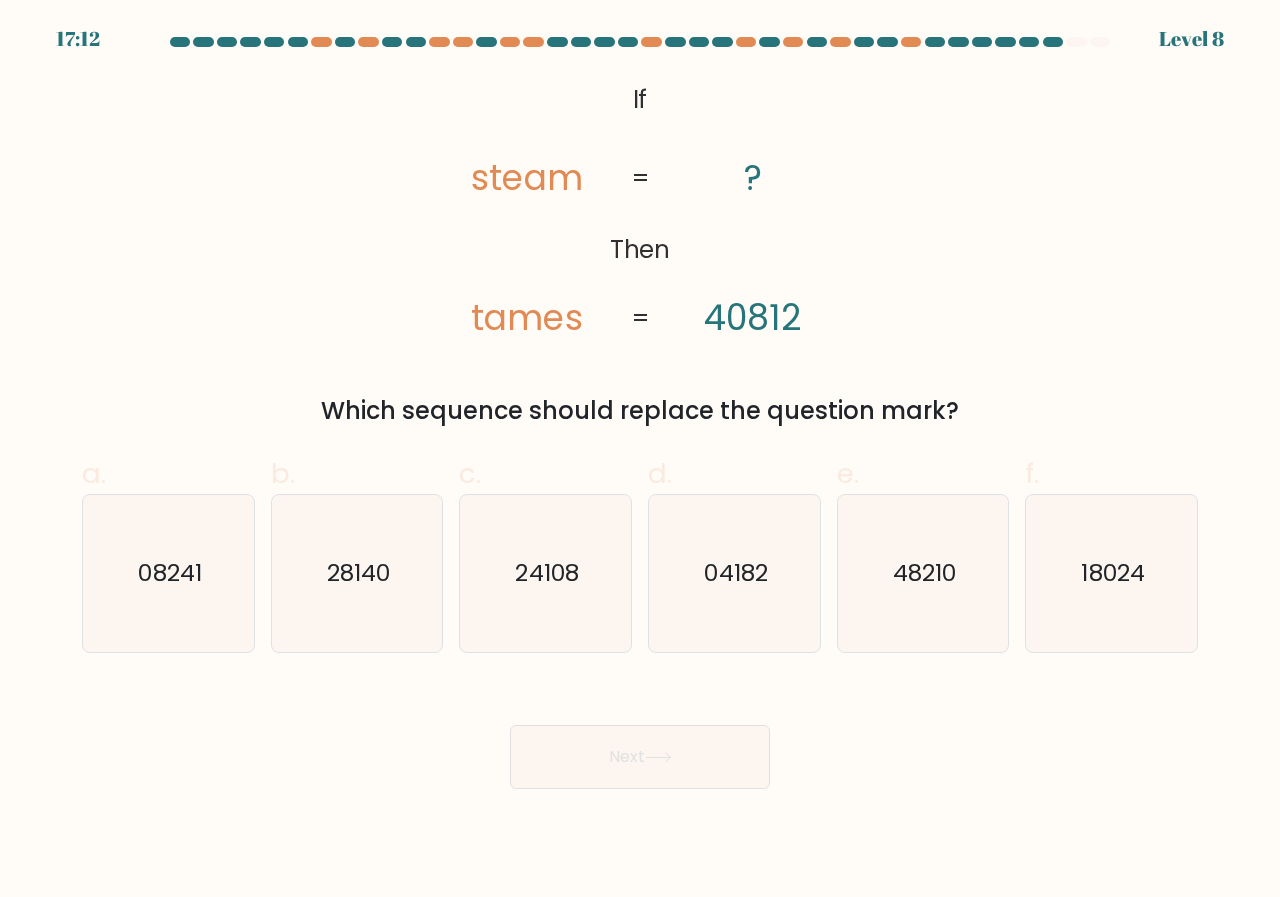 type 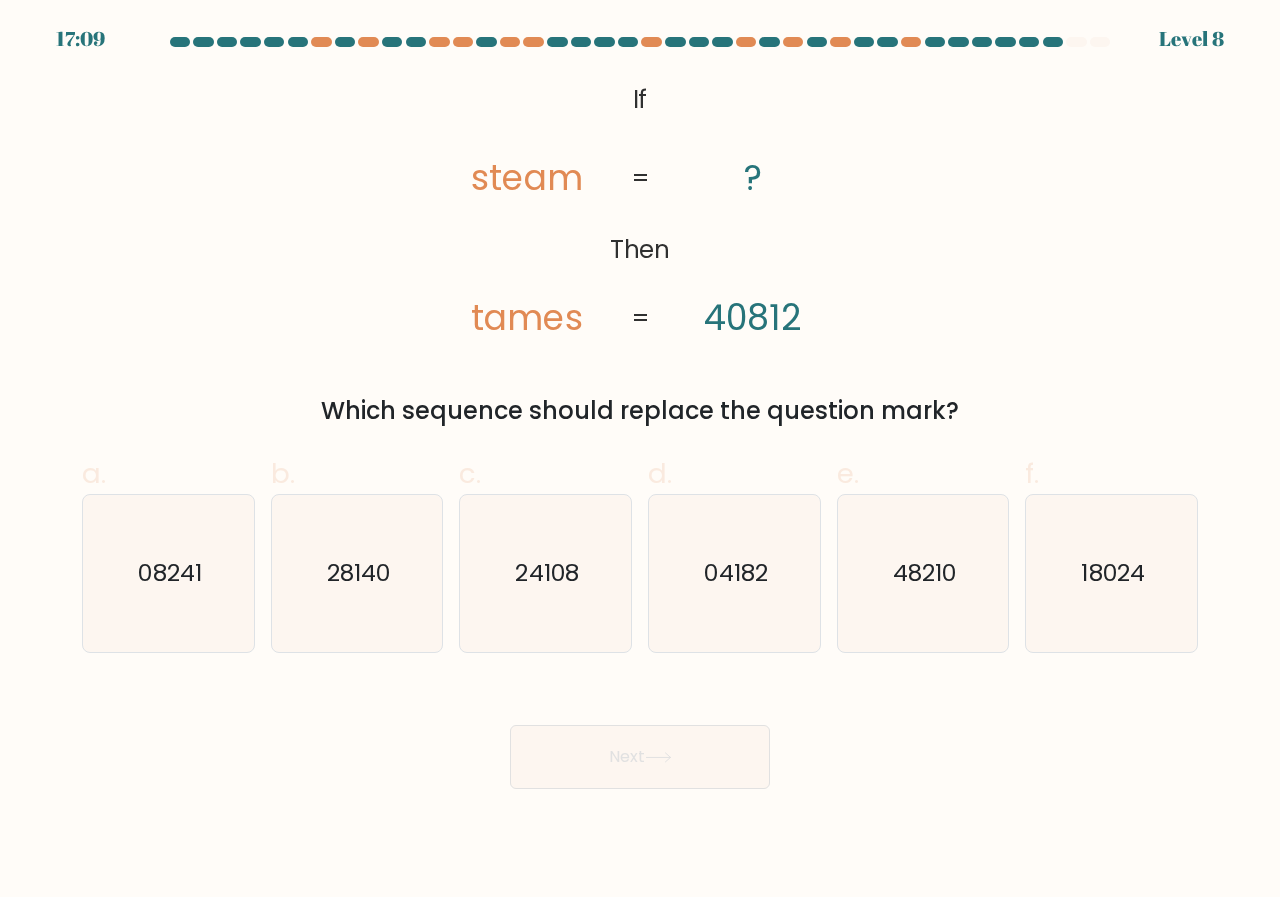 click on "Next" at bounding box center [640, 757] 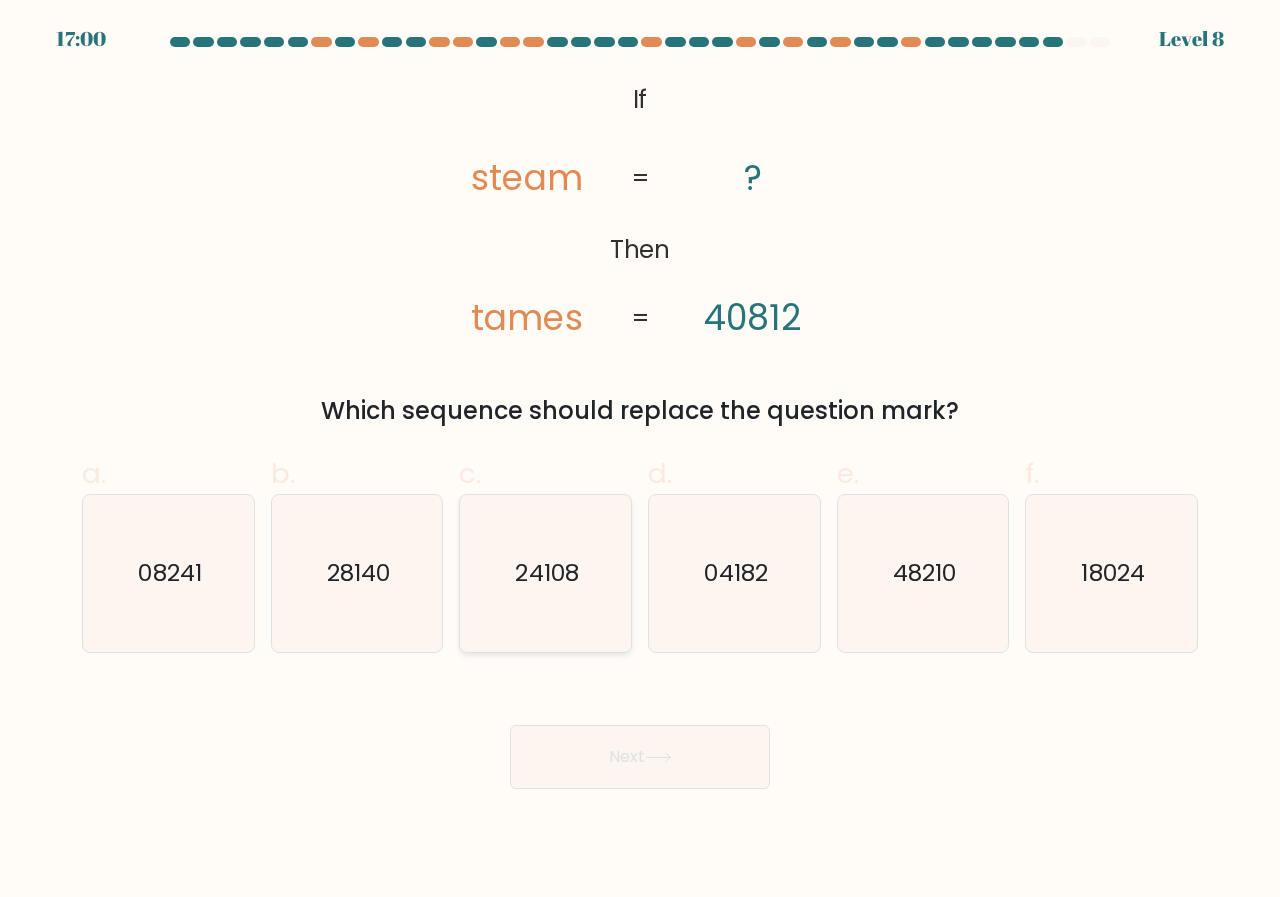 click on "24108" 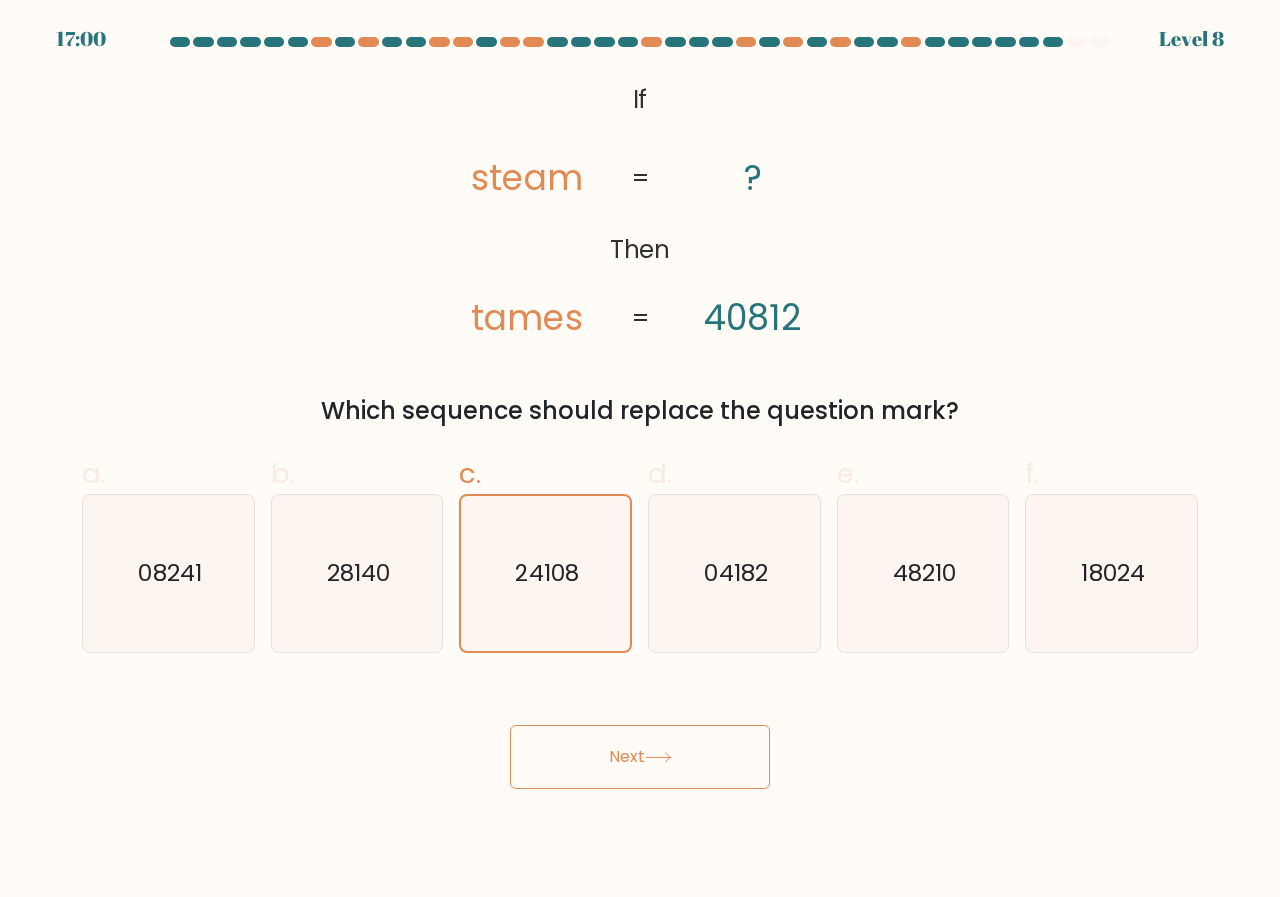click on "Next" at bounding box center [640, 757] 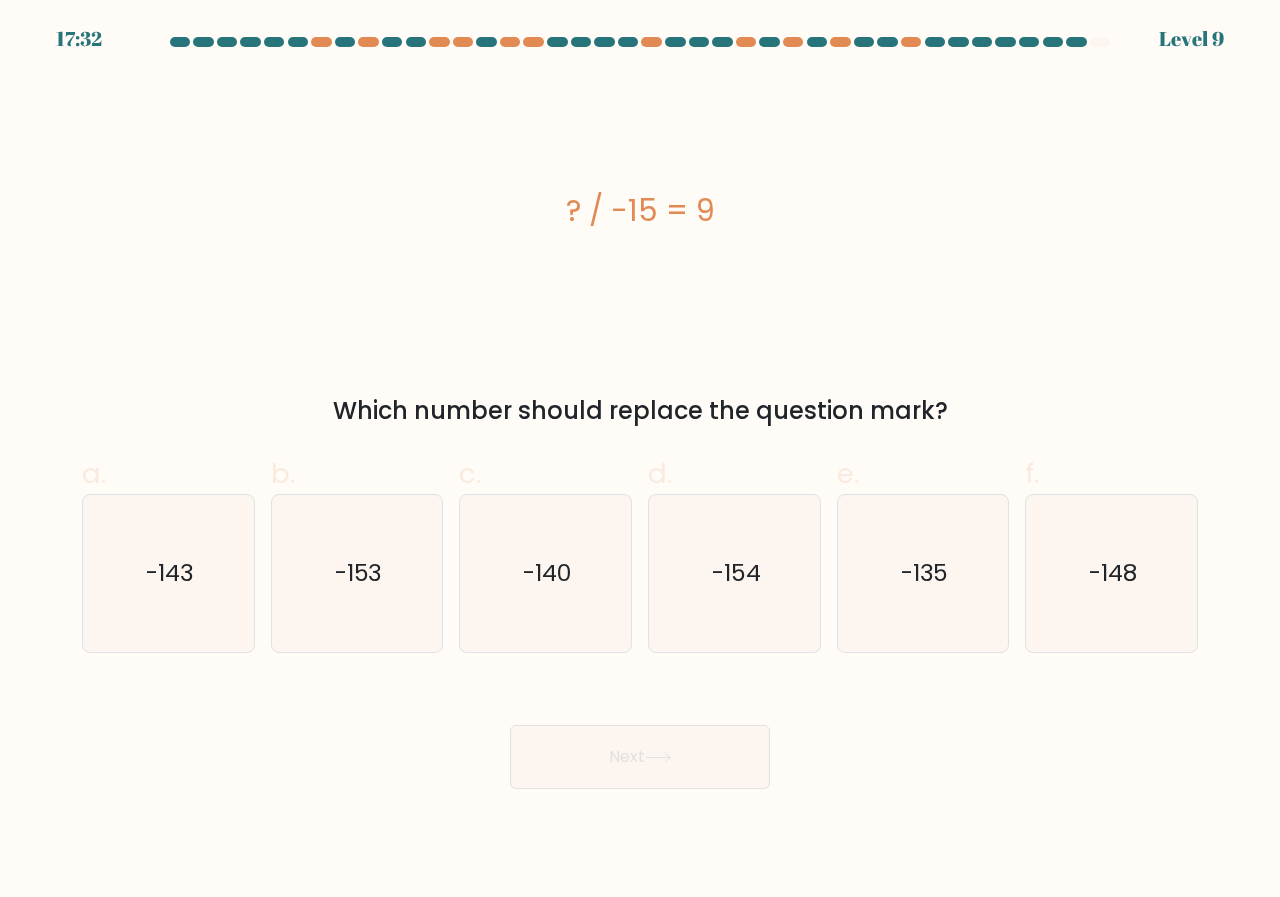 type 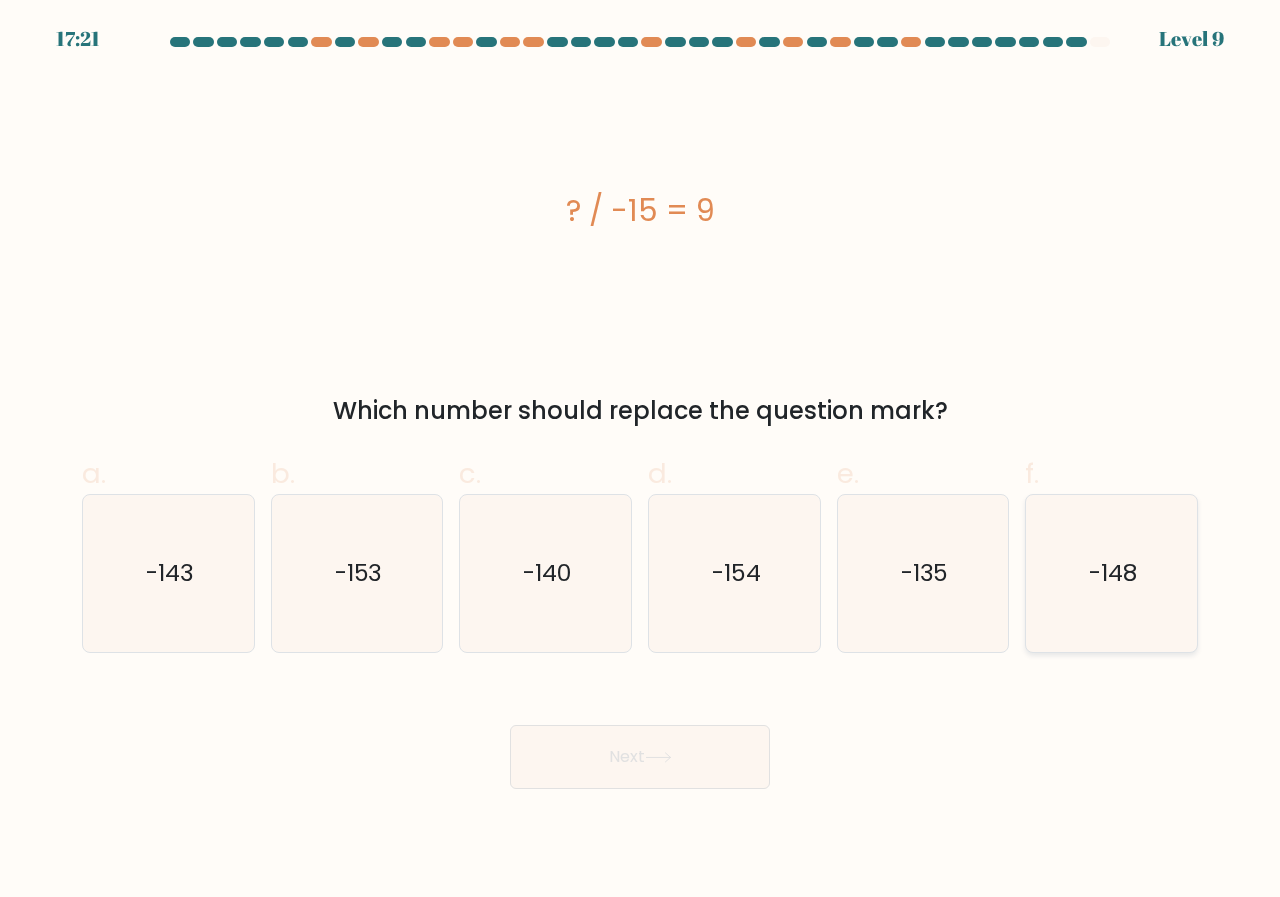 click on "-148" at bounding box center [1111, 573] 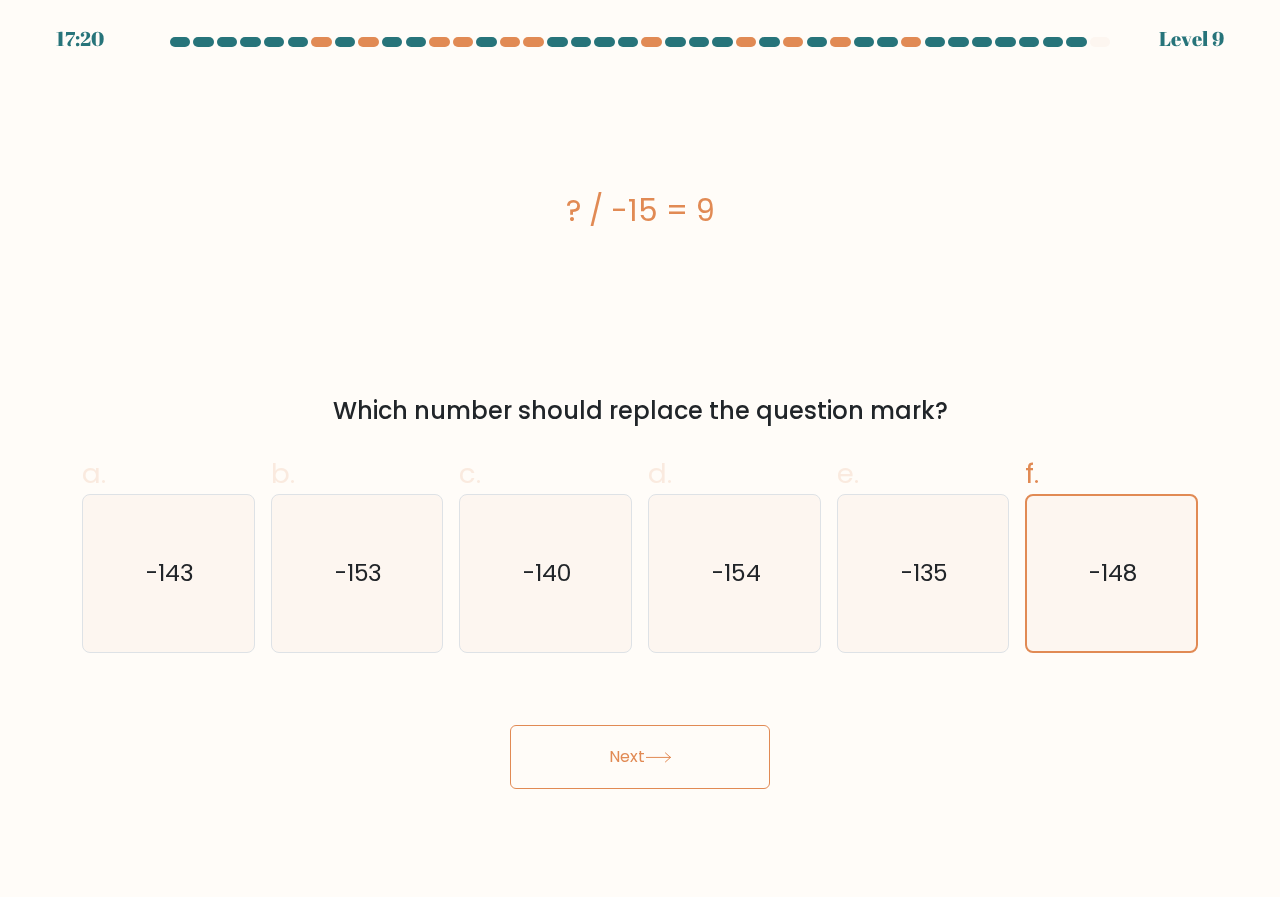 click on "Next" at bounding box center (640, 757) 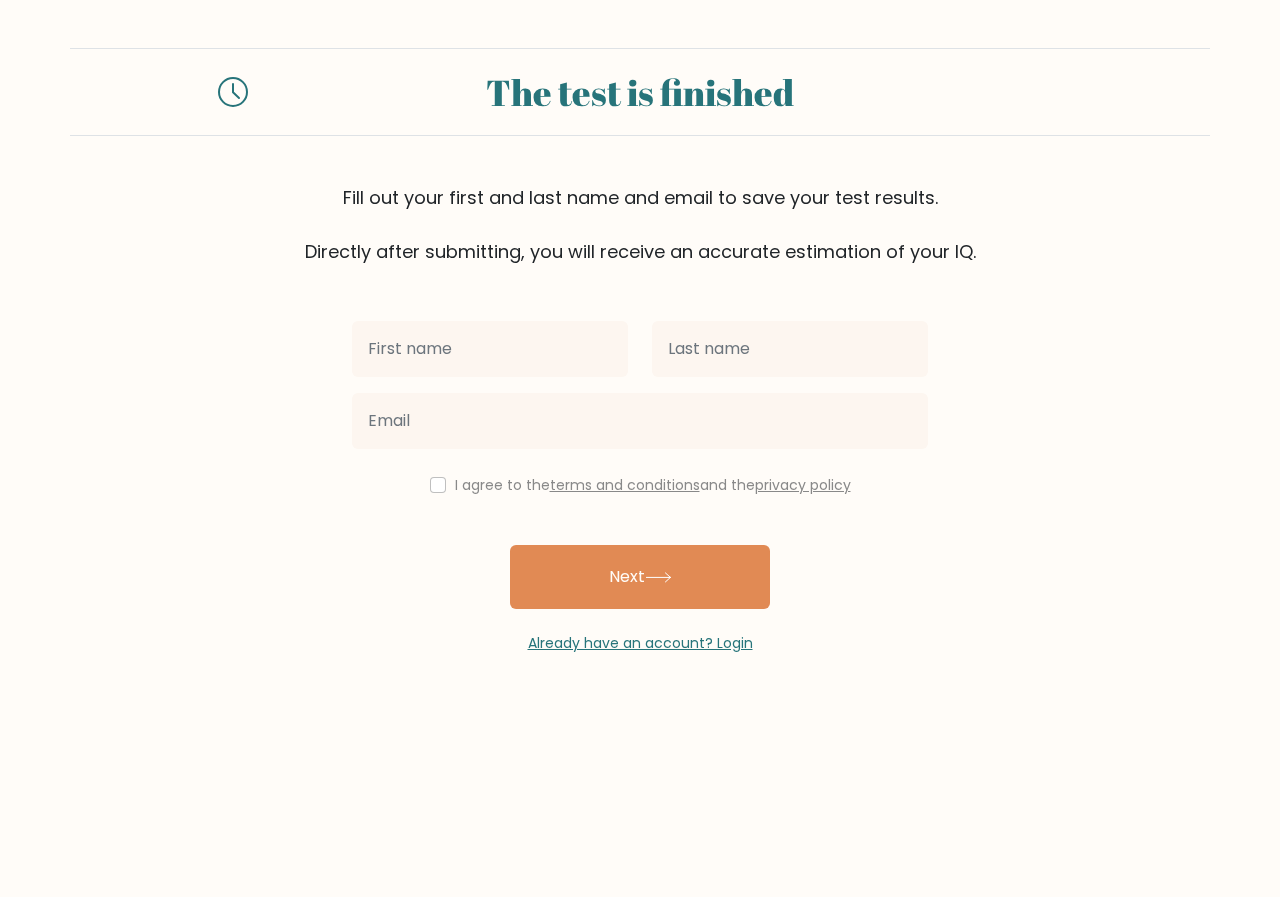 scroll, scrollTop: 0, scrollLeft: 0, axis: both 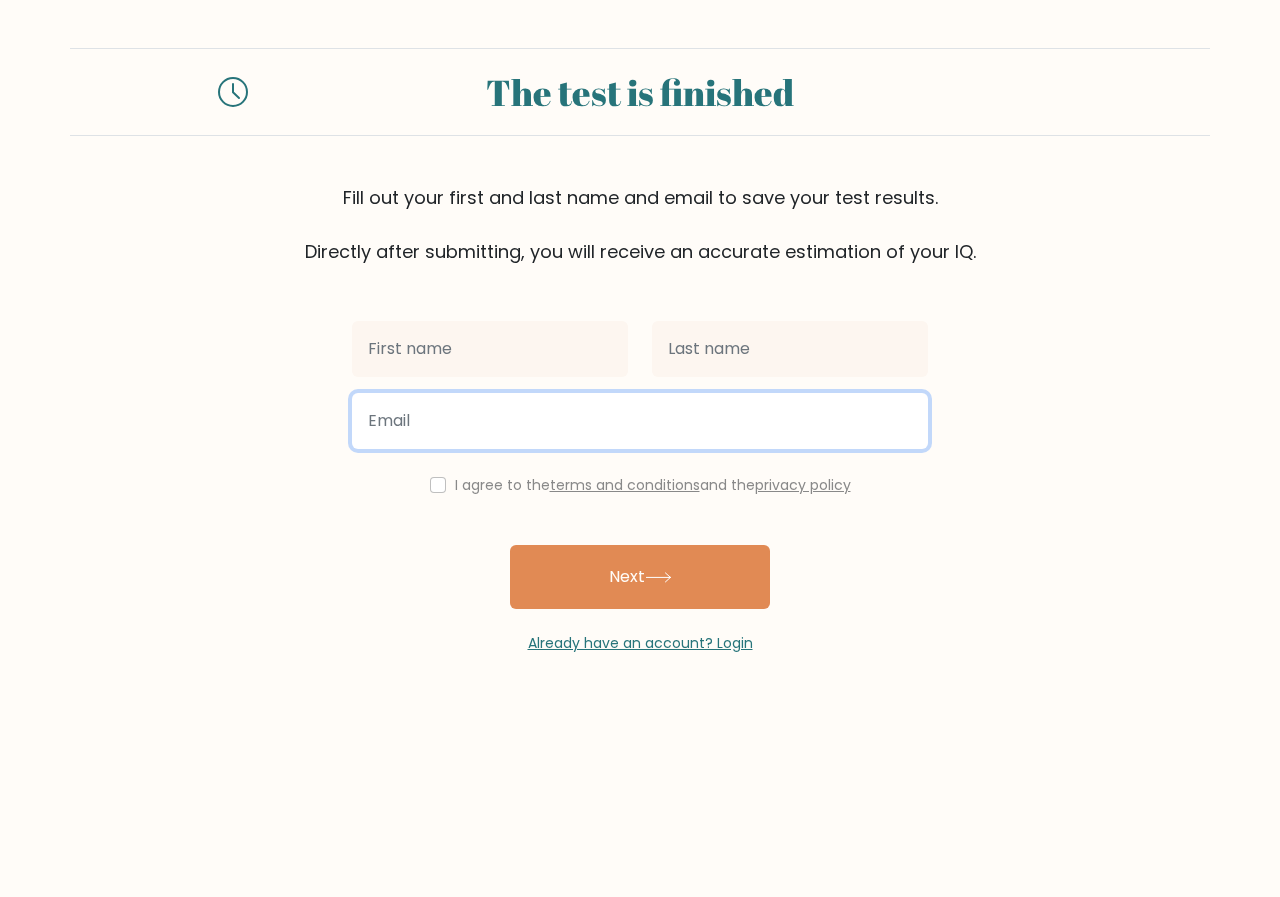 click at bounding box center [640, 421] 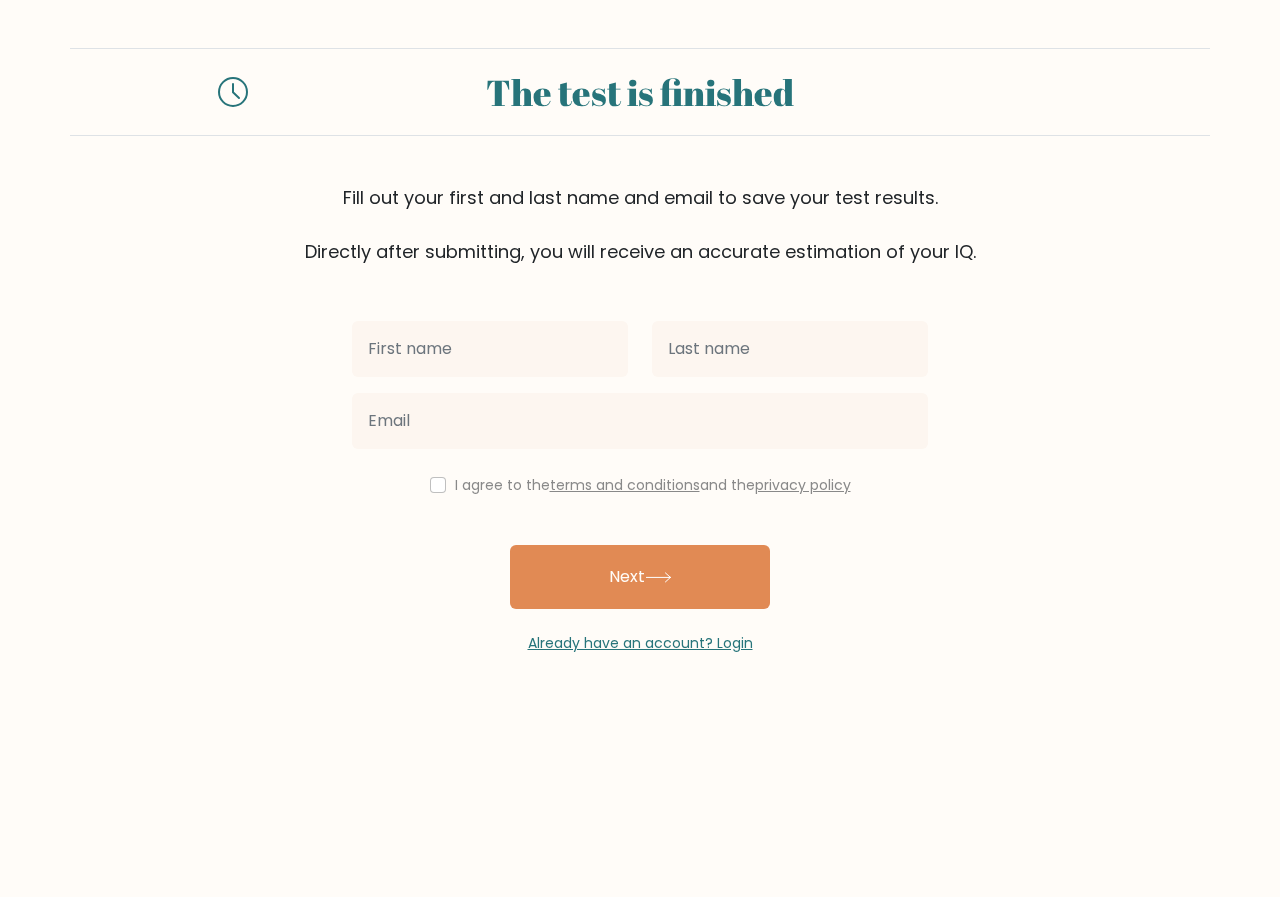 click on "I agree to the  terms and conditions  and the  privacy policy" at bounding box center (640, 485) 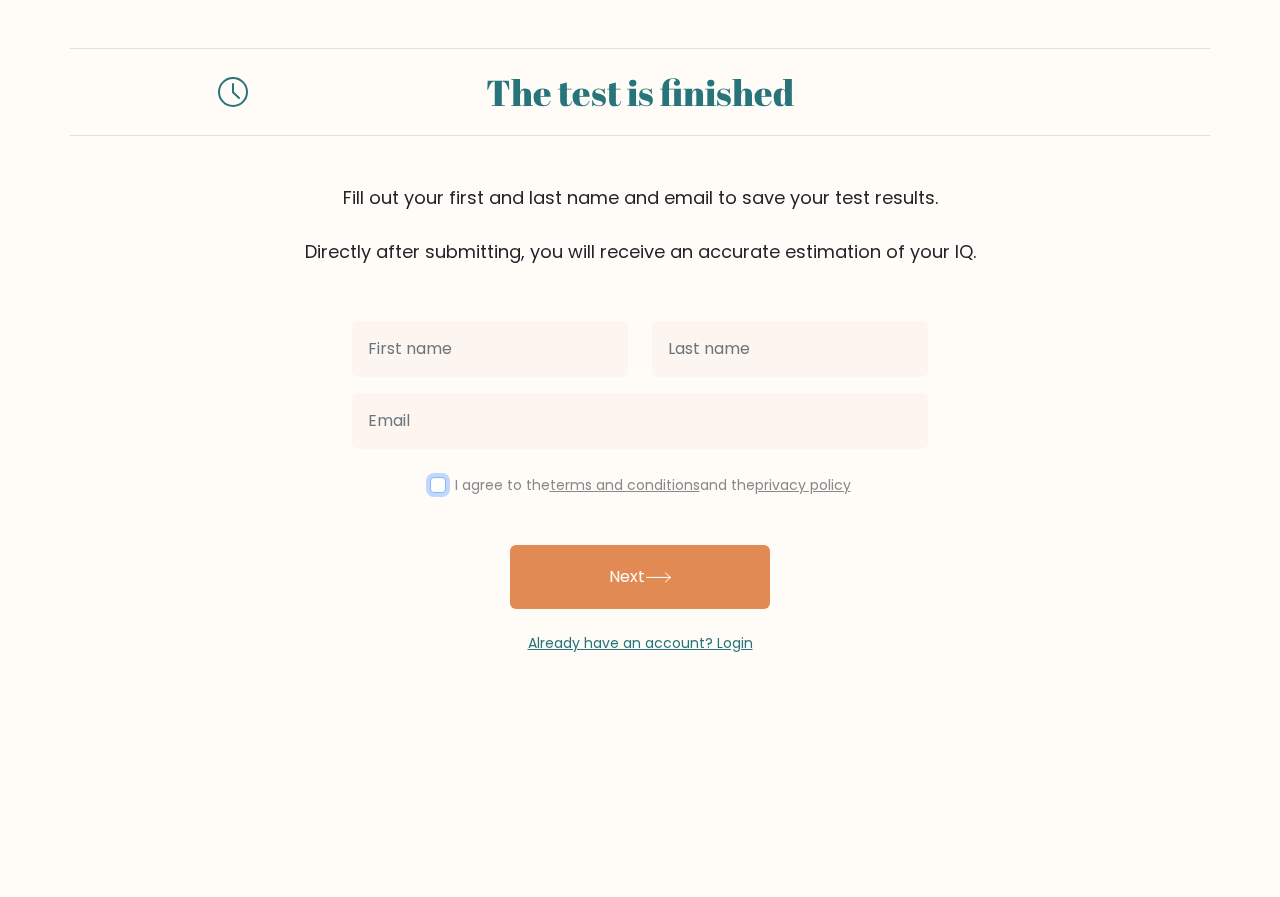 click at bounding box center [438, 485] 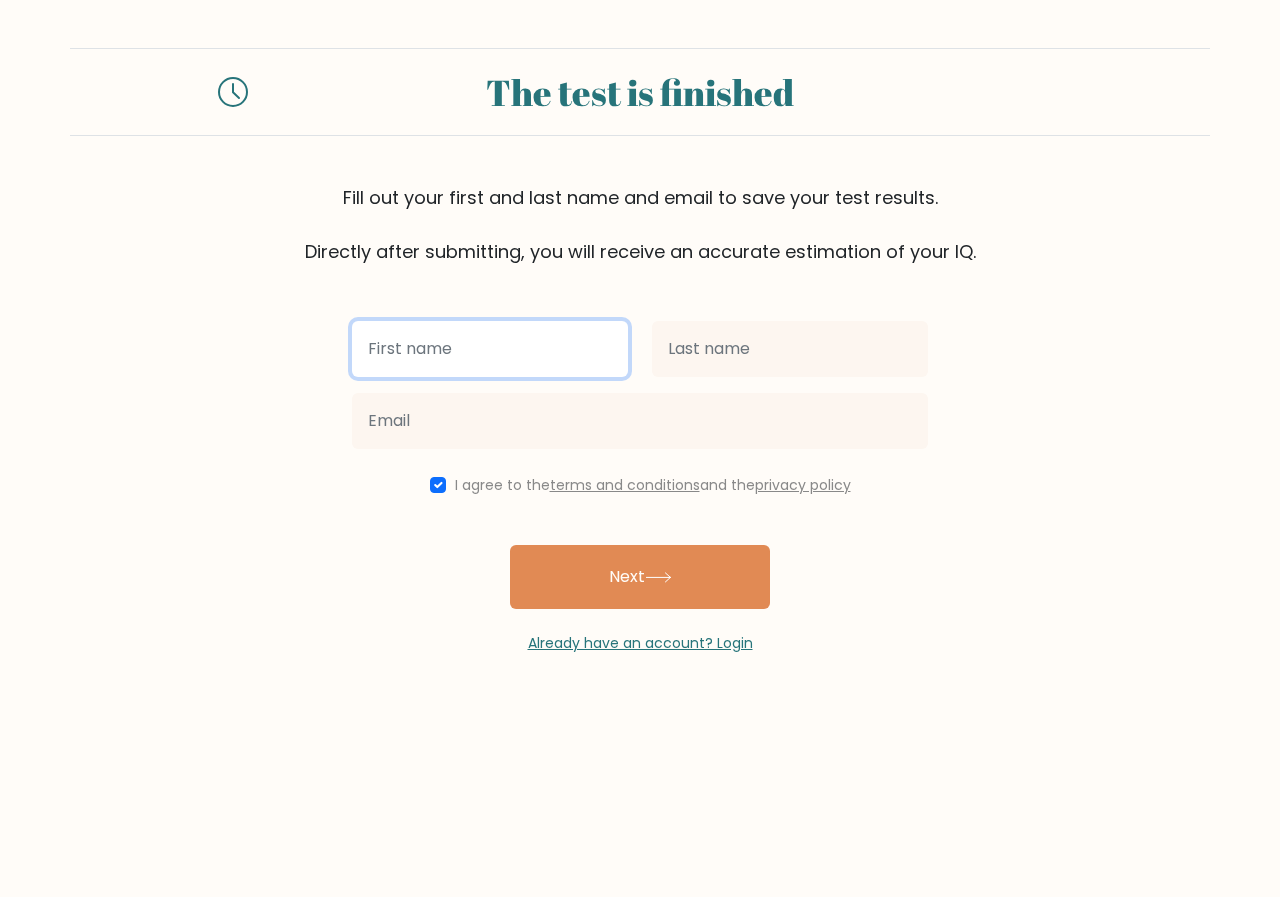 click at bounding box center (490, 349) 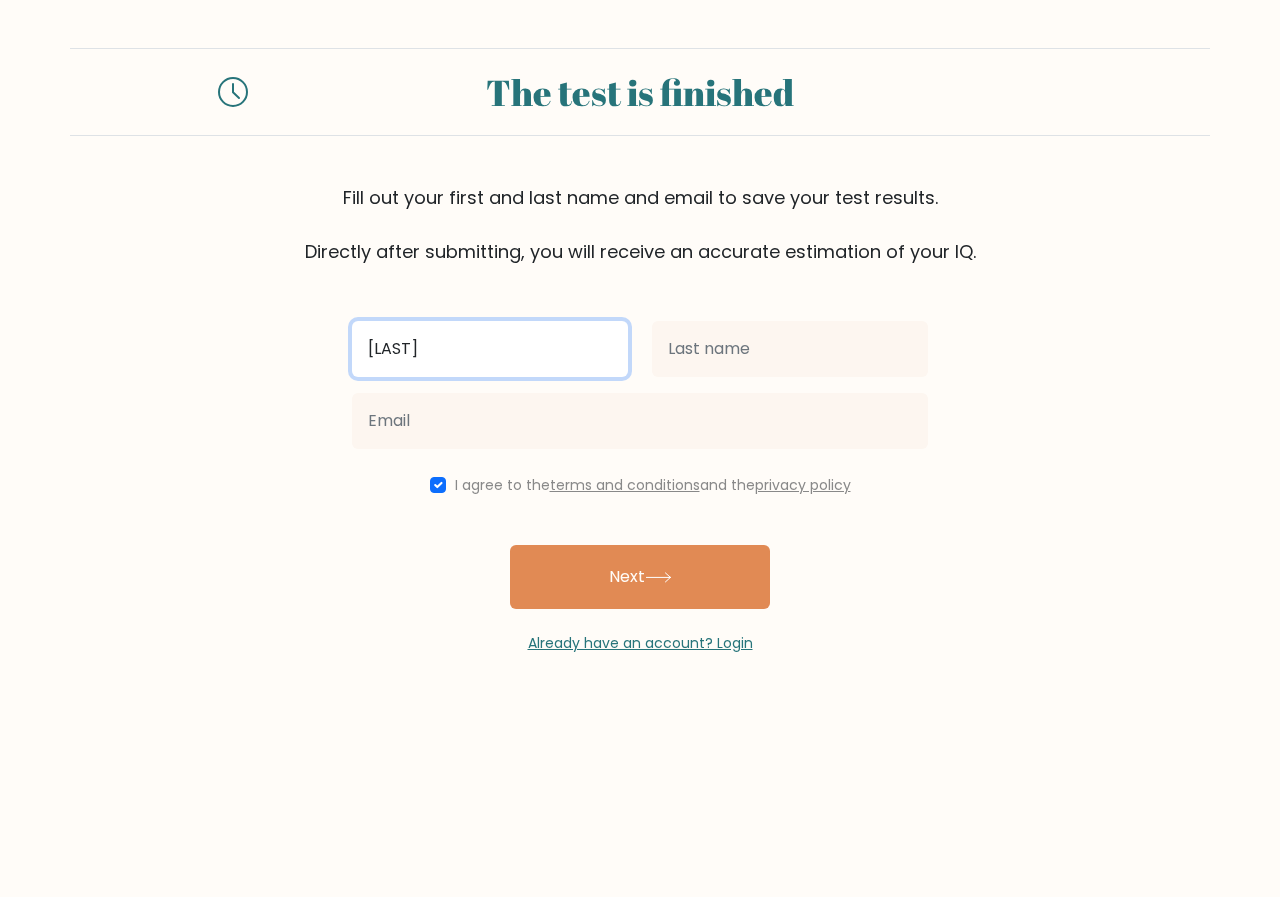type on "wei" 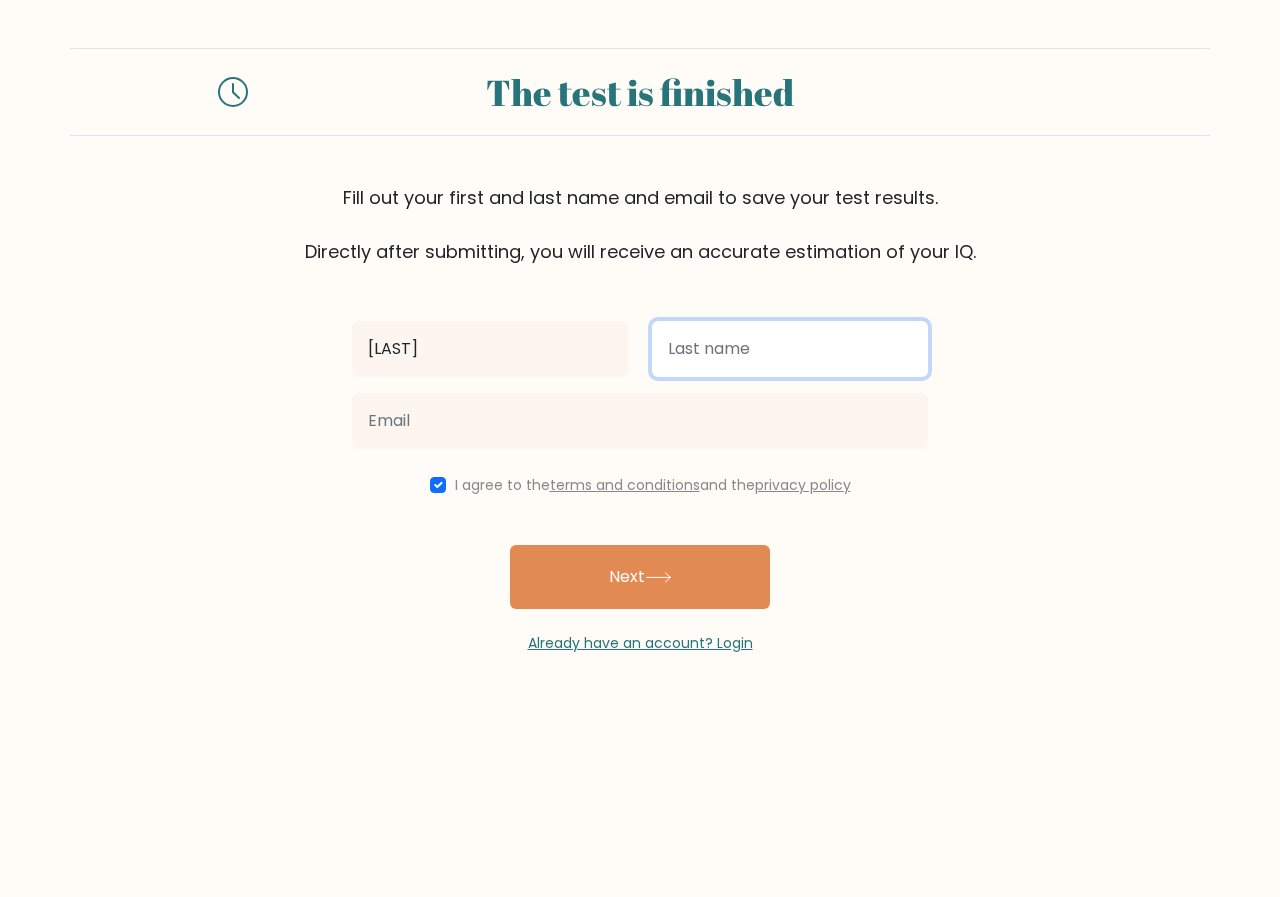 click at bounding box center [790, 349] 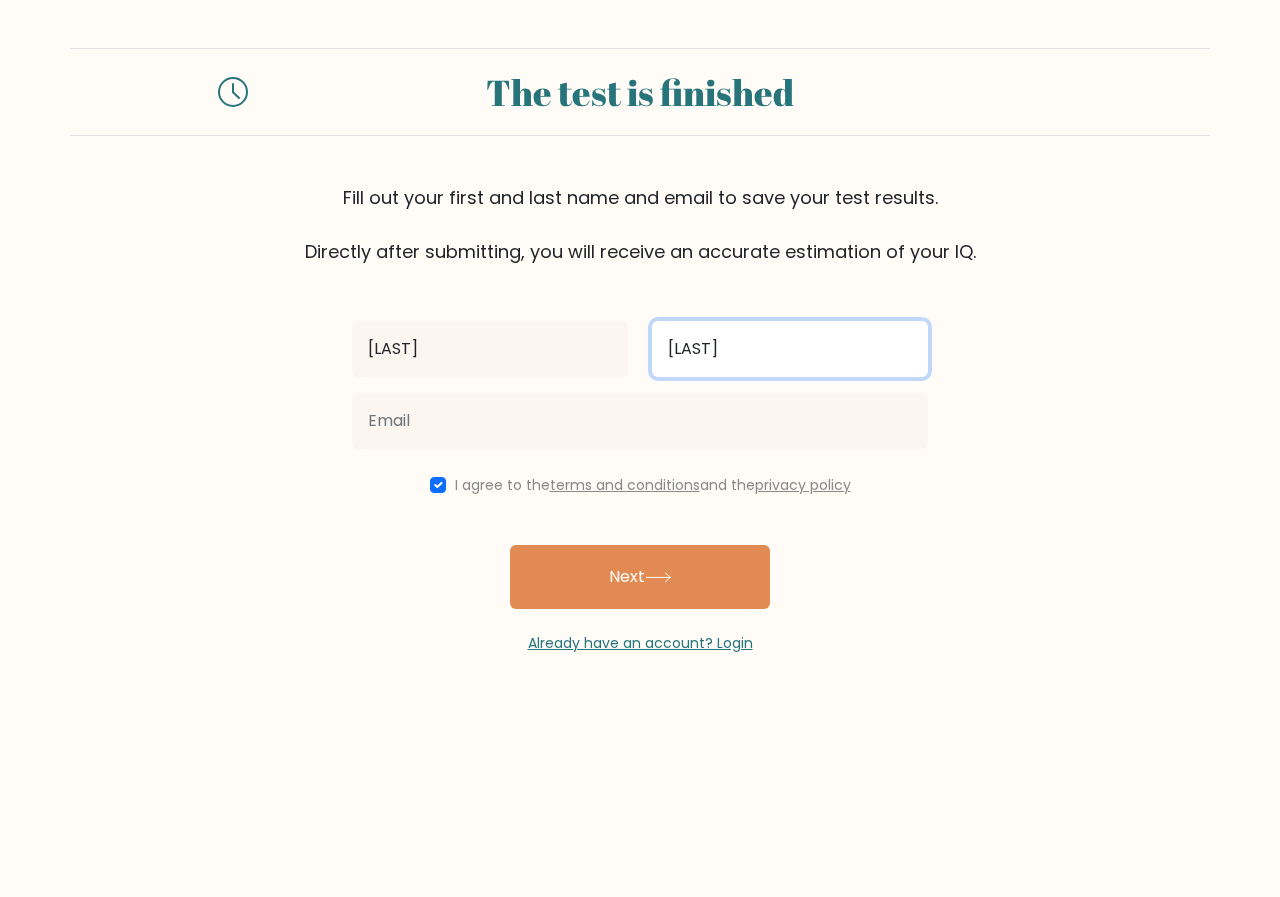 type on "xuen" 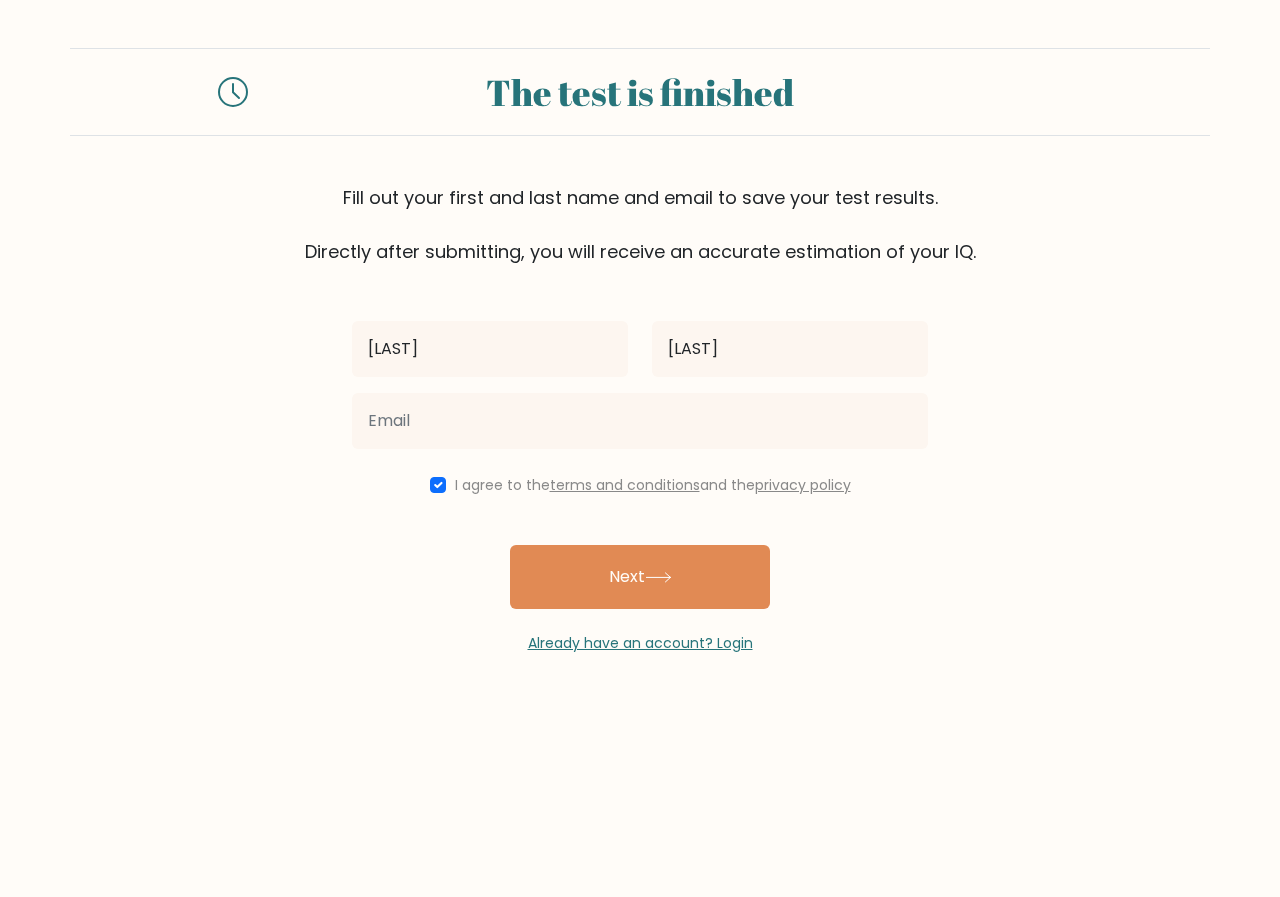 drag, startPoint x: 605, startPoint y: 500, endPoint x: 611, endPoint y: 444, distance: 56.32051 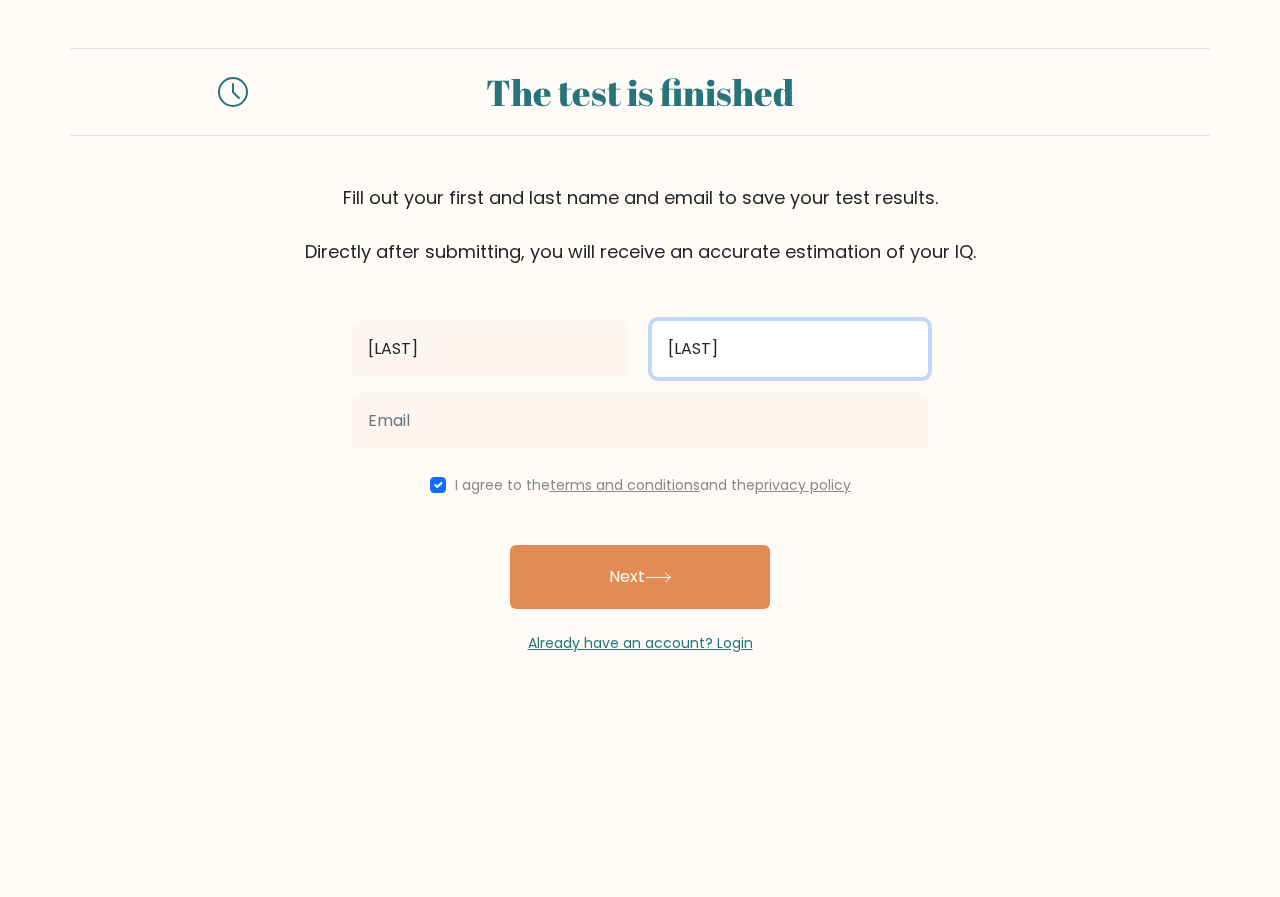 click on "xuen" at bounding box center [790, 349] 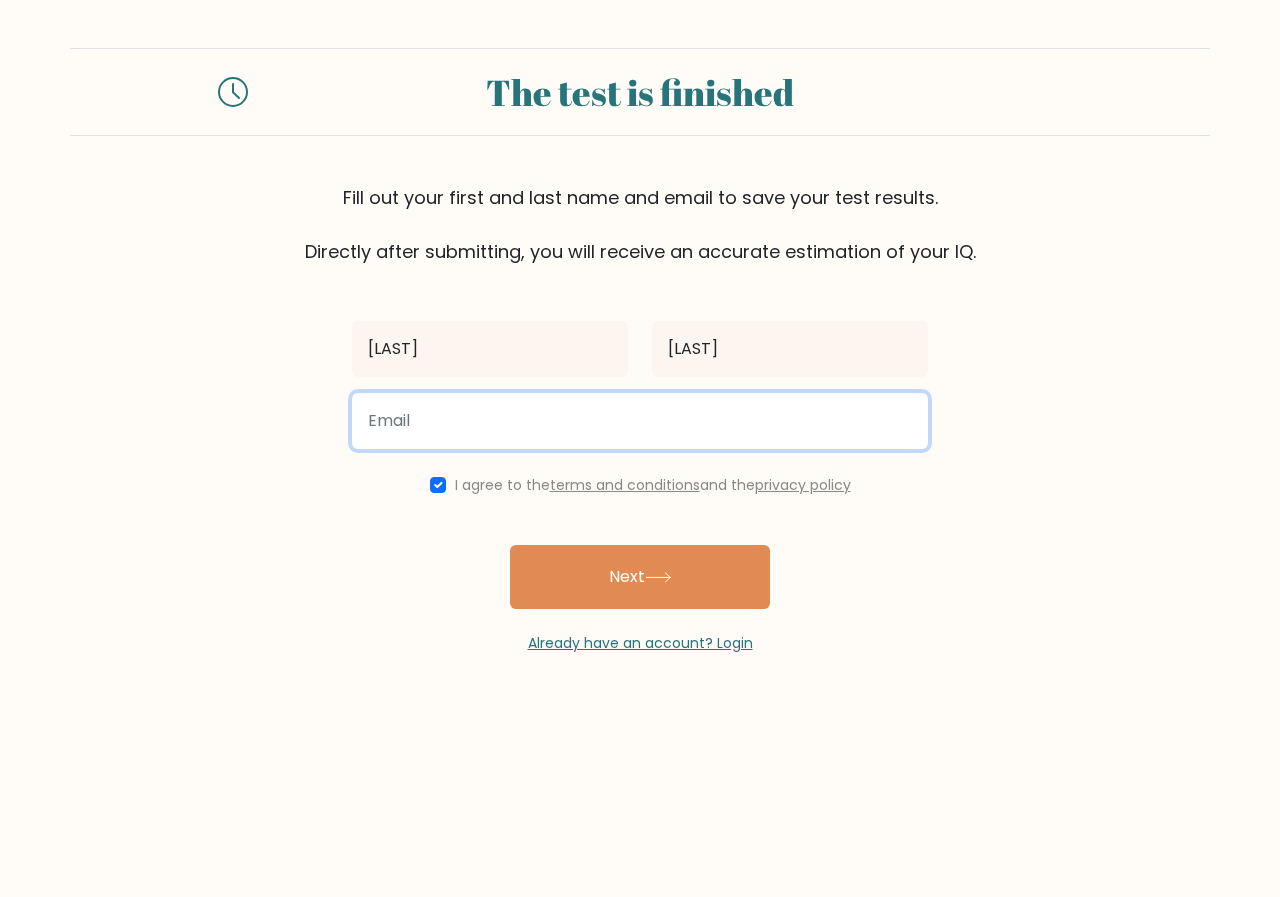 click at bounding box center (640, 421) 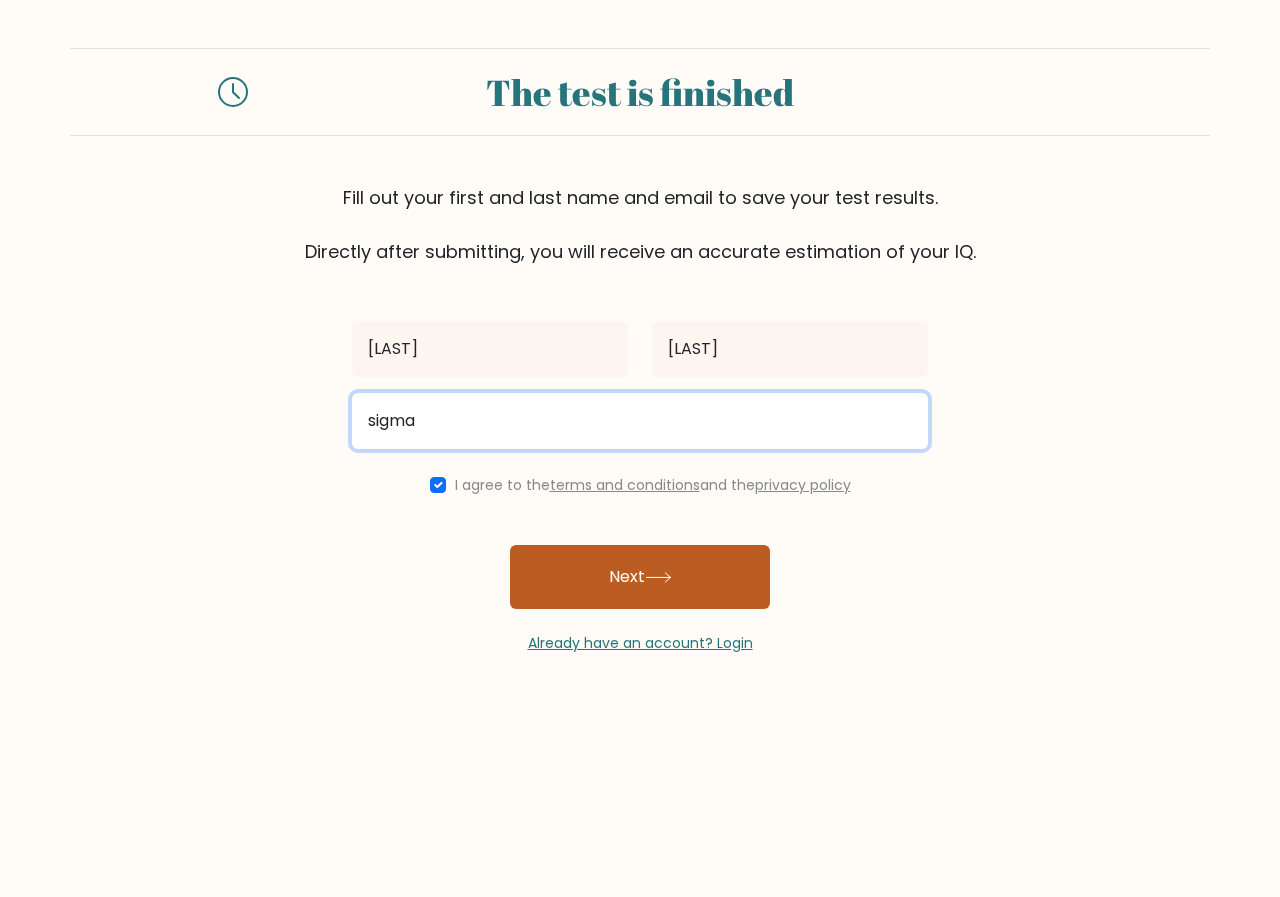 type on "sigma" 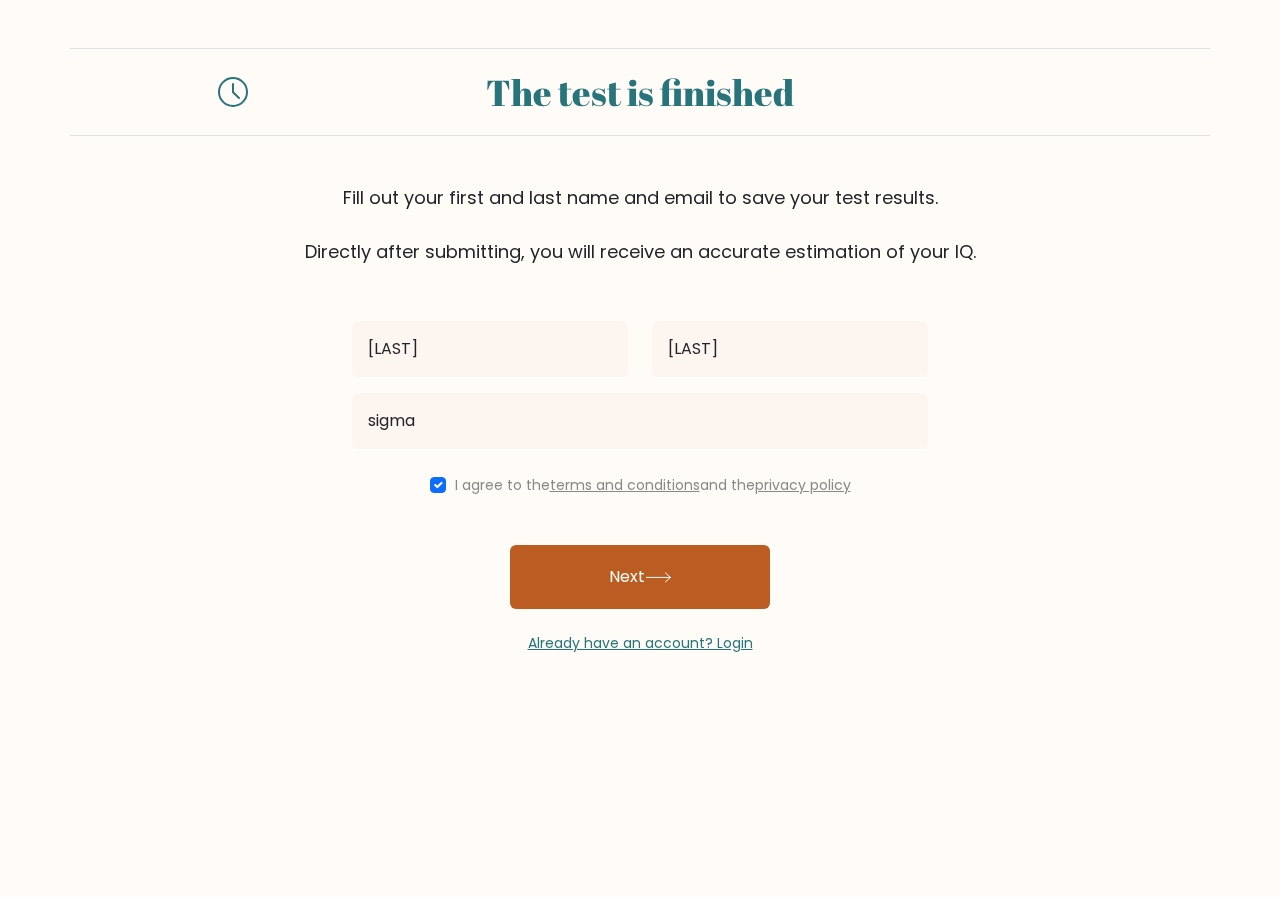 click on "Next" at bounding box center (640, 577) 